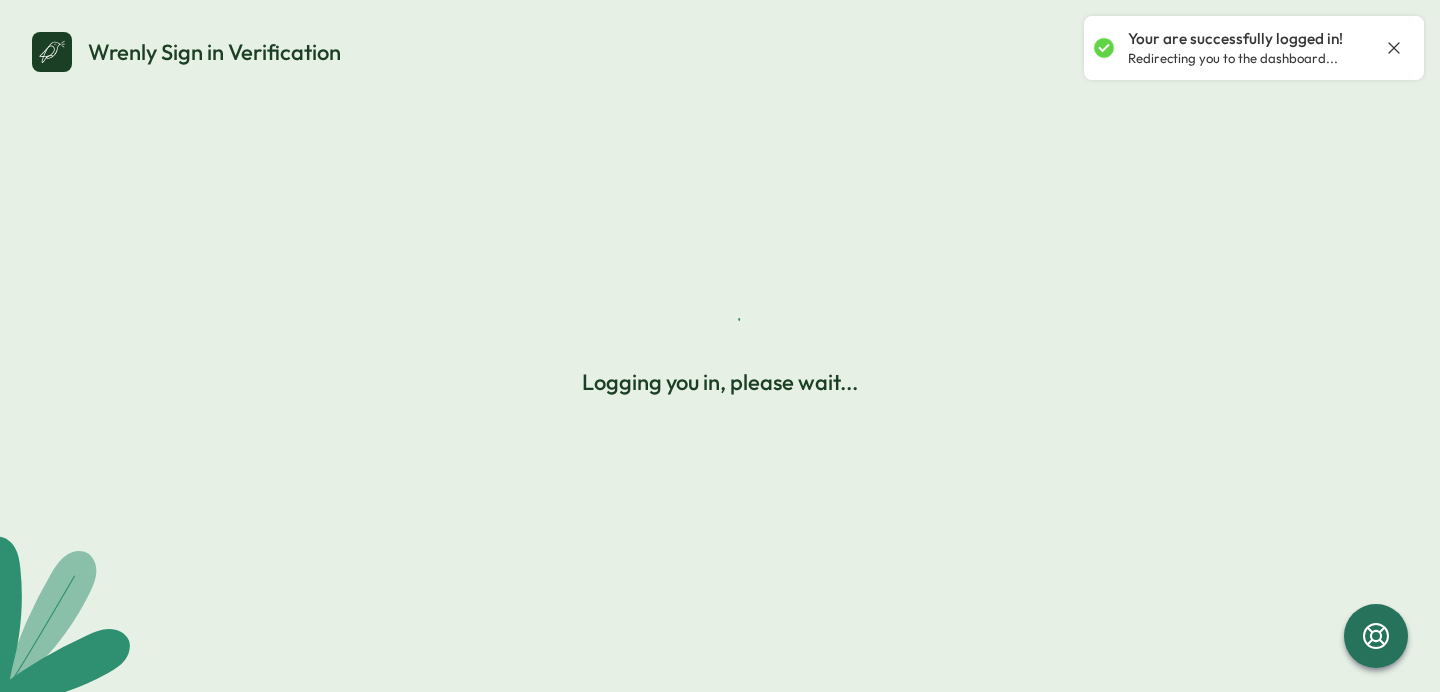 scroll, scrollTop: 0, scrollLeft: 0, axis: both 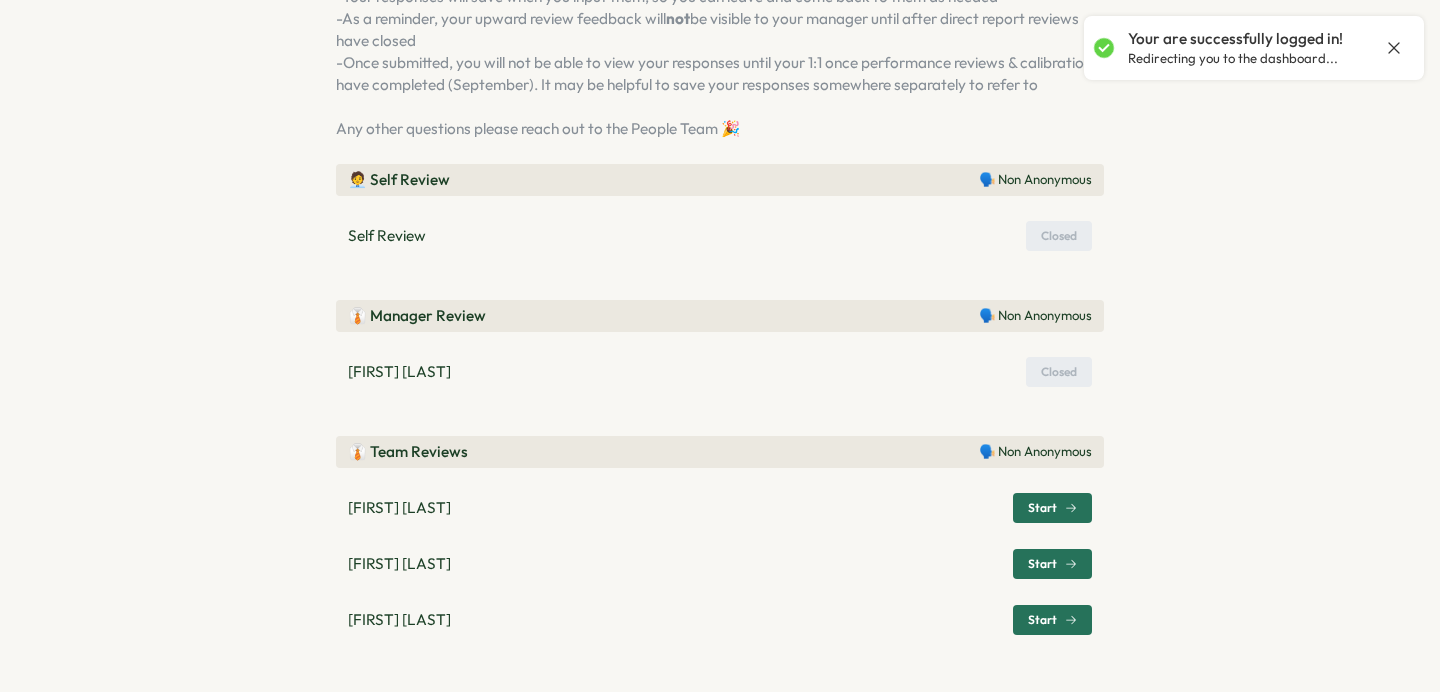 click on "Start" at bounding box center [1042, 564] 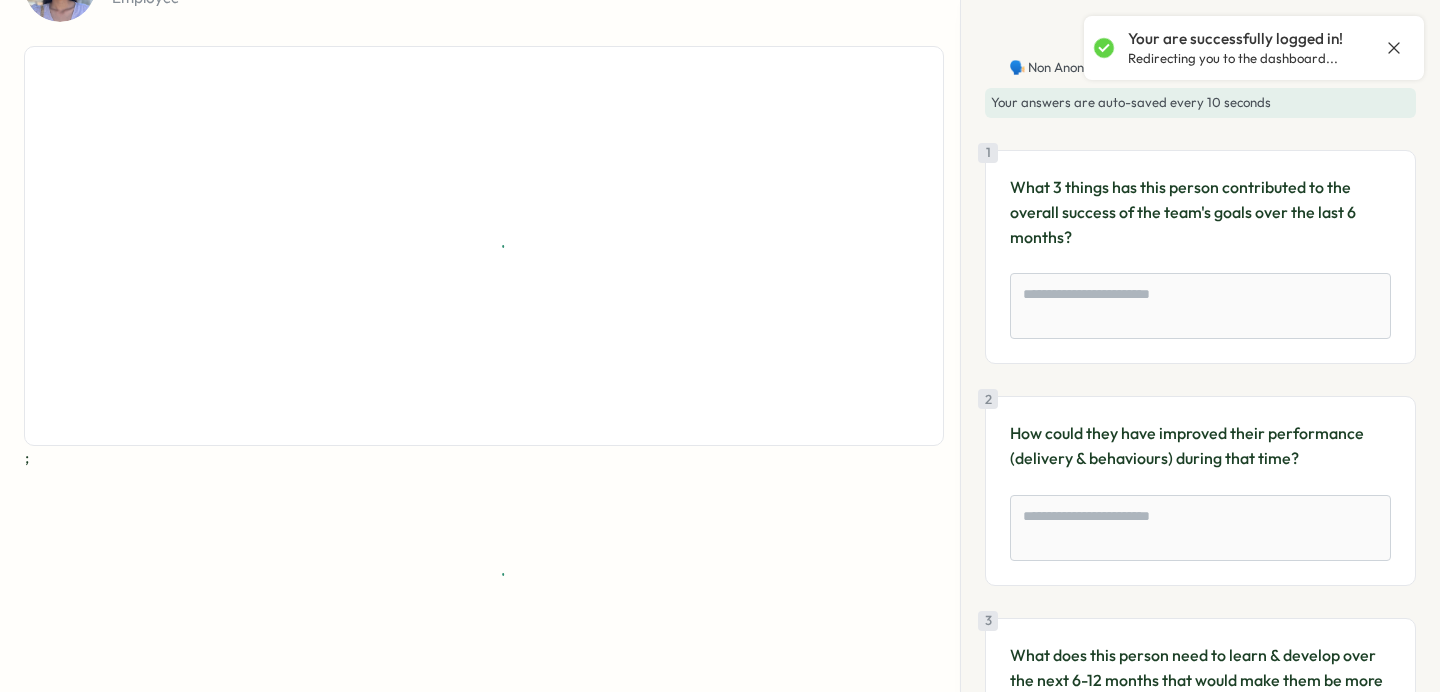 scroll, scrollTop: 146, scrollLeft: 0, axis: vertical 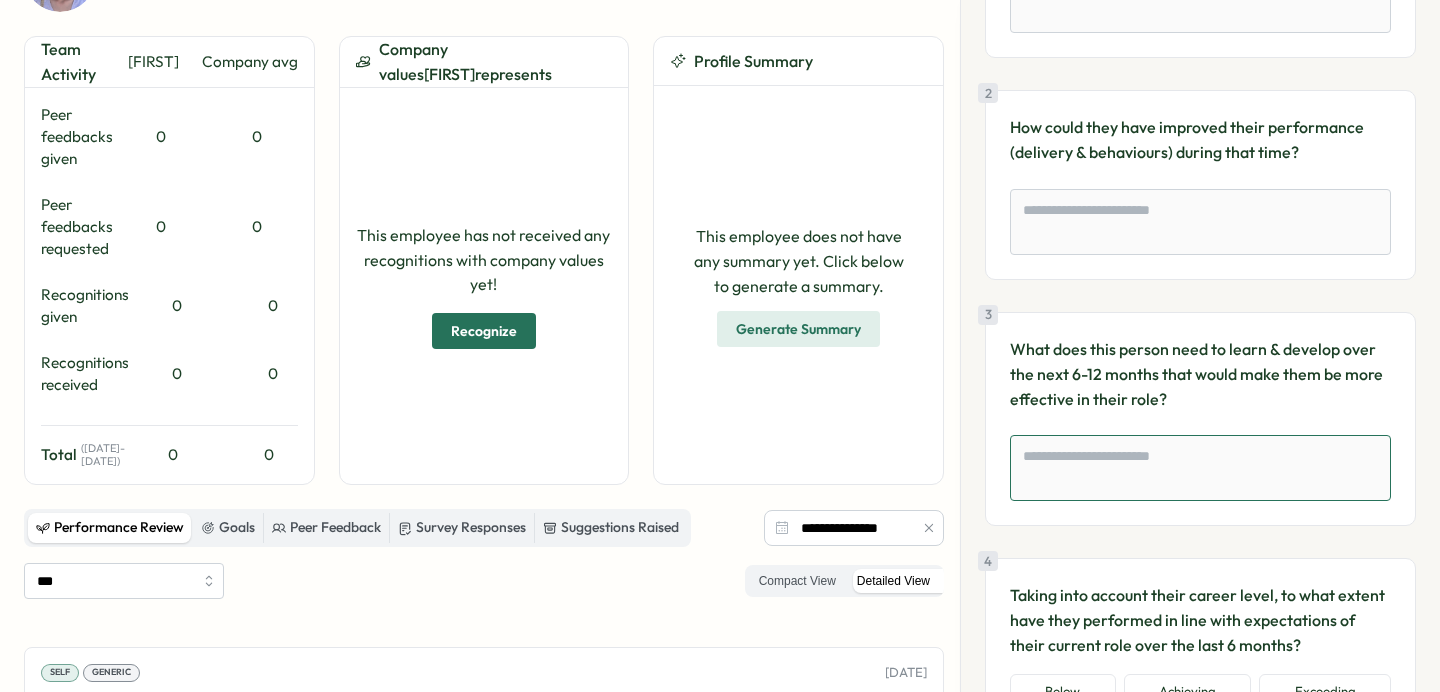 click at bounding box center (1200, 468) 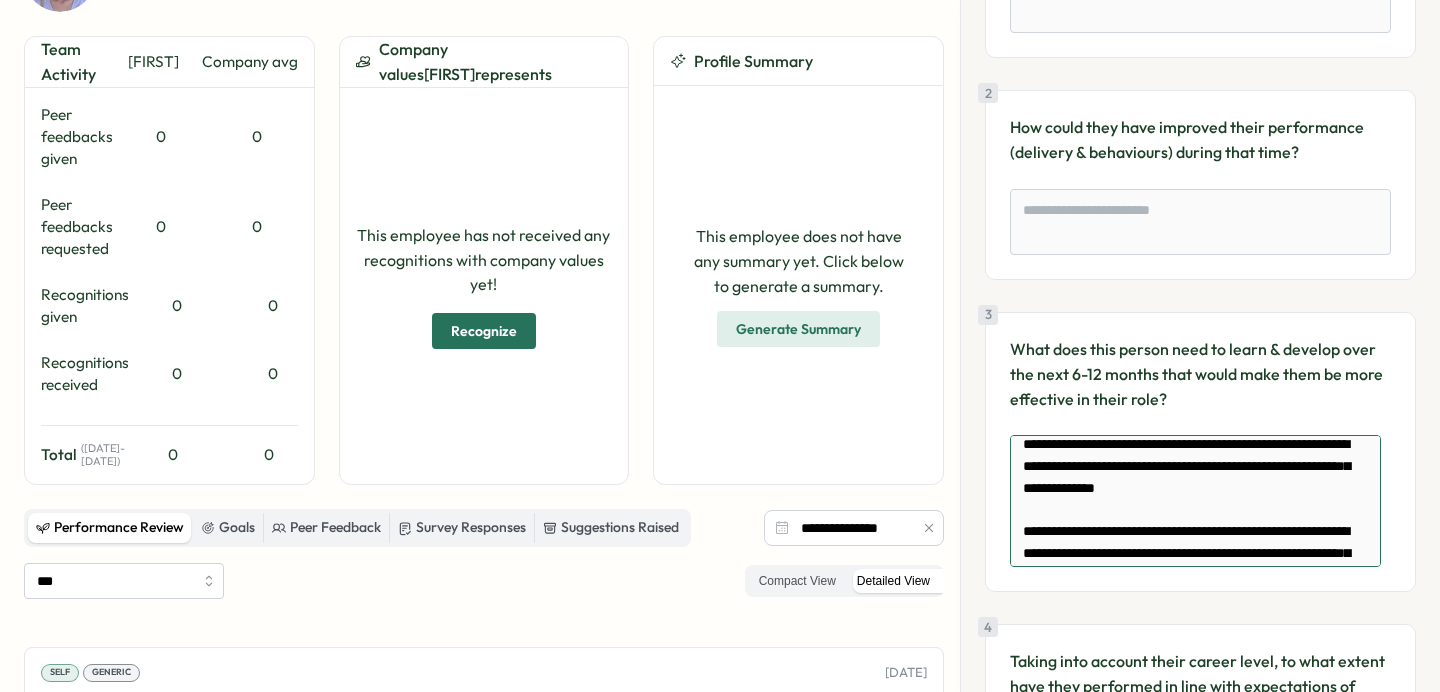 scroll, scrollTop: 0, scrollLeft: 0, axis: both 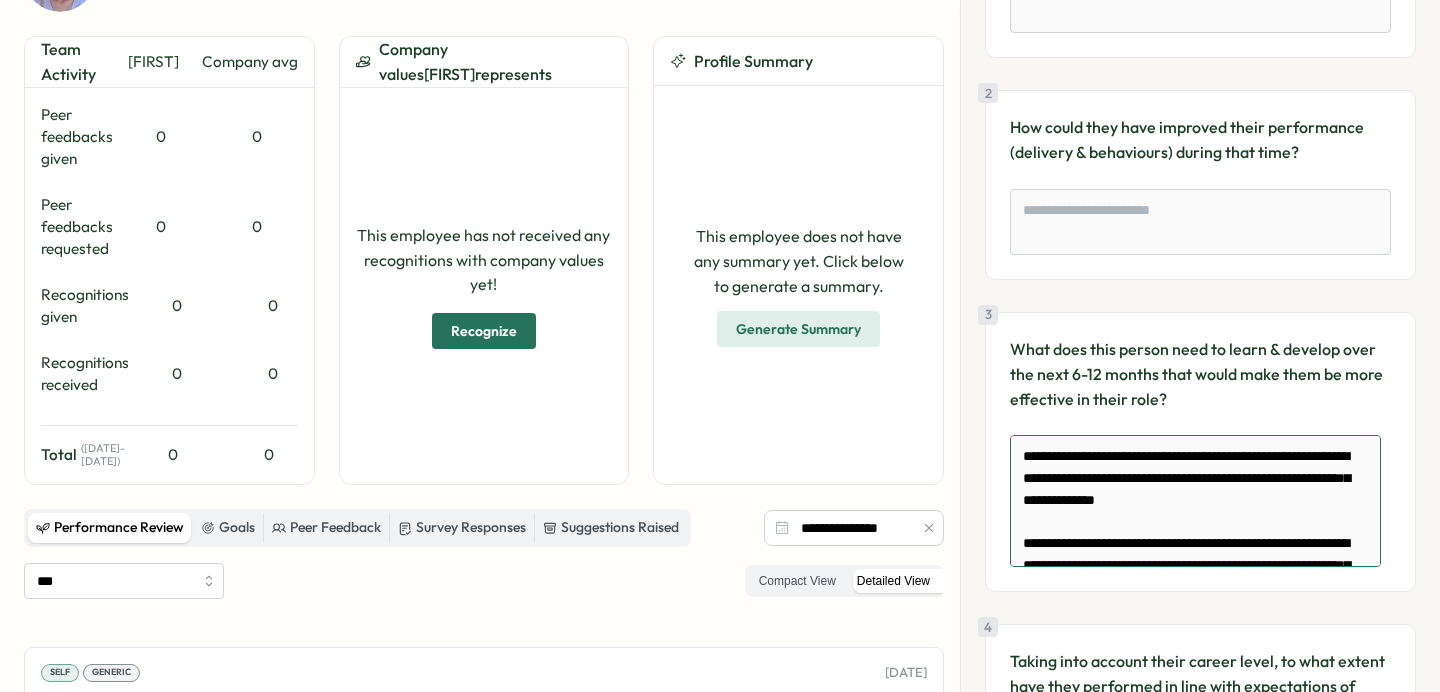 type on "*" 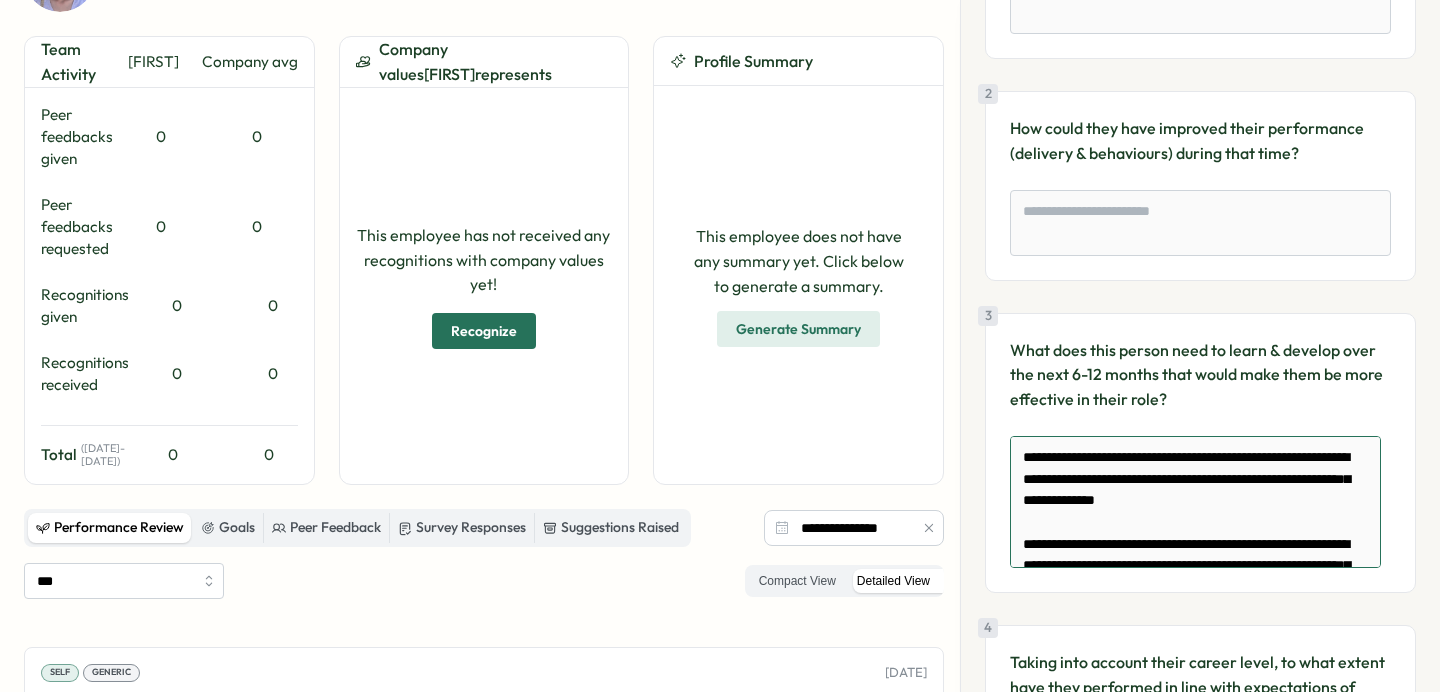 type on "**********" 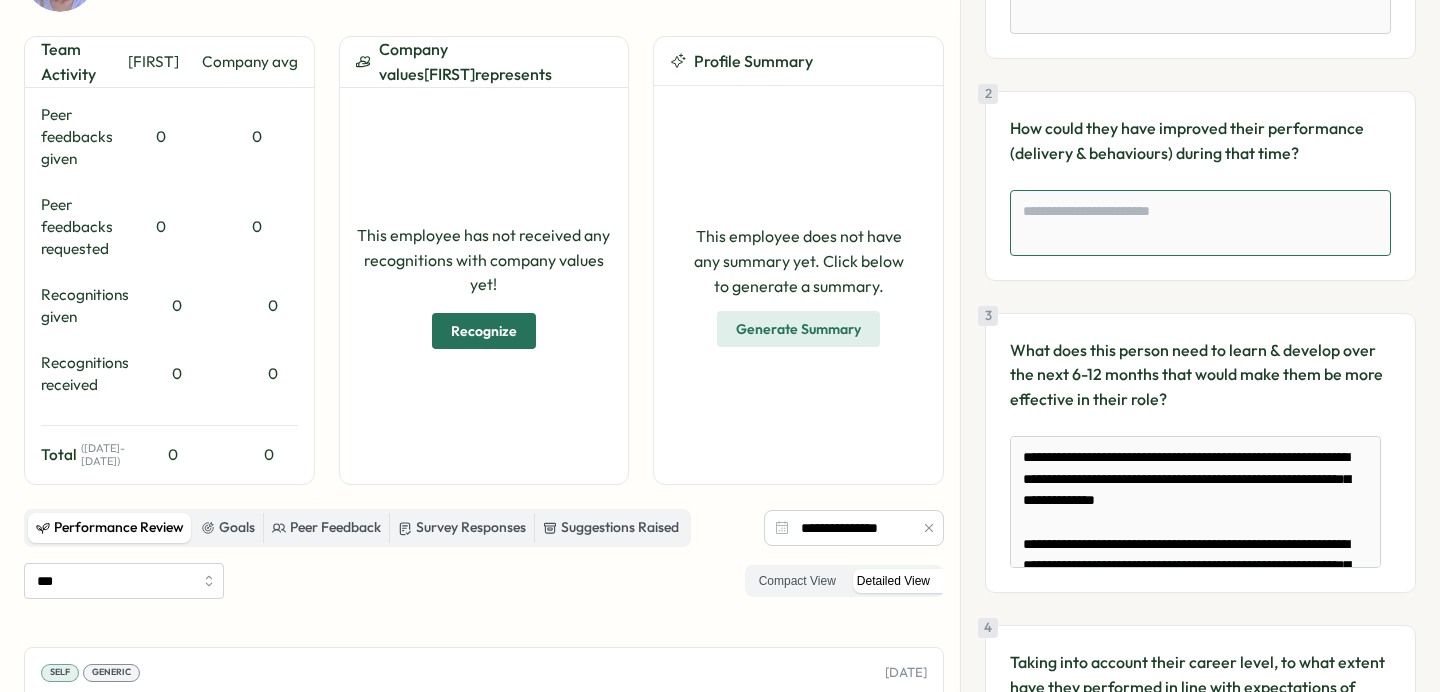 click at bounding box center [1200, 223] 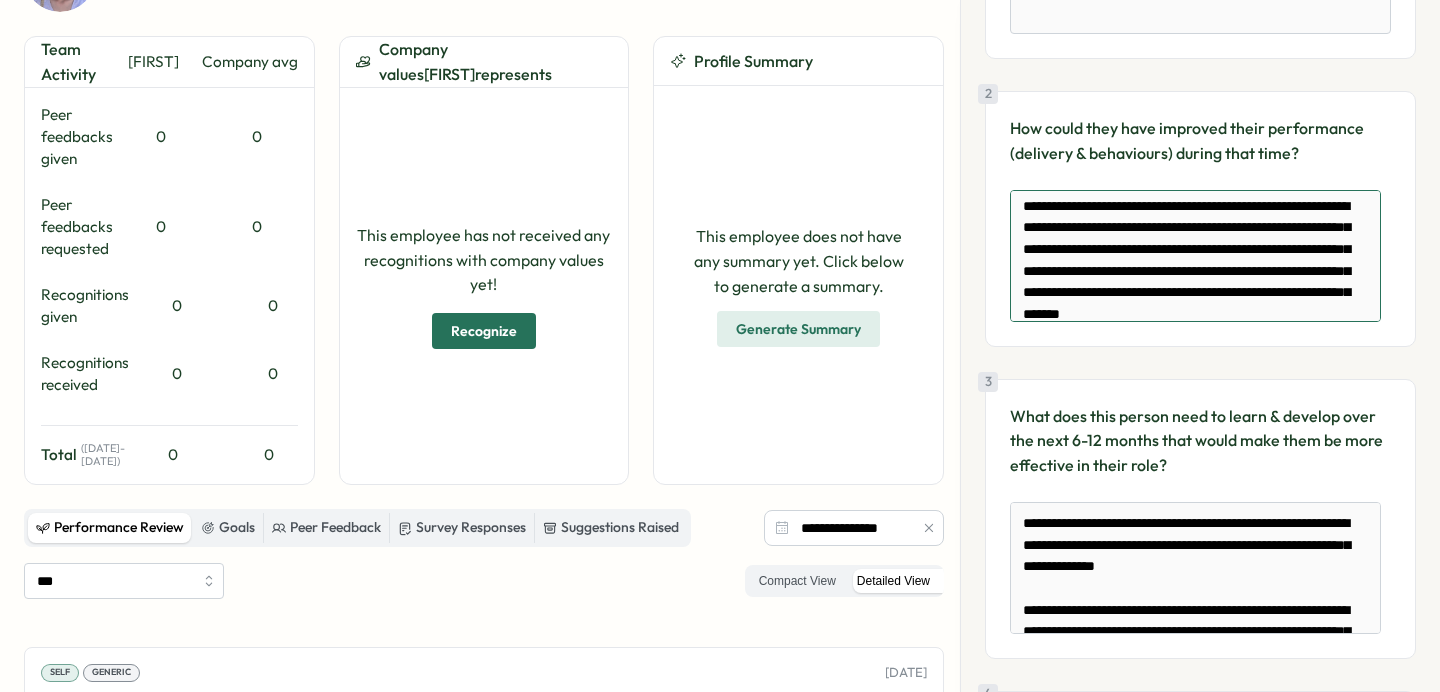 scroll, scrollTop: 0, scrollLeft: 0, axis: both 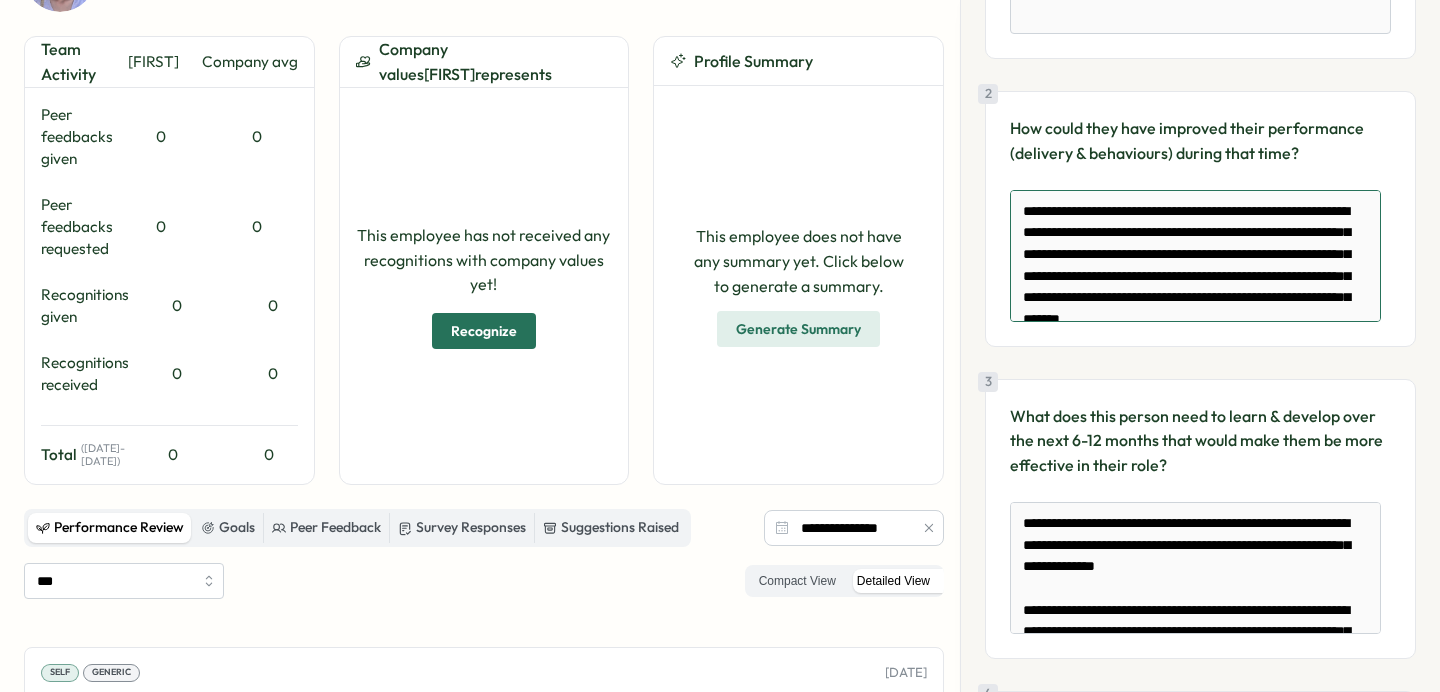type on "*" 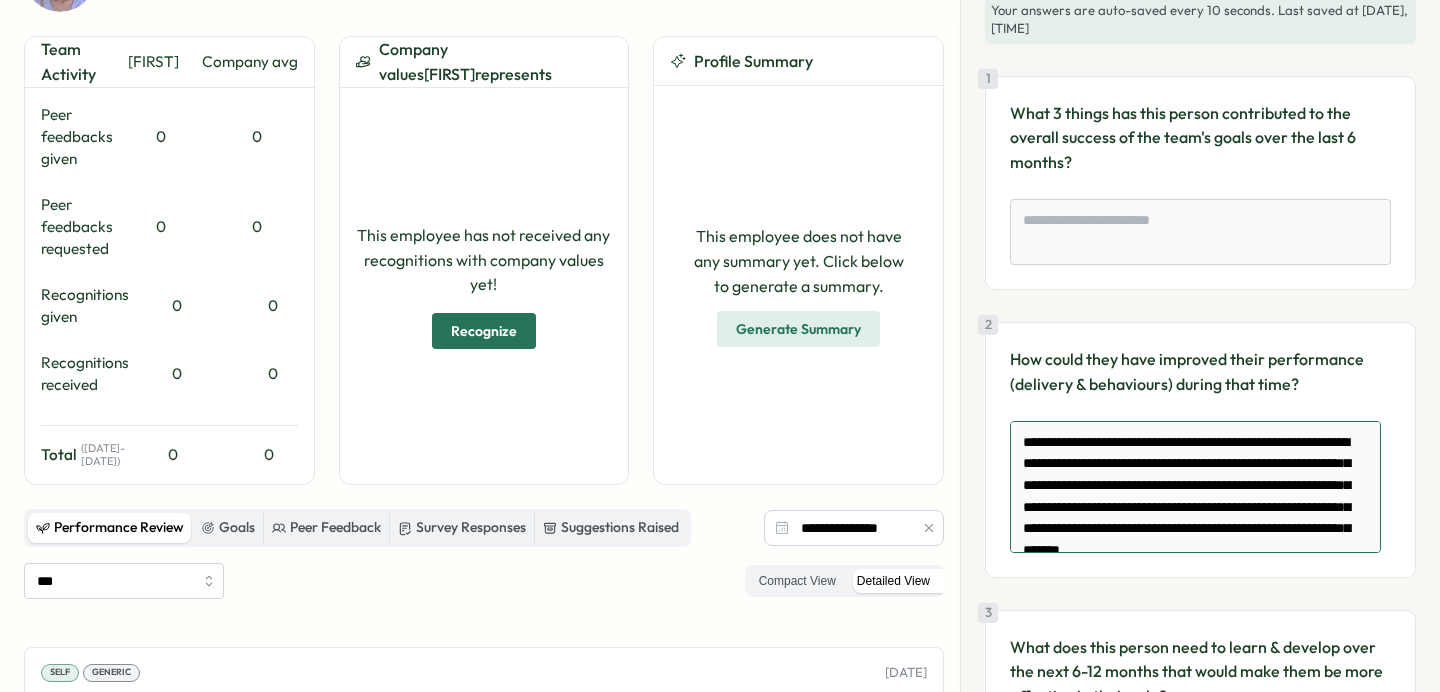 scroll, scrollTop: 88, scrollLeft: 0, axis: vertical 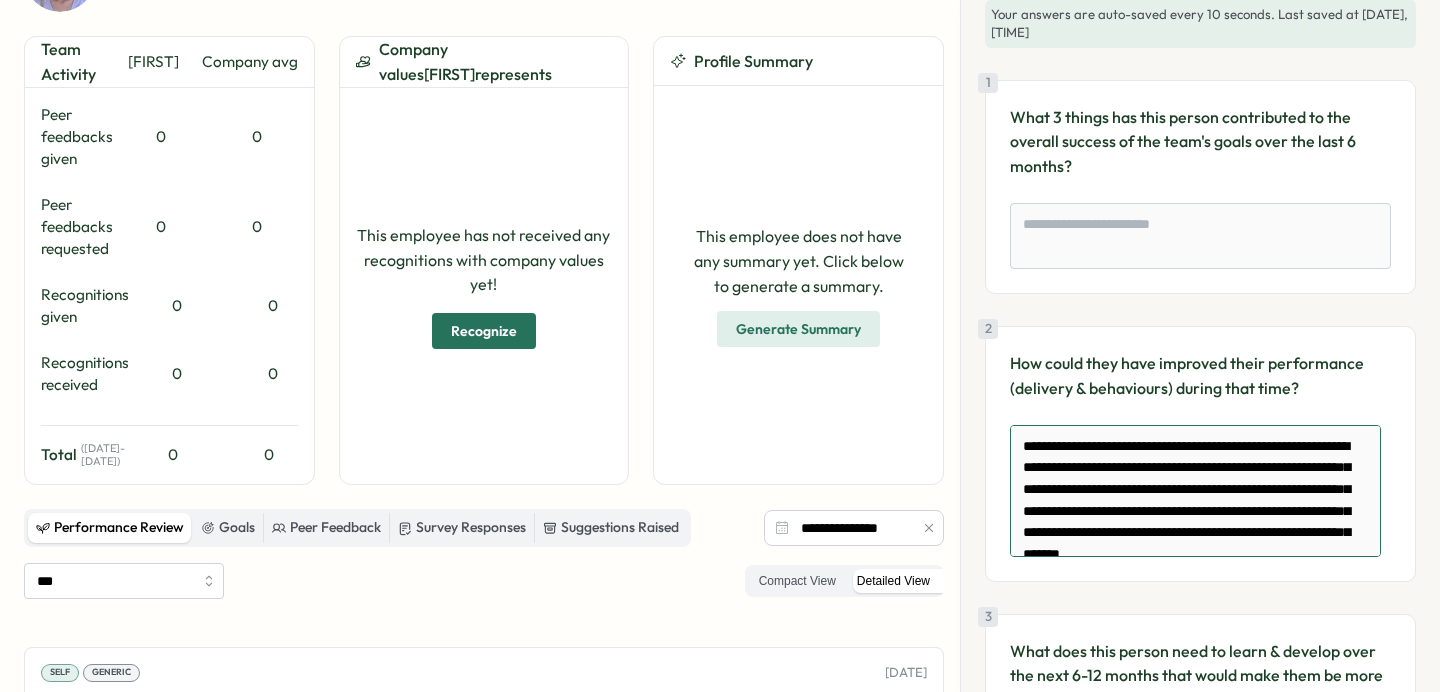 type on "**********" 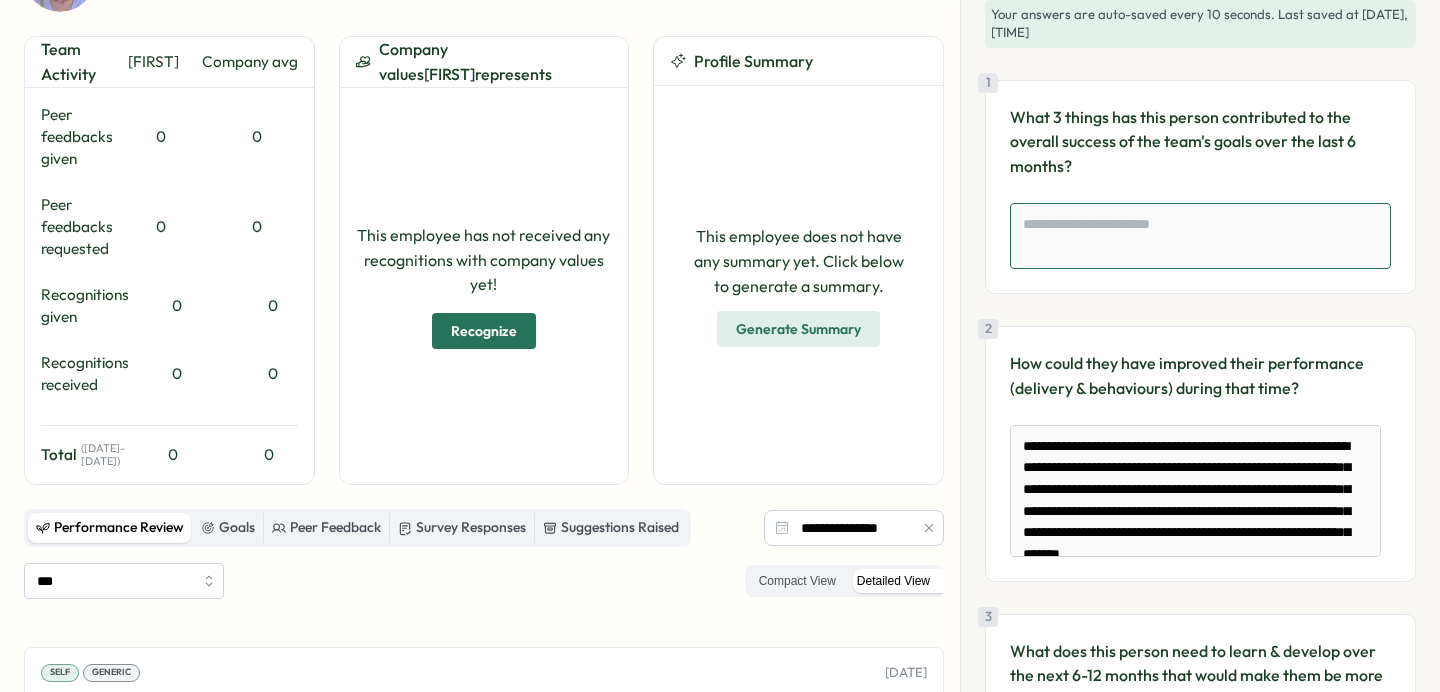 click at bounding box center (1200, 236) 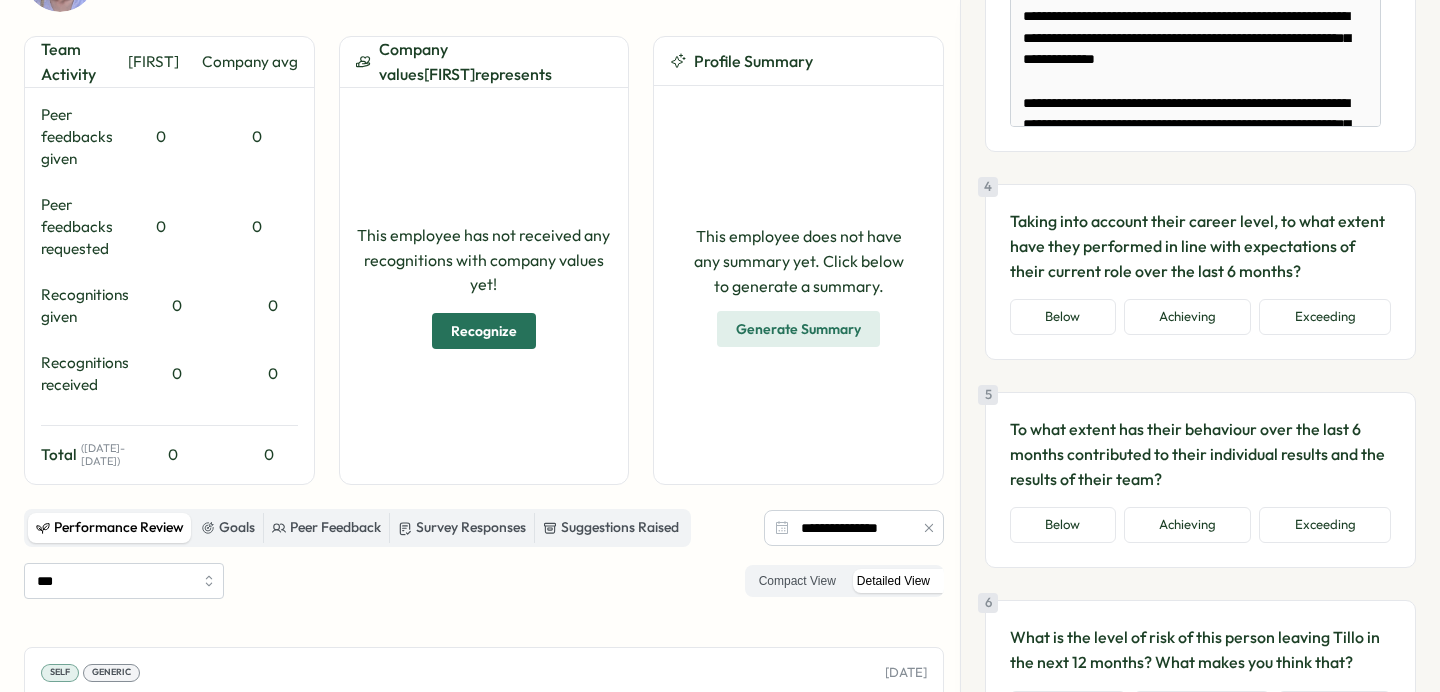 scroll, scrollTop: 900, scrollLeft: 0, axis: vertical 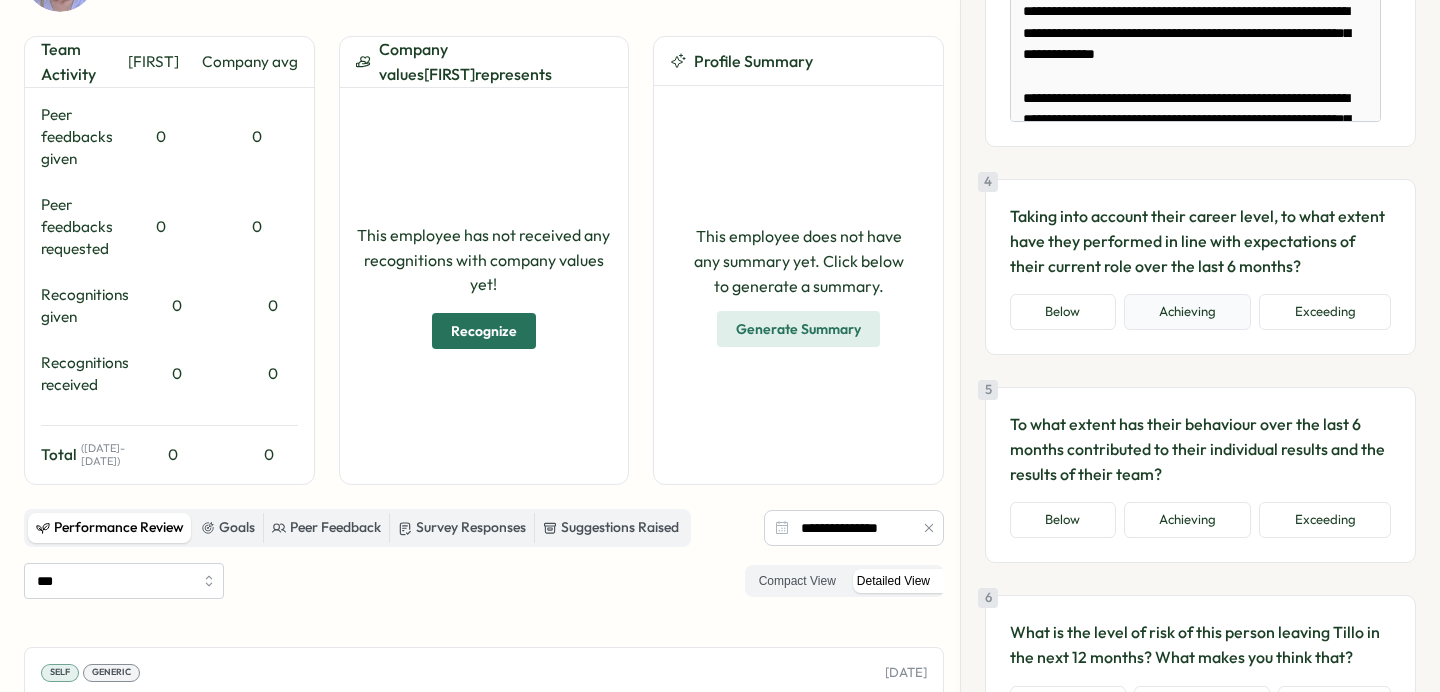 type on "**********" 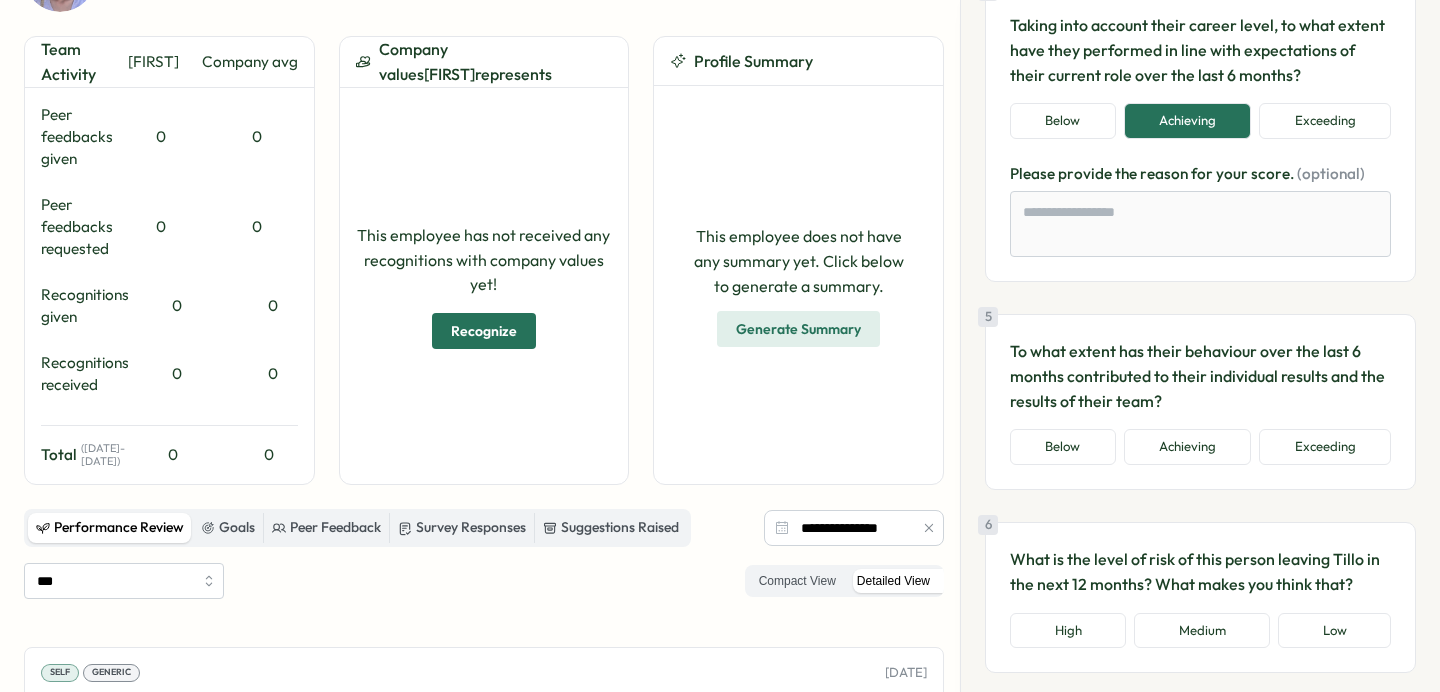 scroll, scrollTop: 1099, scrollLeft: 0, axis: vertical 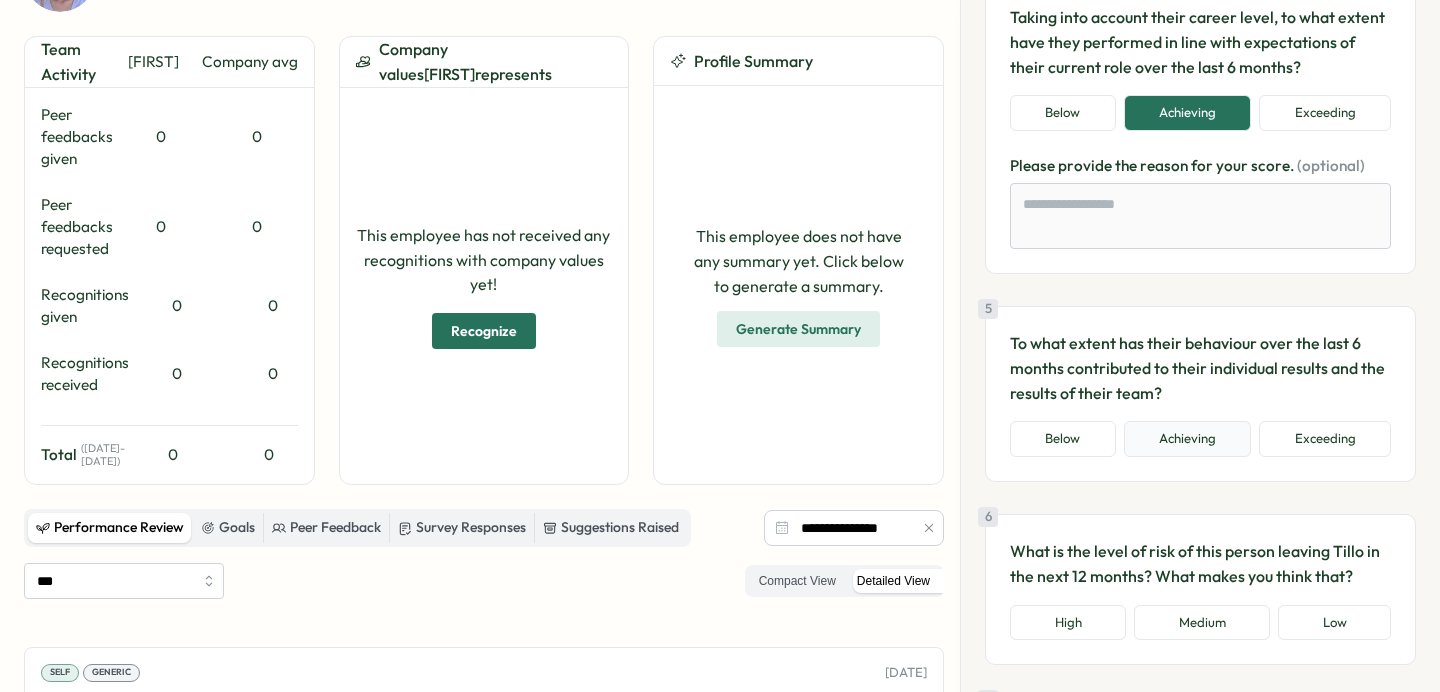 click on "Achieving" at bounding box center [1188, 439] 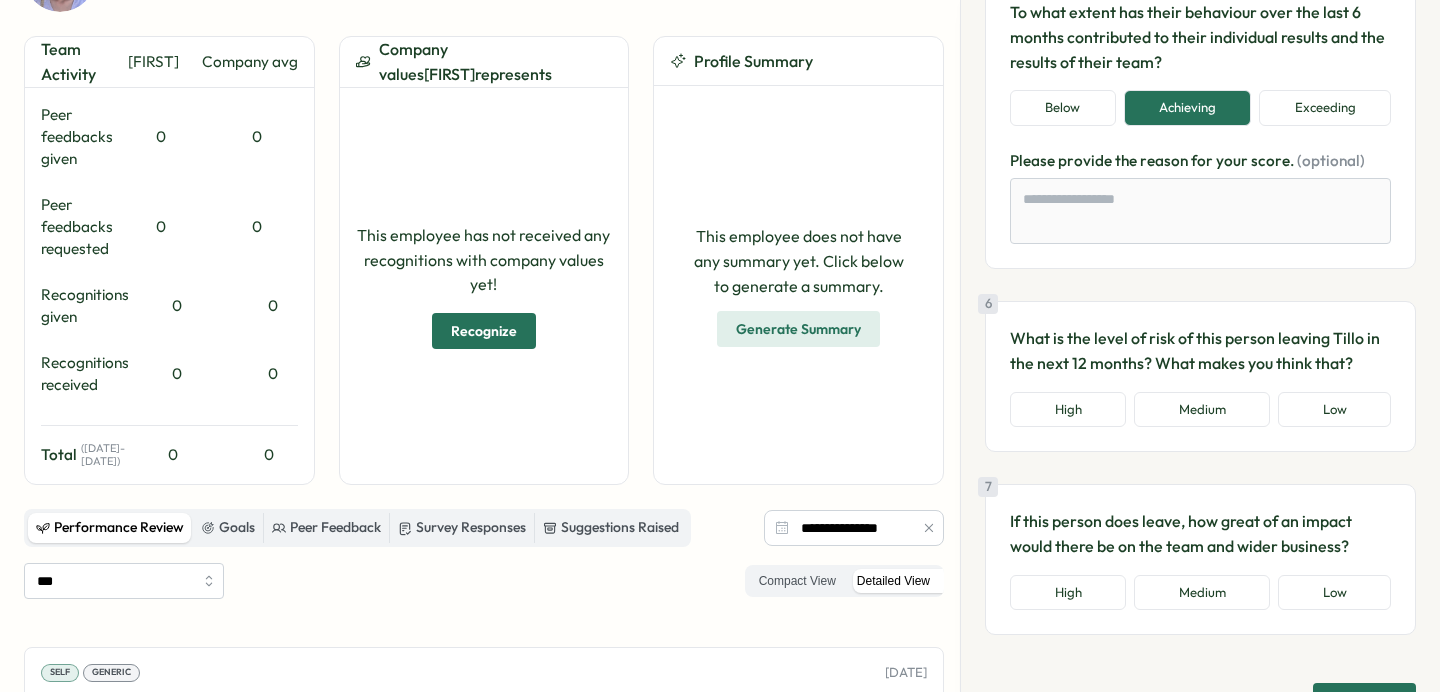 scroll, scrollTop: 1439, scrollLeft: 0, axis: vertical 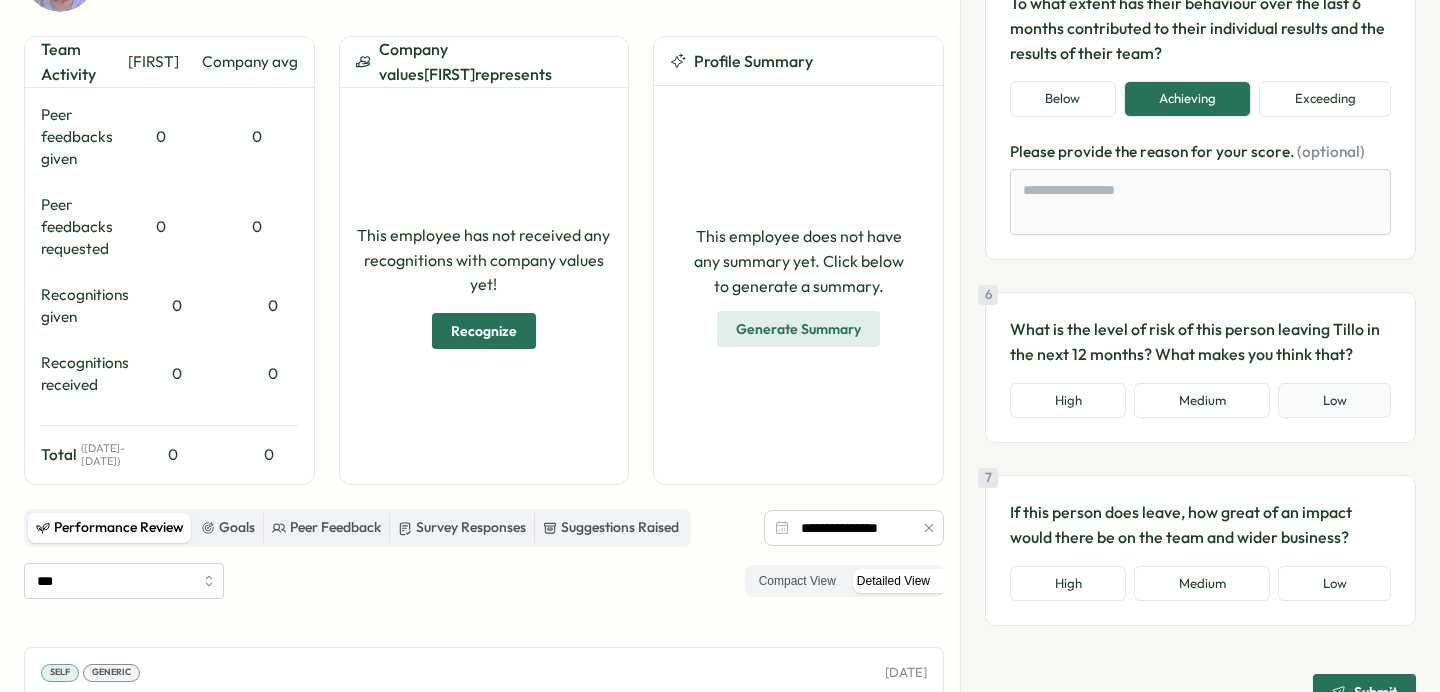 click on "Low" at bounding box center [1334, 401] 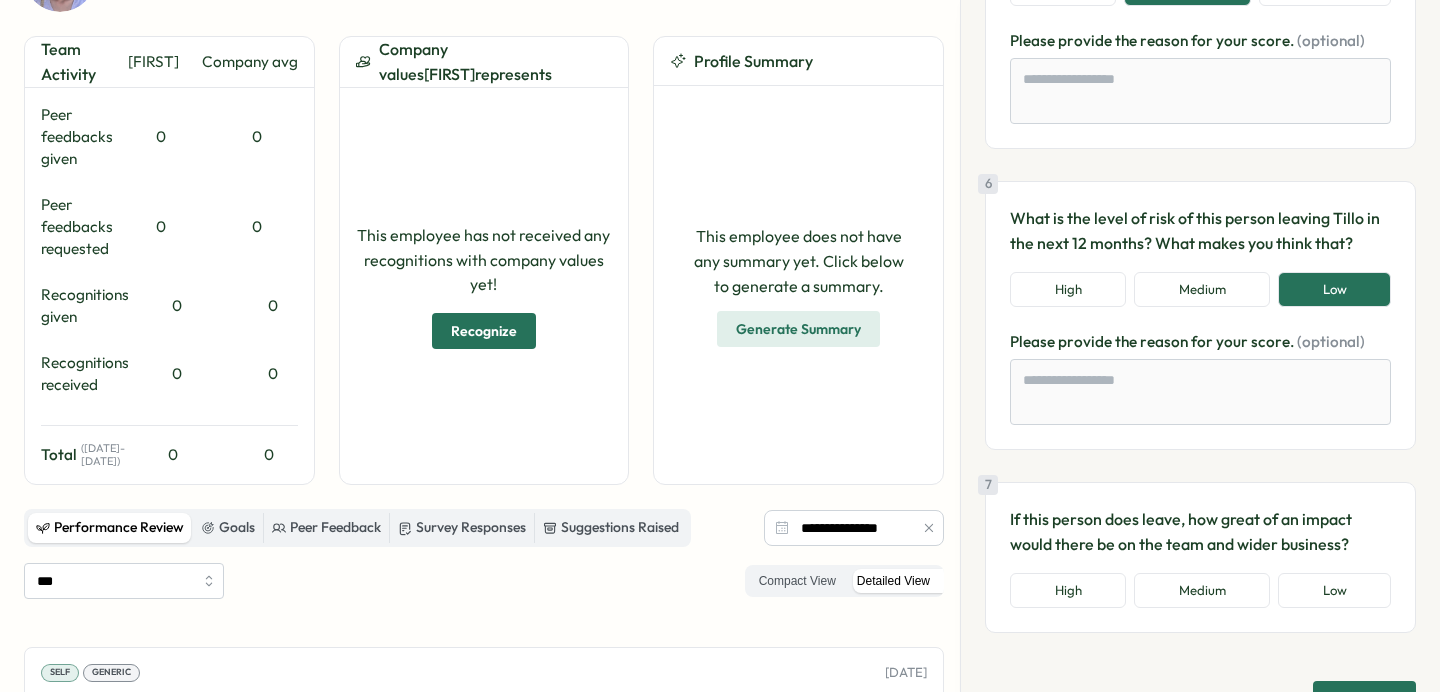 scroll, scrollTop: 1599, scrollLeft: 0, axis: vertical 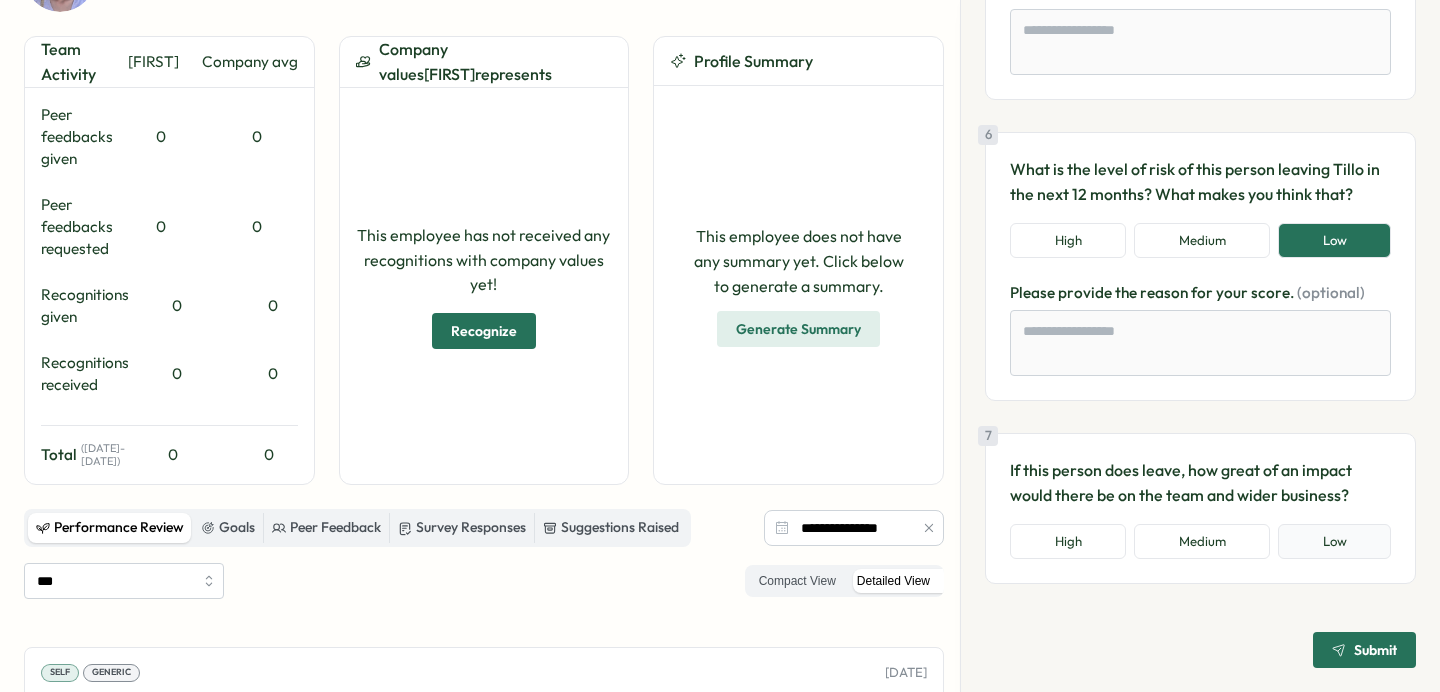 click on "Low" at bounding box center [1334, 542] 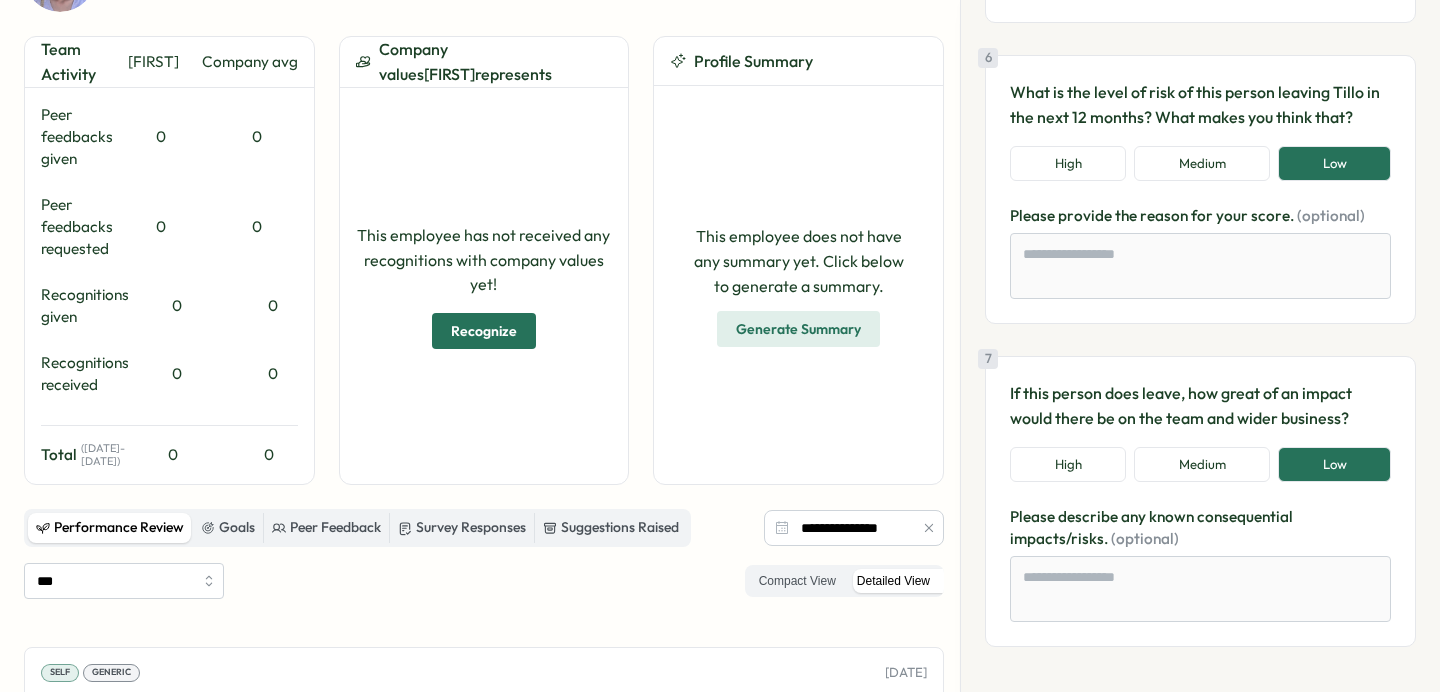 scroll, scrollTop: 1739, scrollLeft: 0, axis: vertical 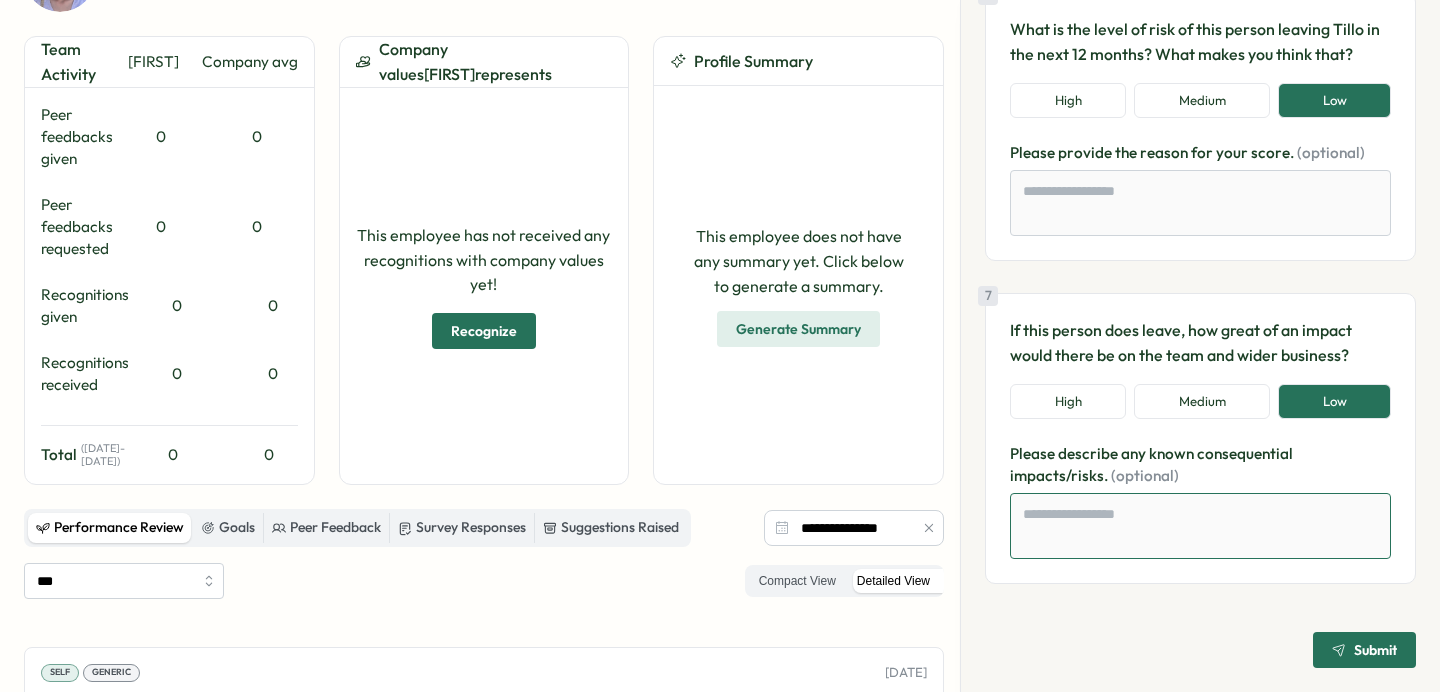 click at bounding box center [1200, 526] 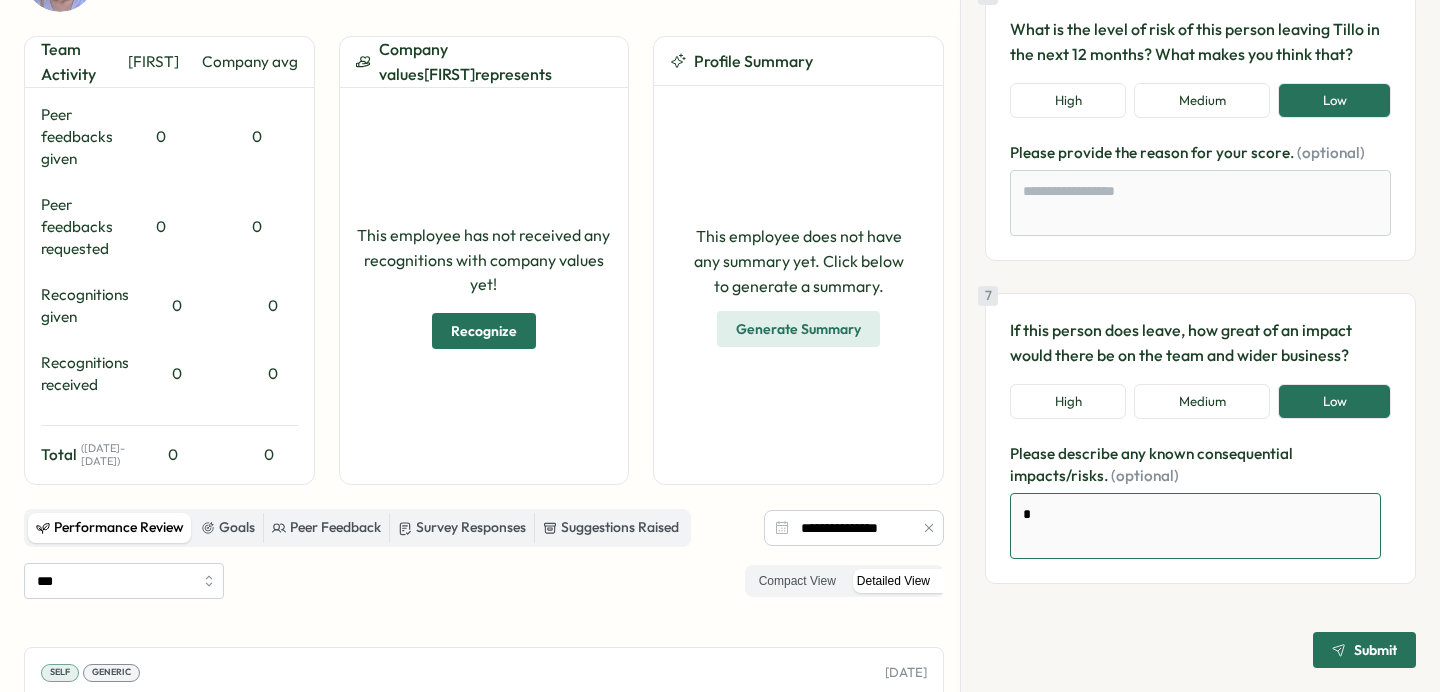 type on "*" 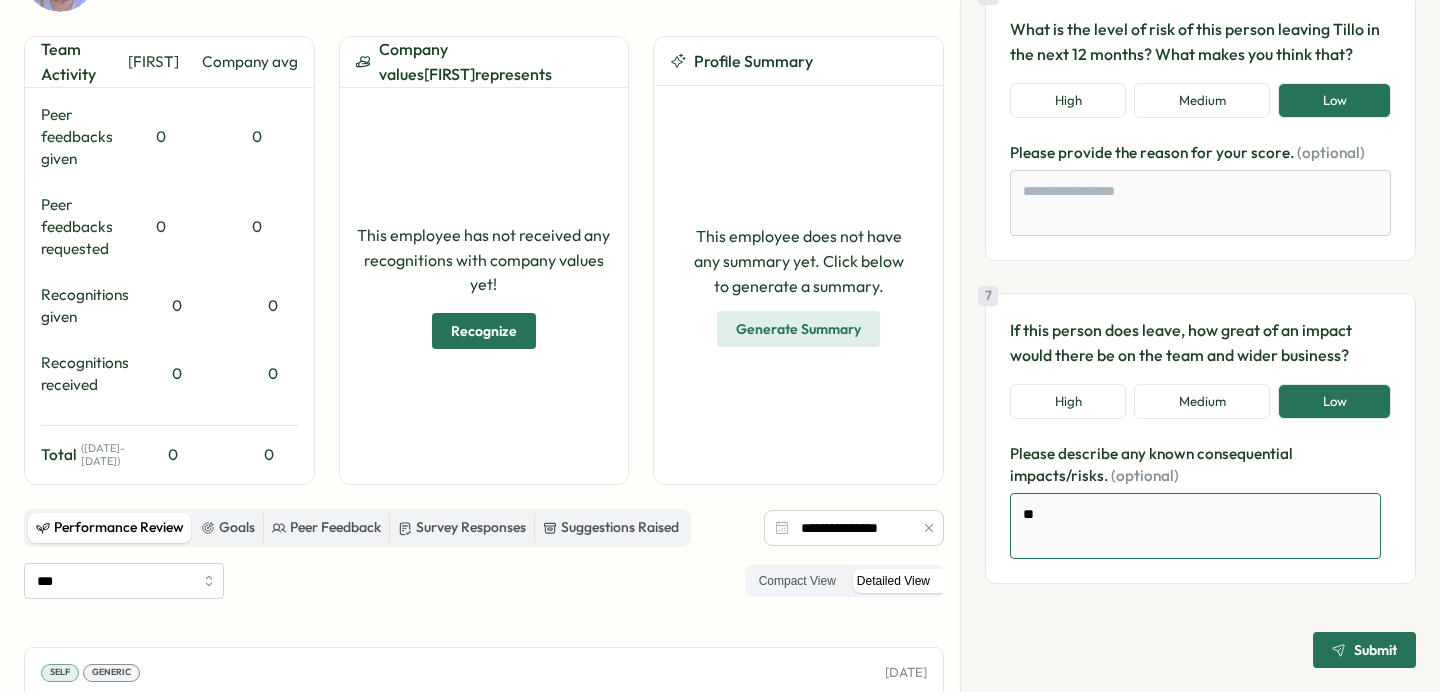 type on "*" 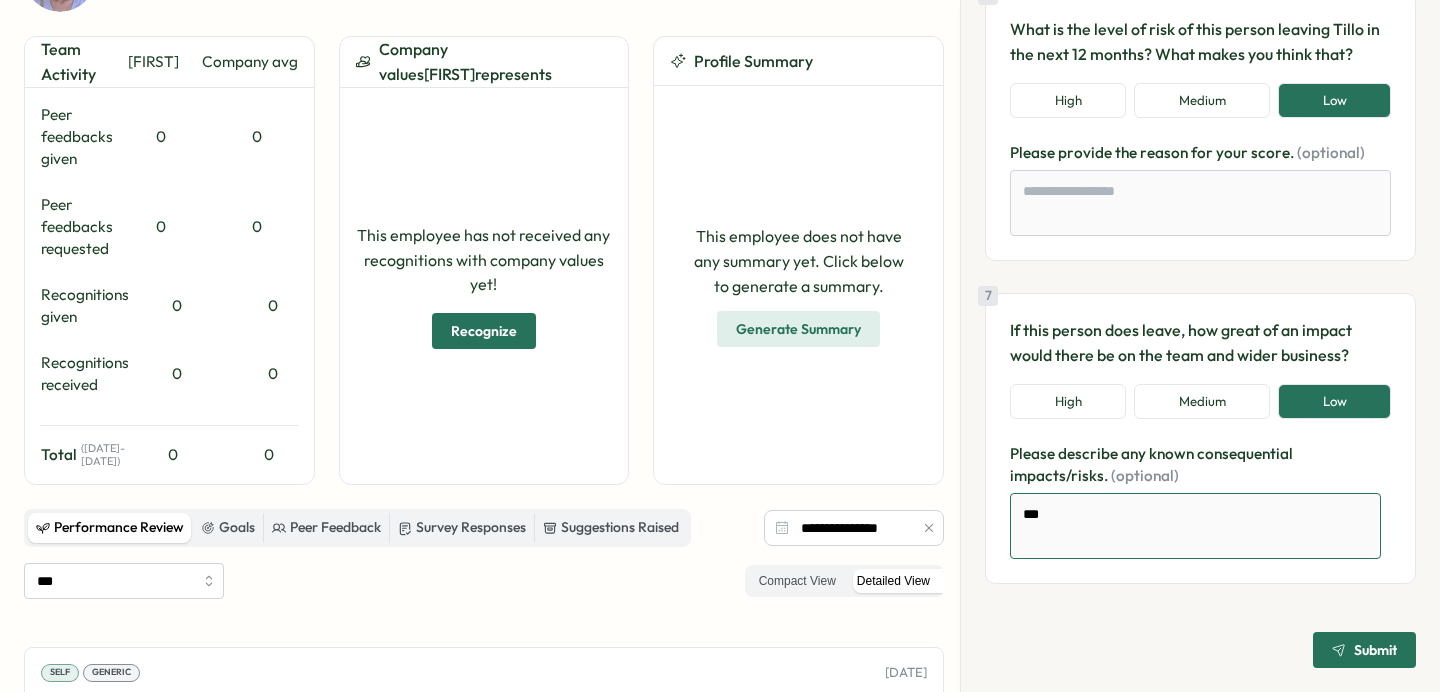 type on "*" 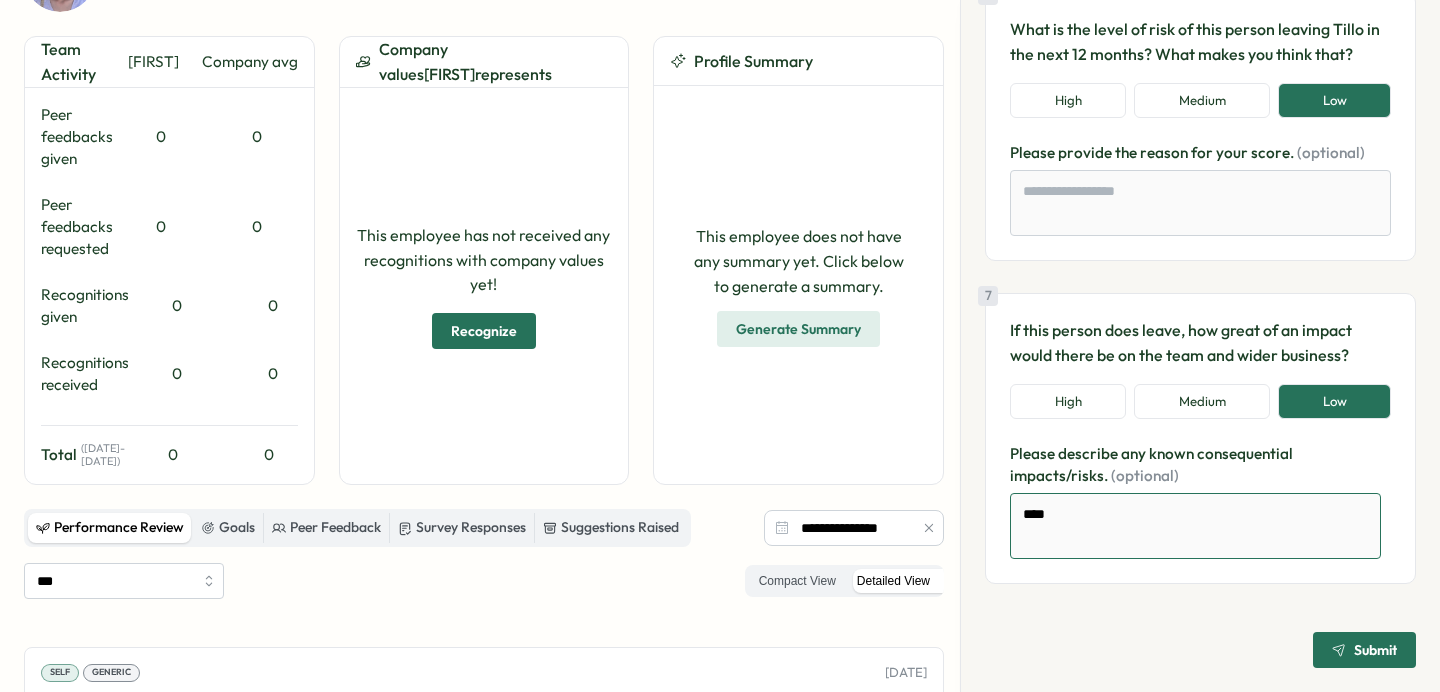 type on "*" 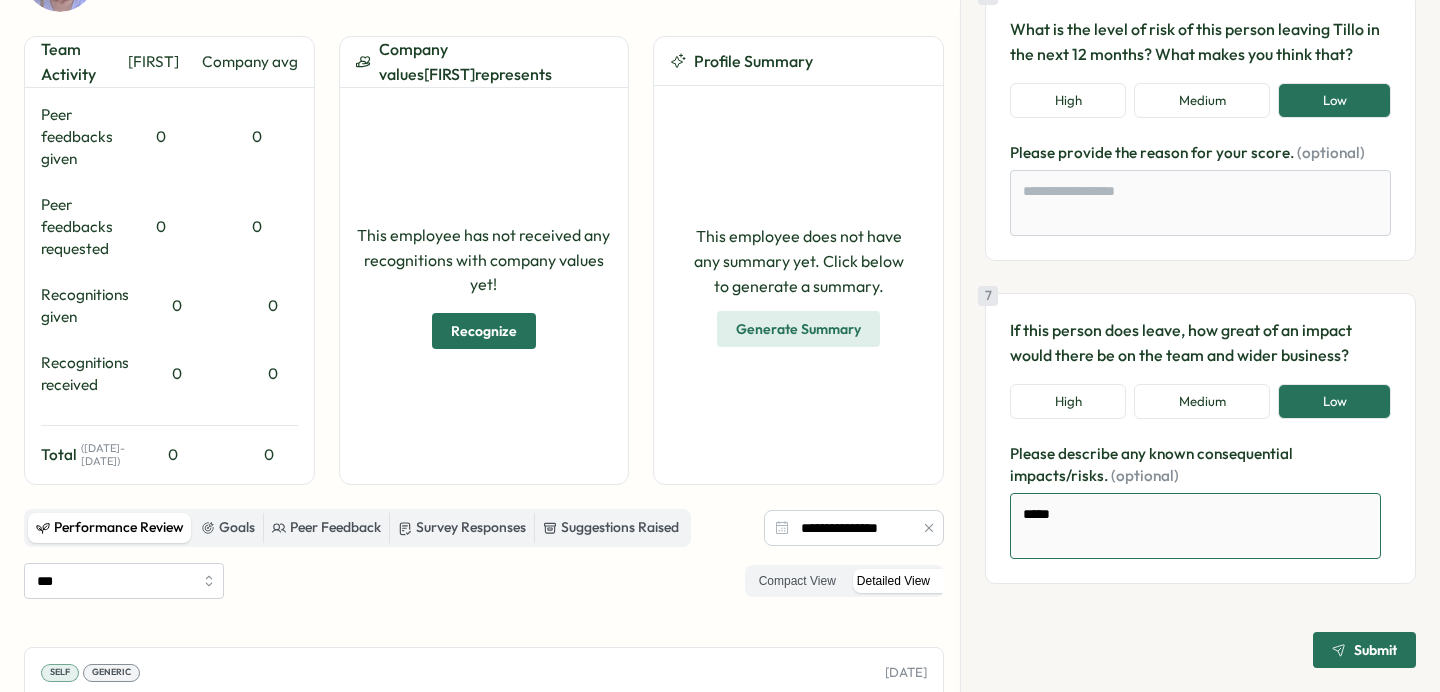 type on "*" 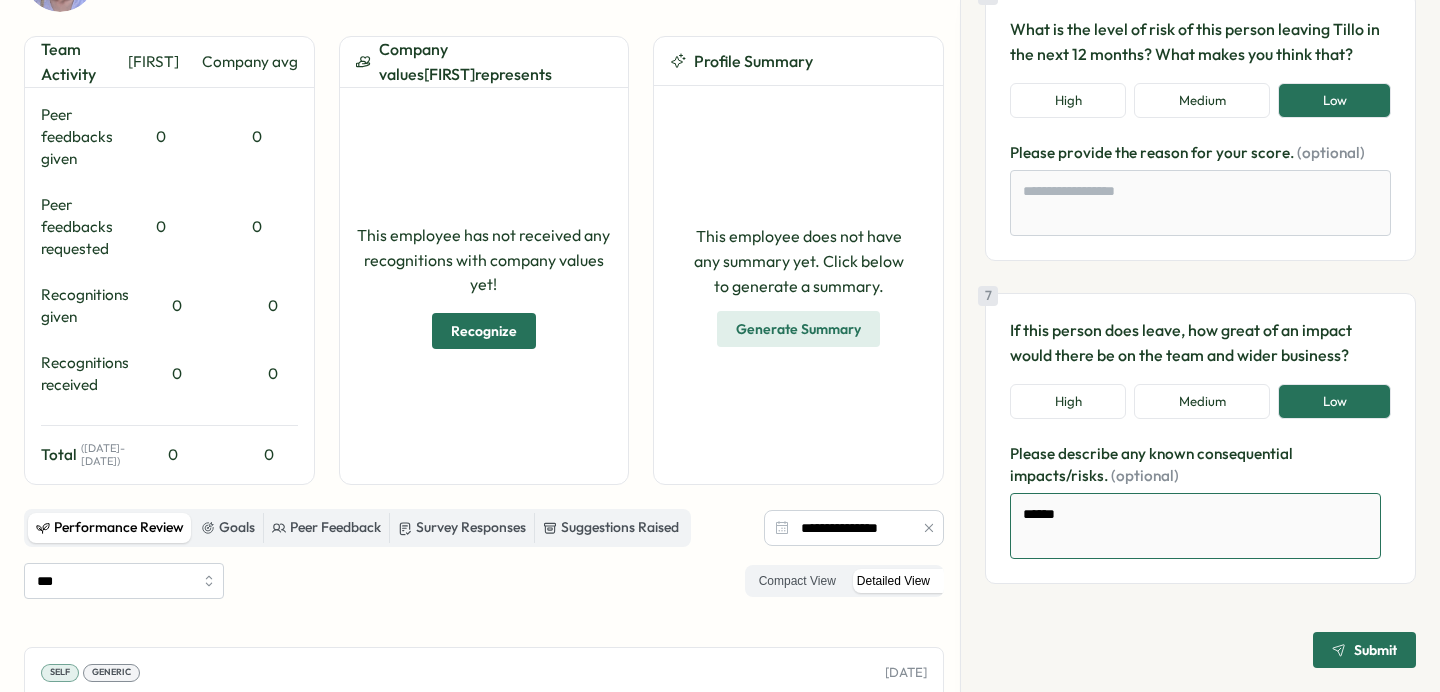 type on "*" 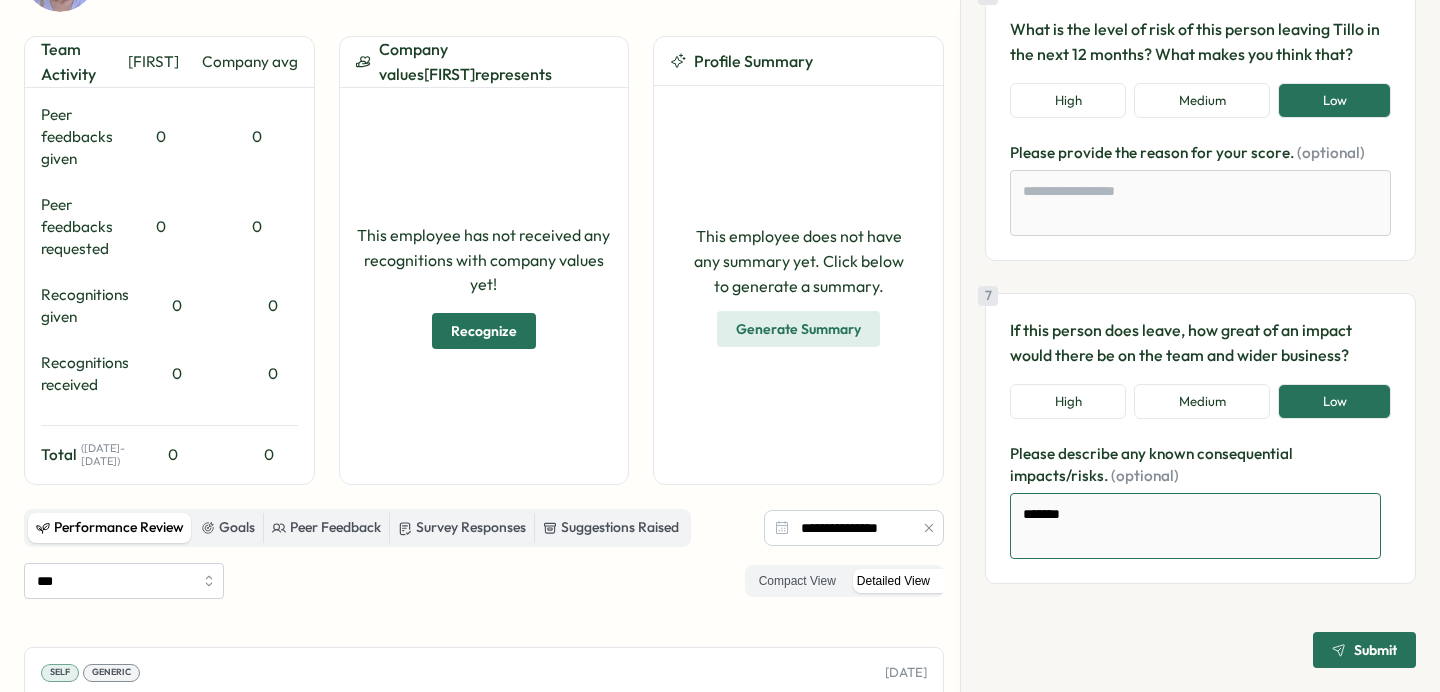 type on "*" 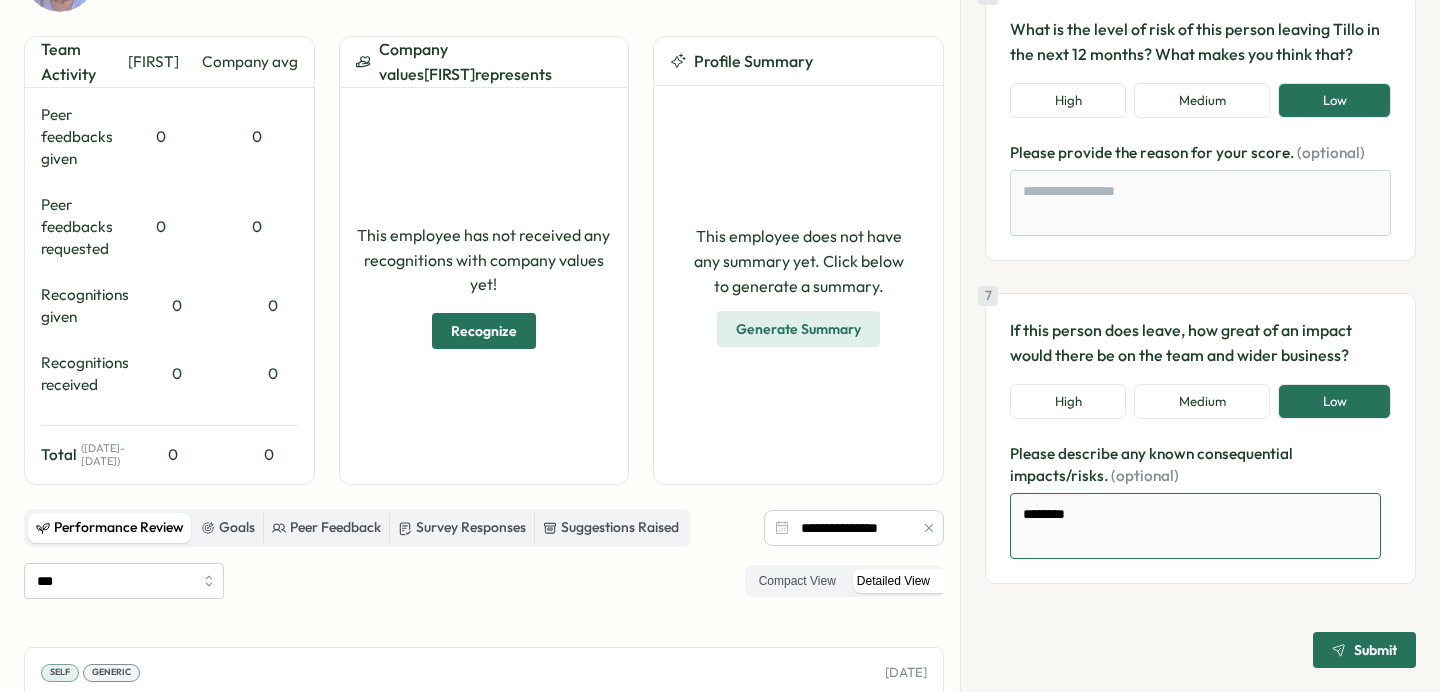 type on "*" 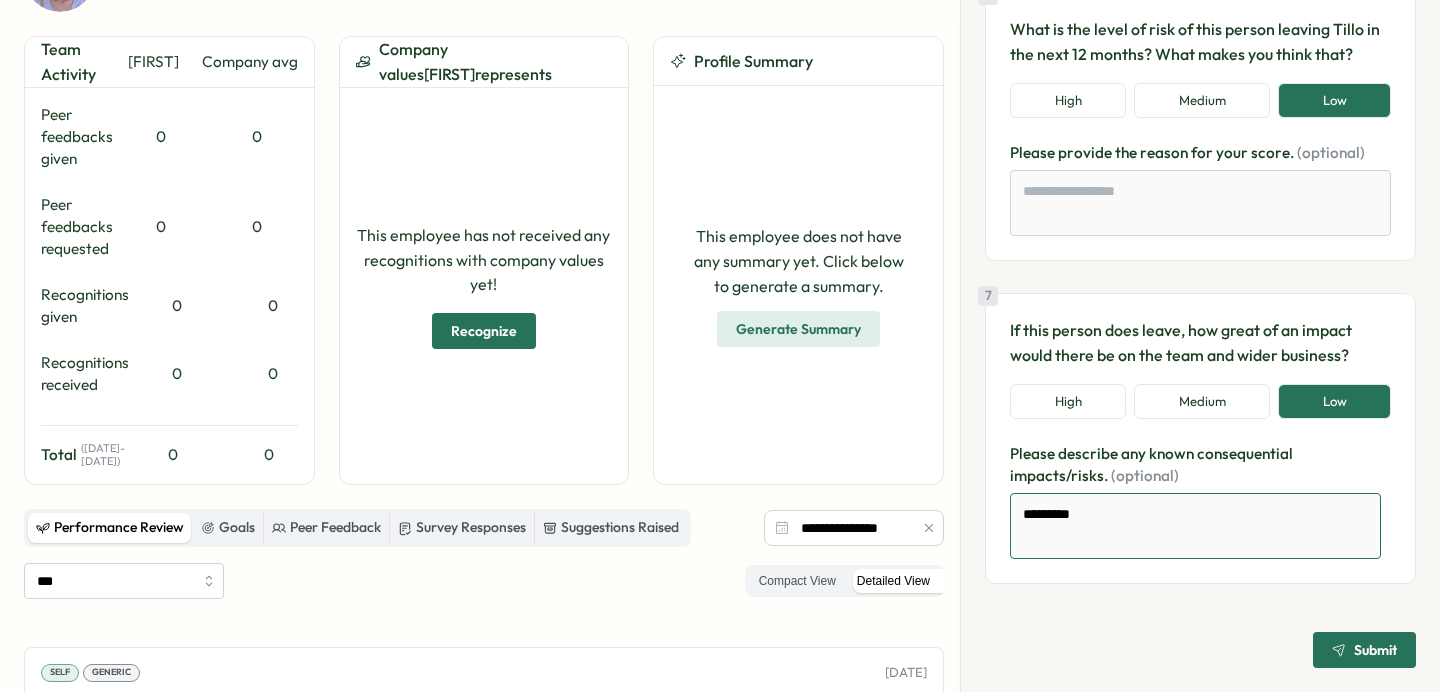 type on "*" 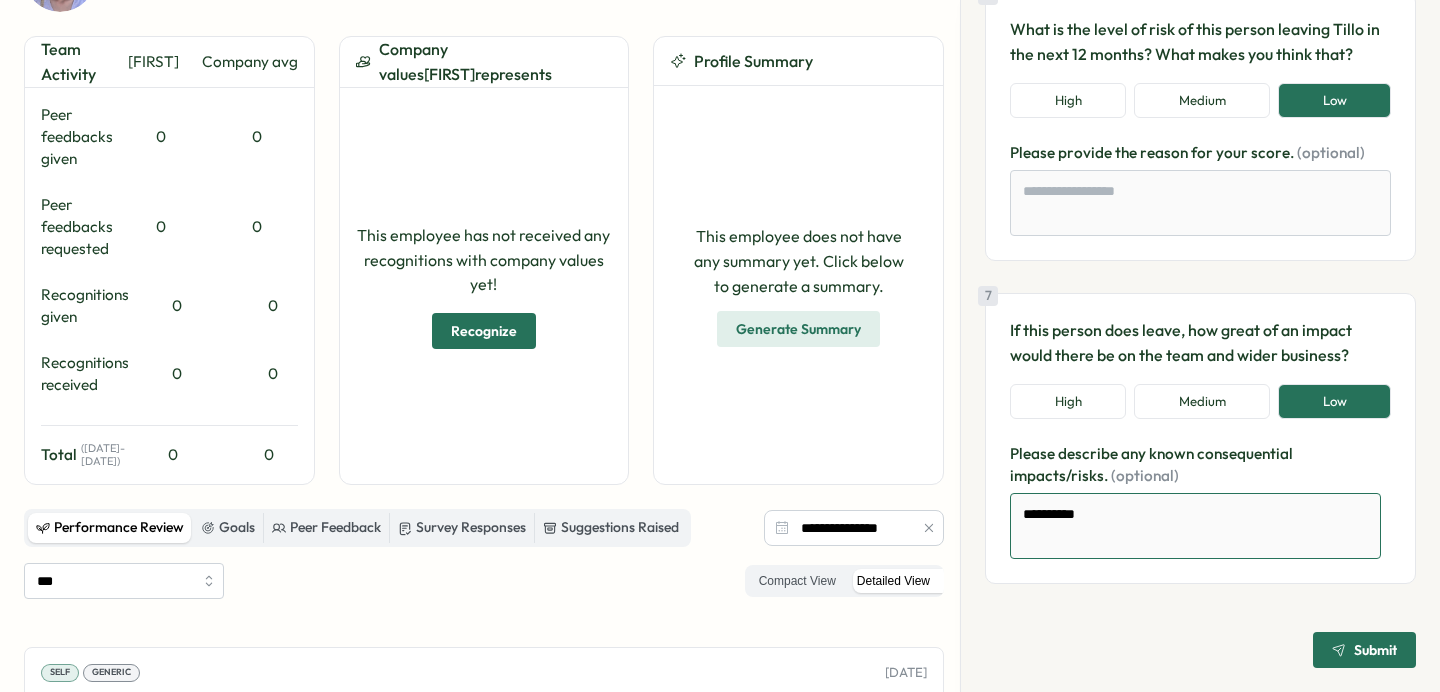 type on "*" 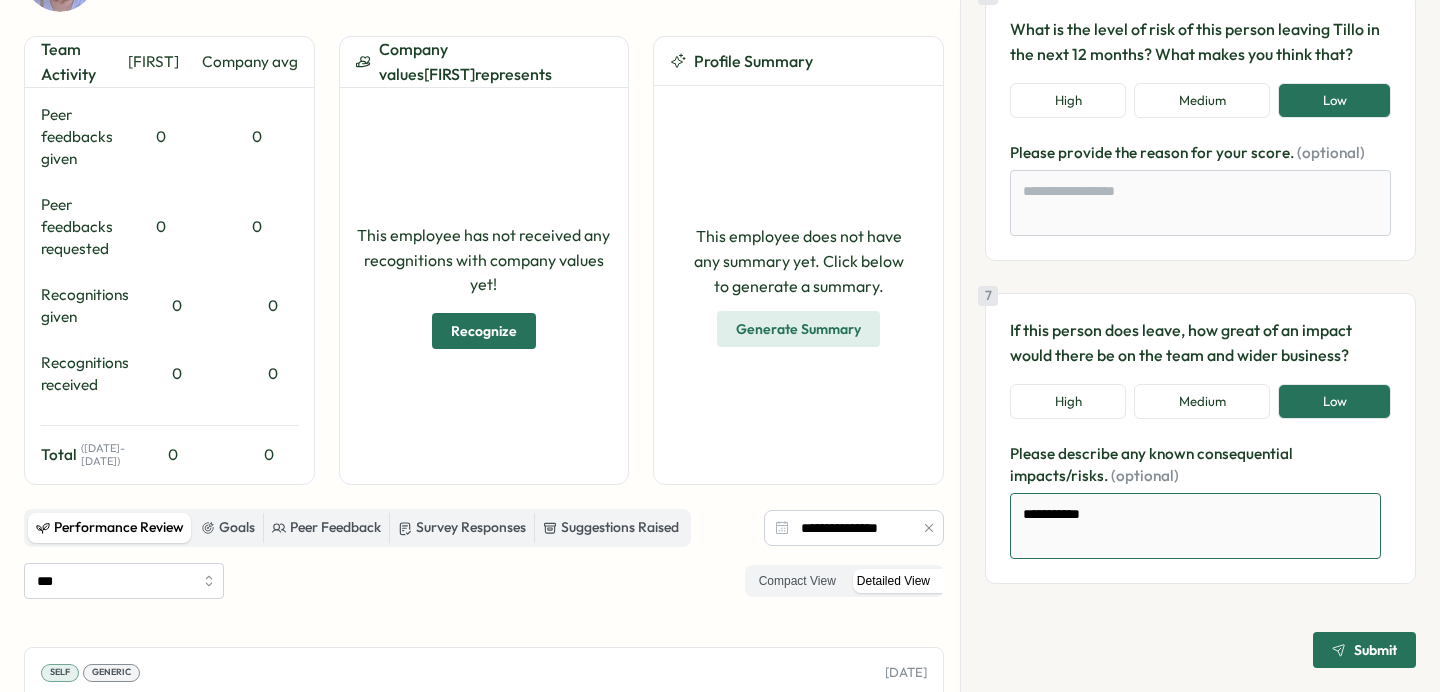 type on "*" 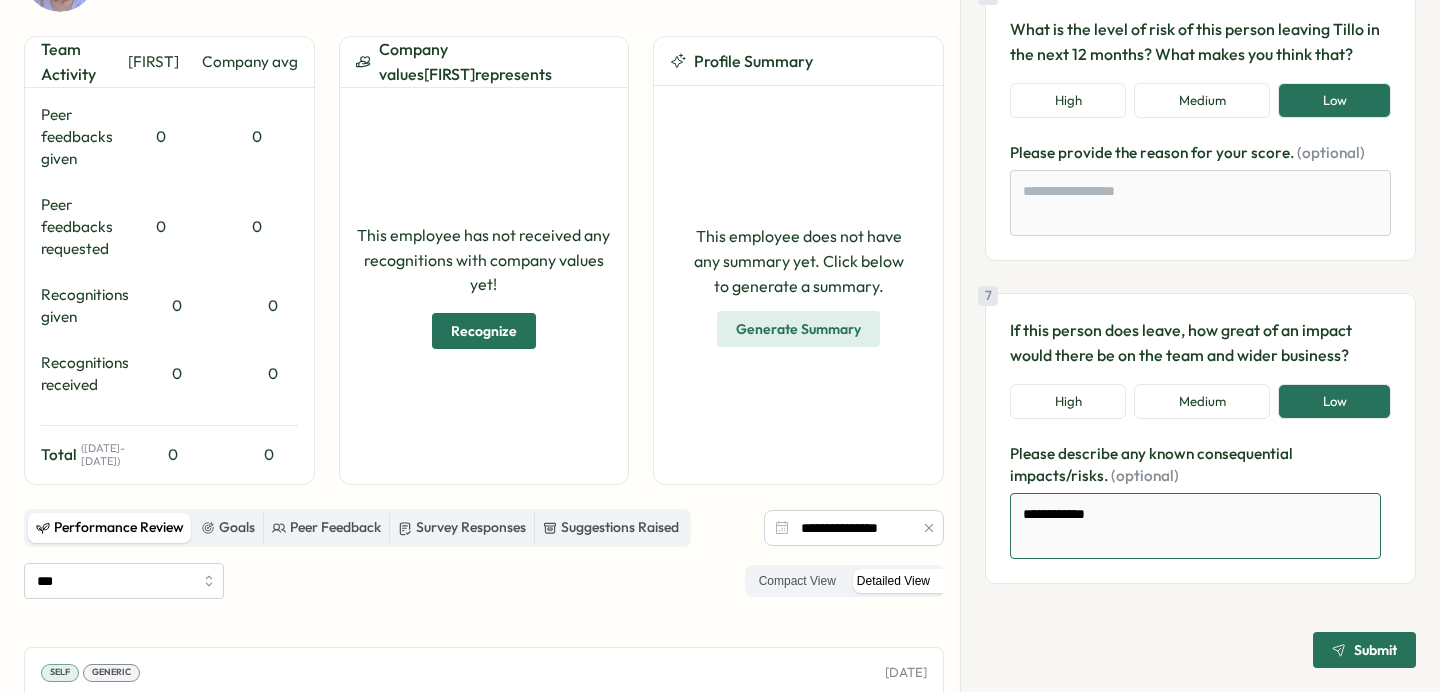 type on "*" 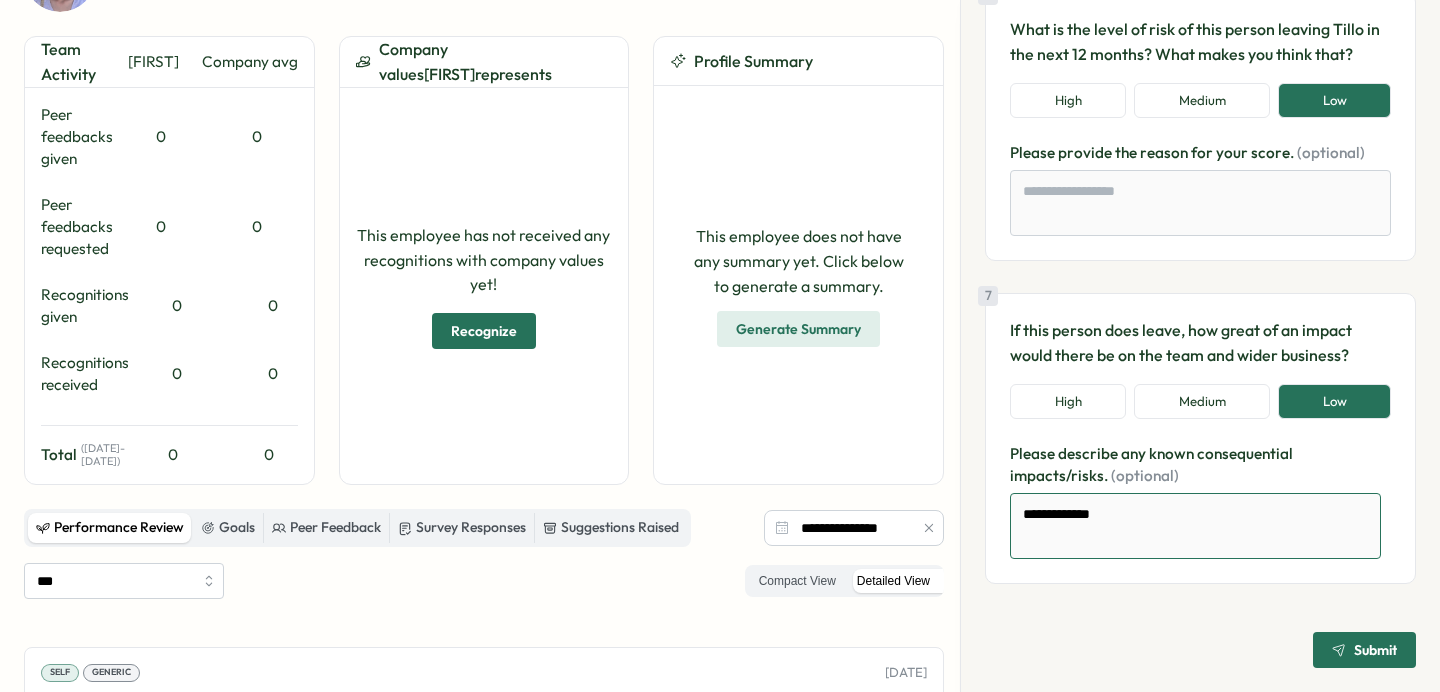 type on "*" 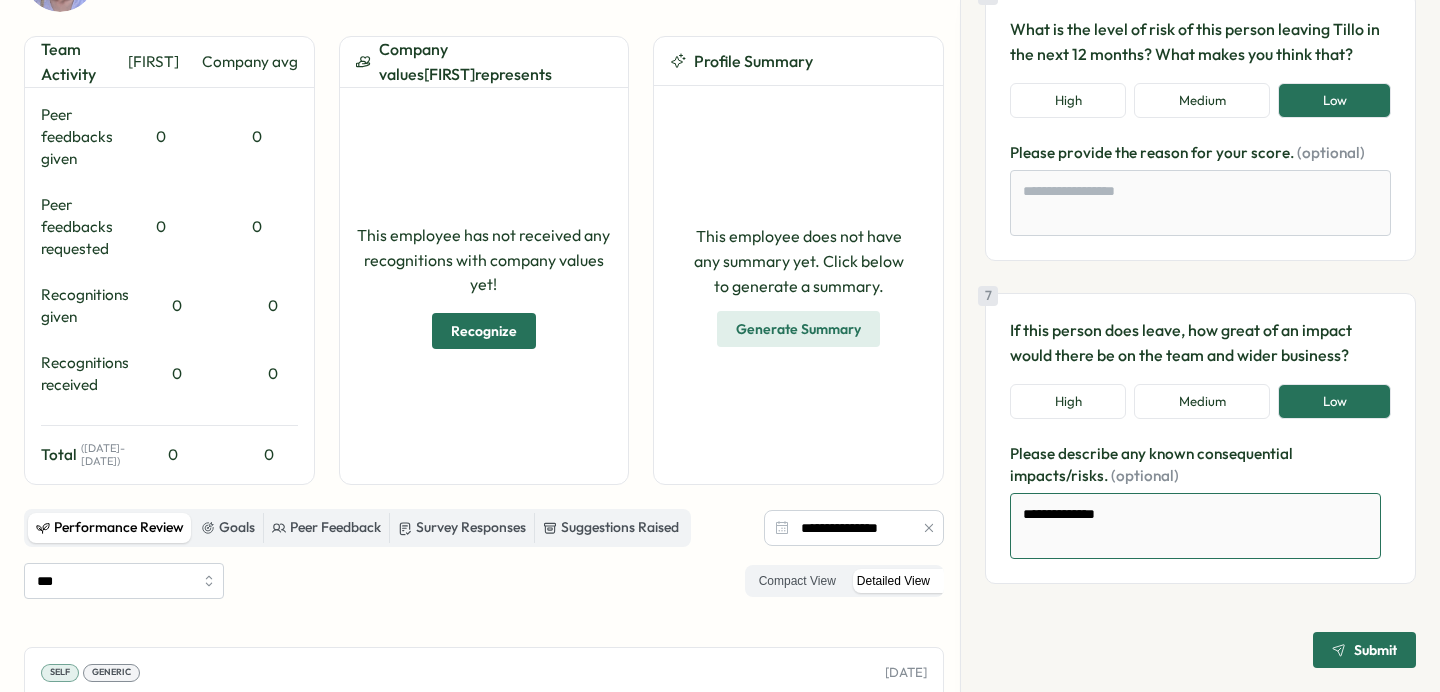 type on "*" 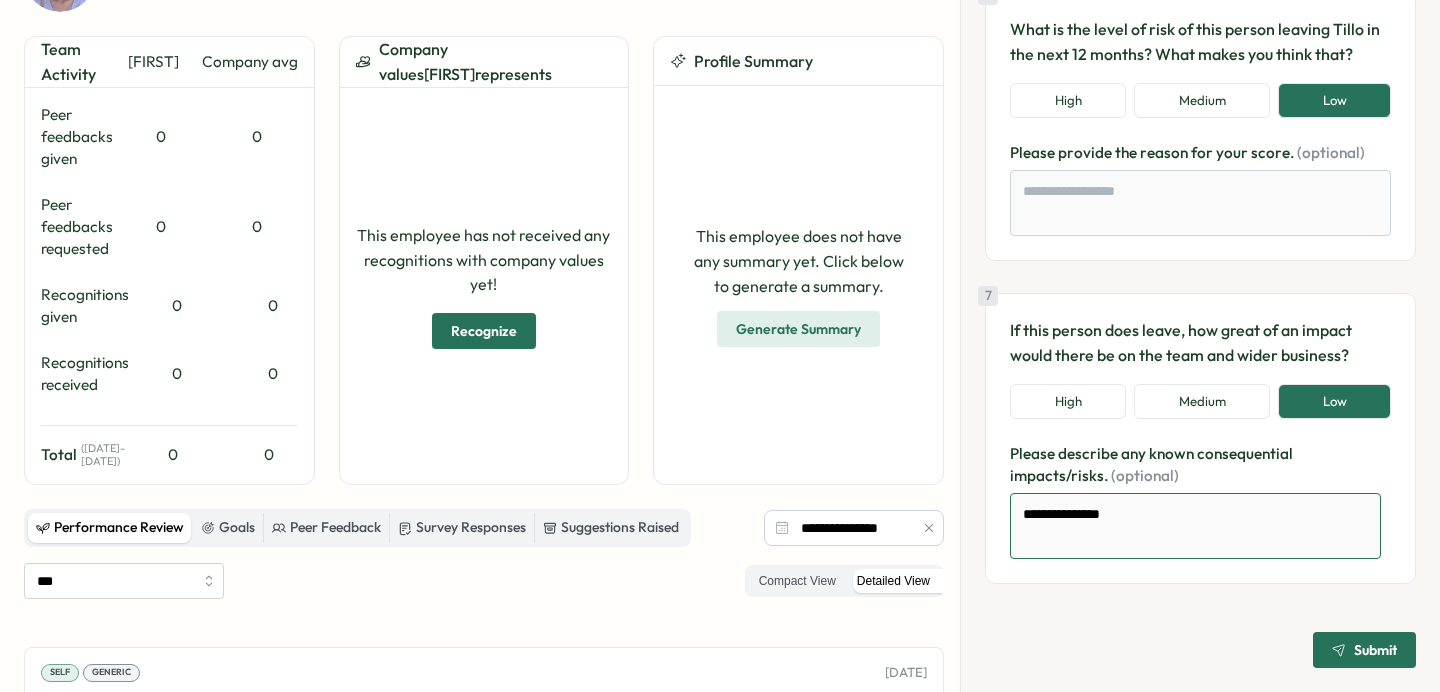type on "*" 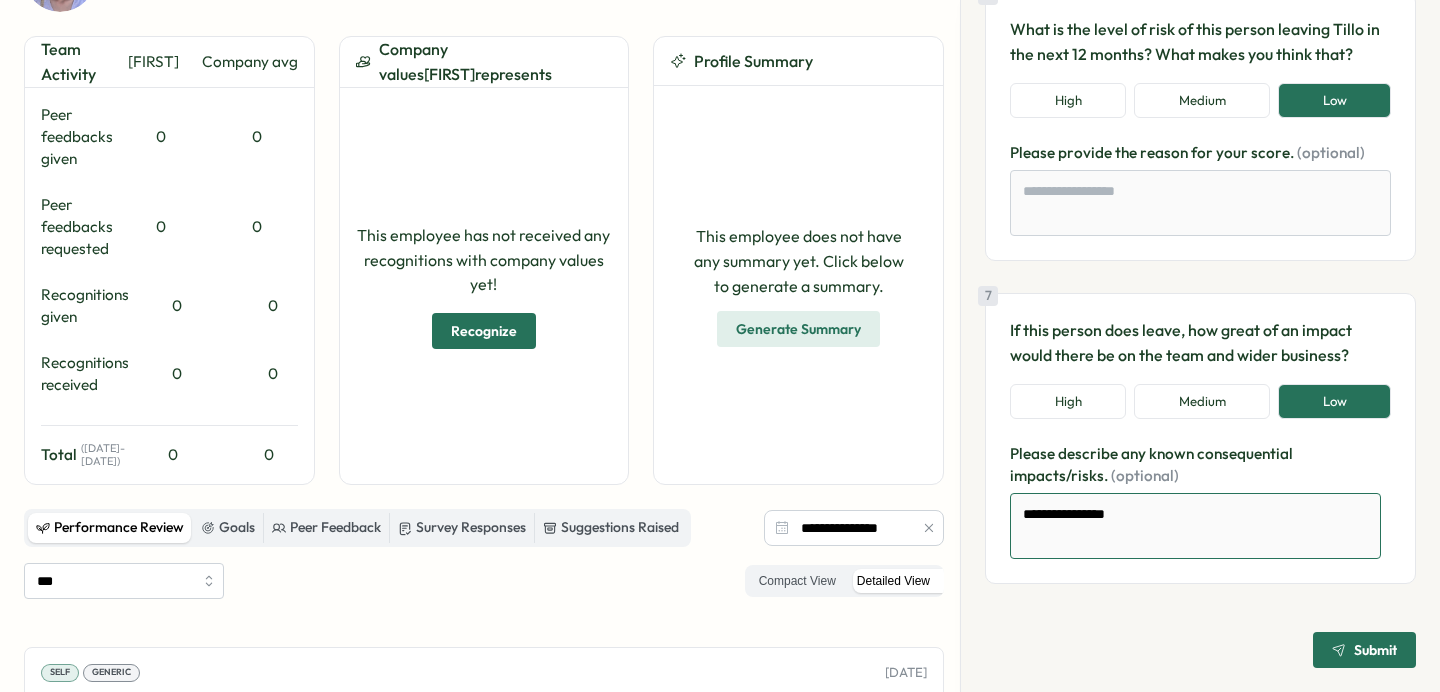 type on "*" 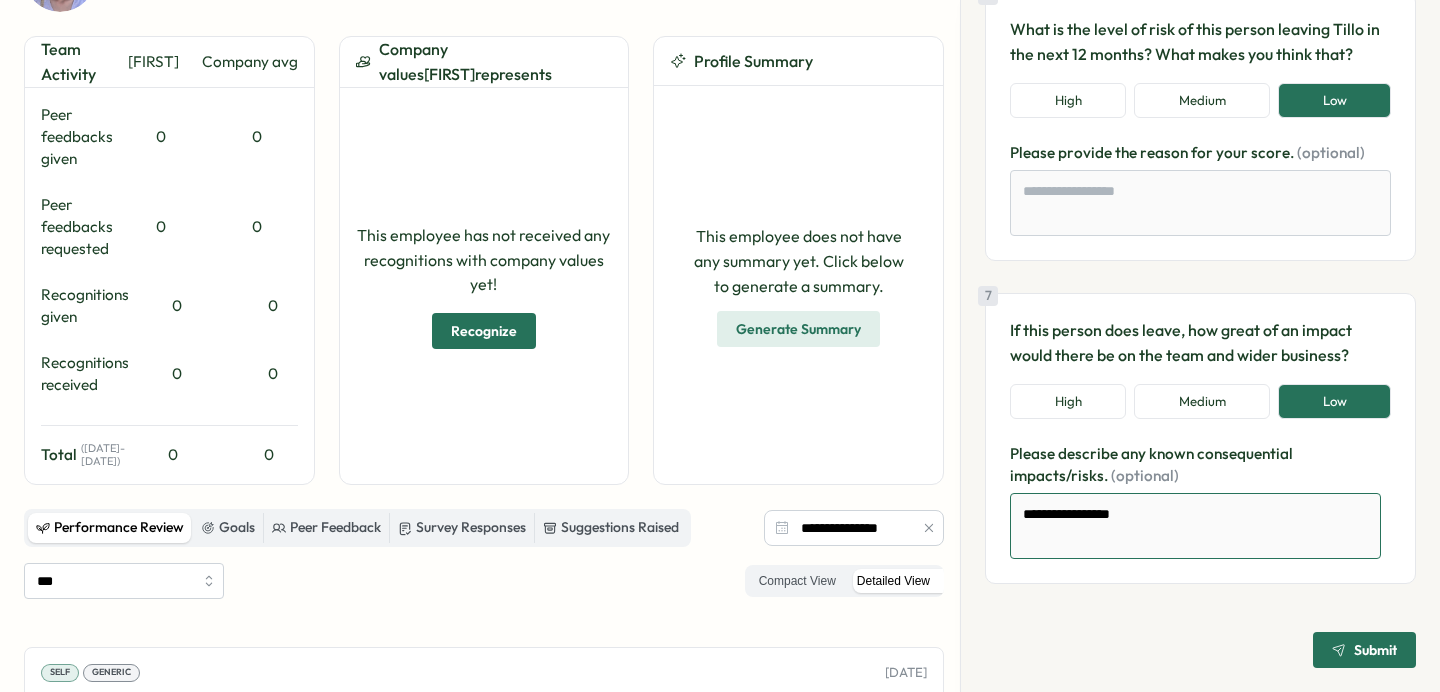 type on "*" 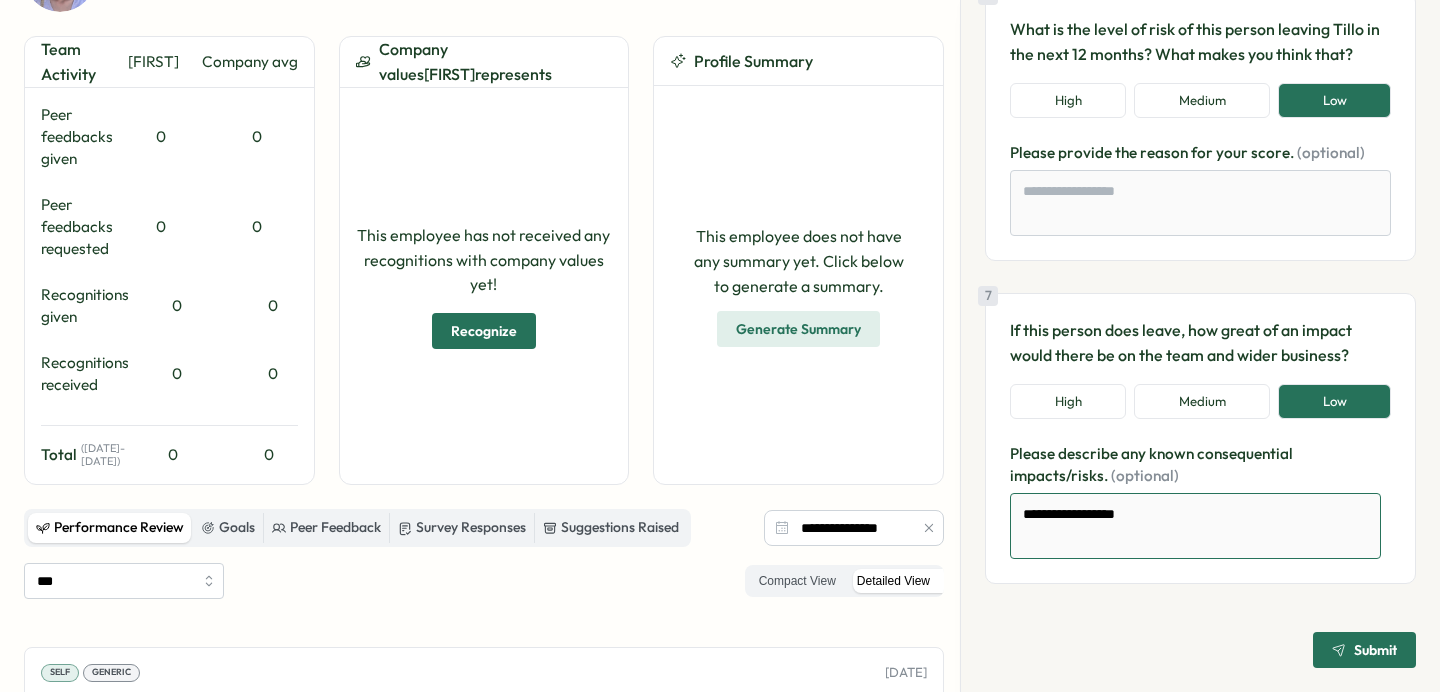 type on "*" 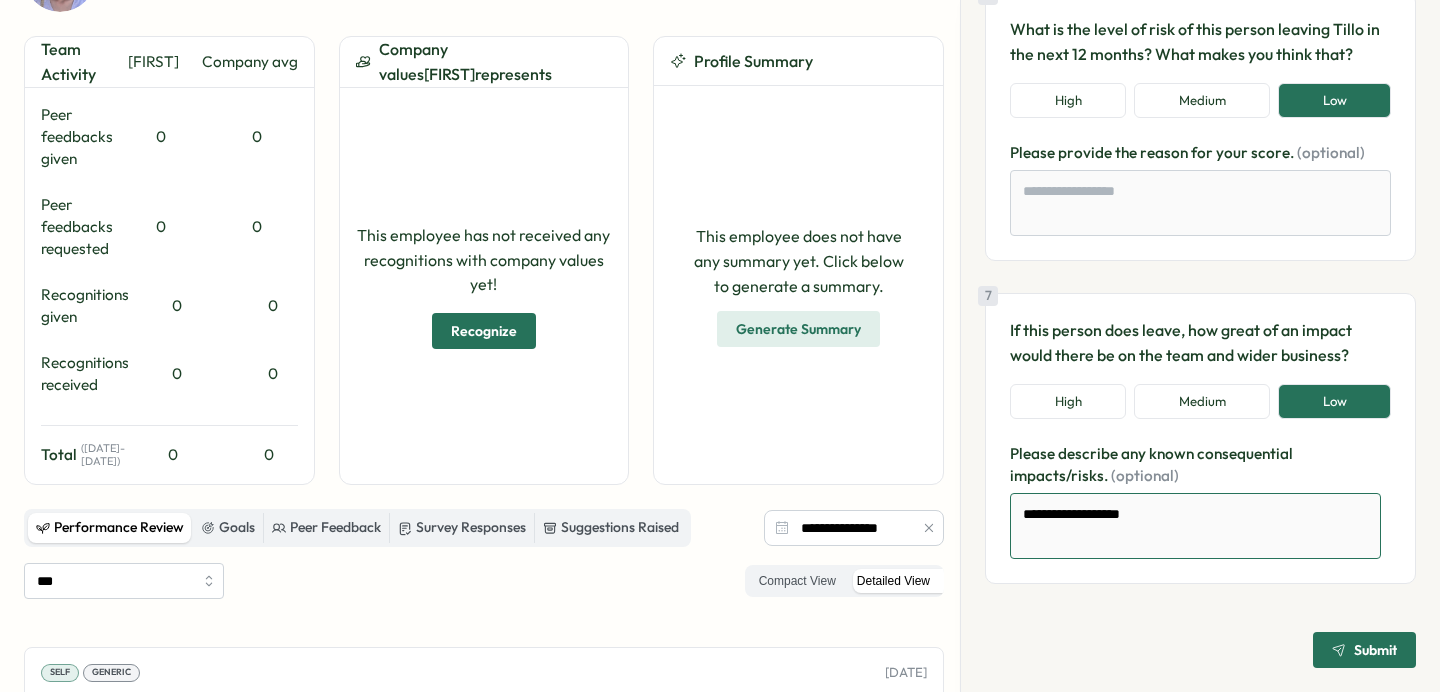 type on "**********" 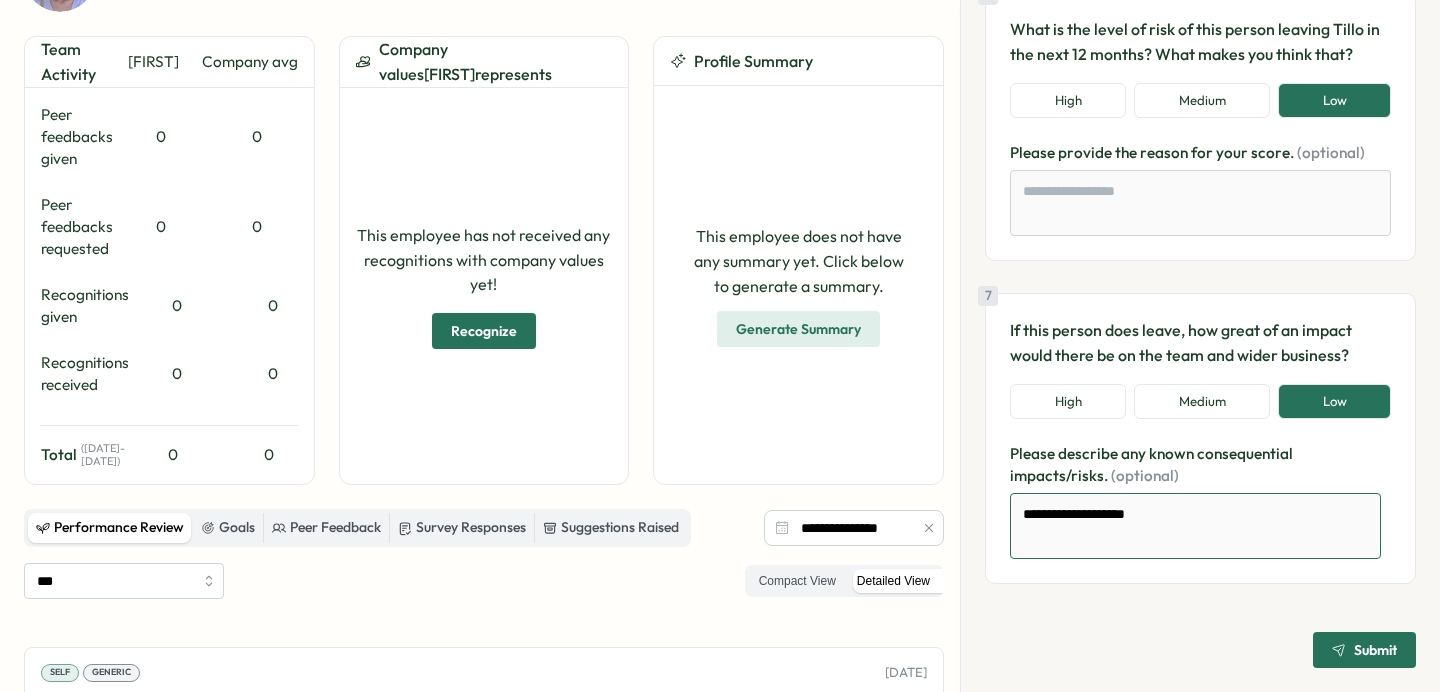 type on "*" 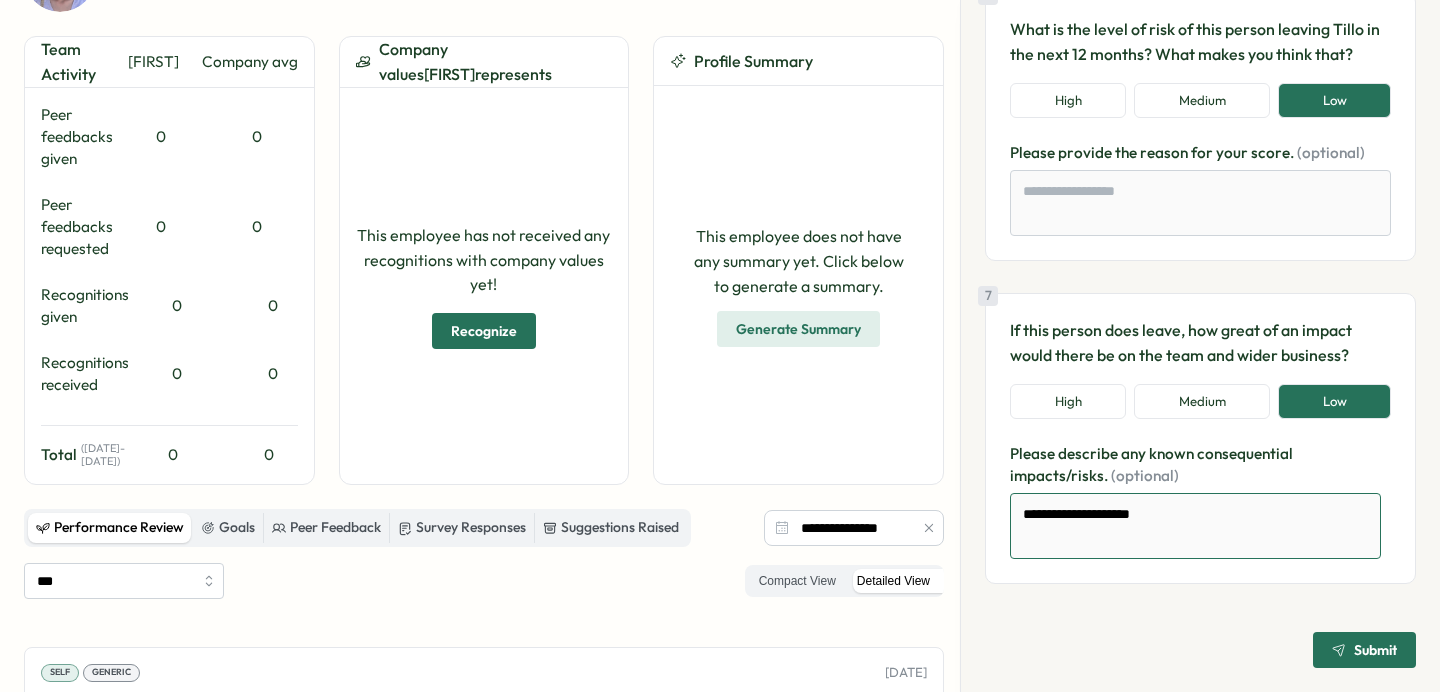 type on "*" 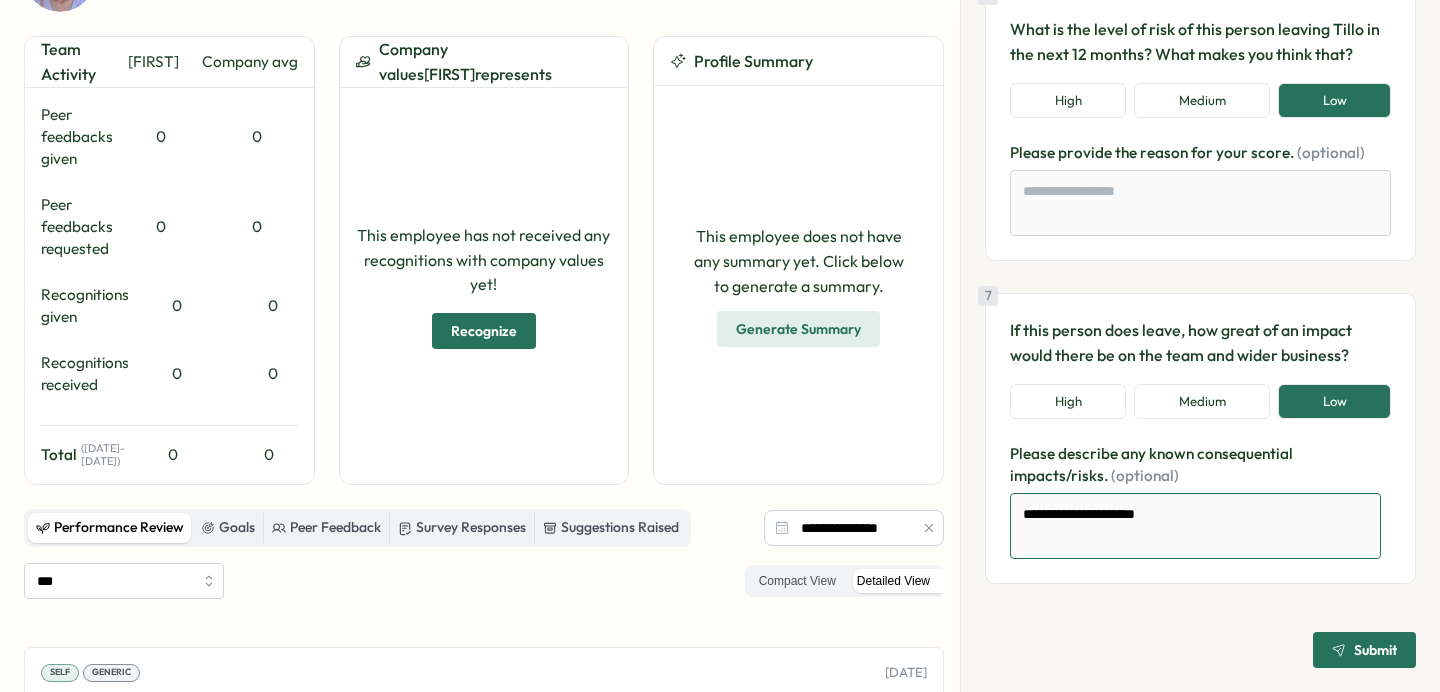 type on "*" 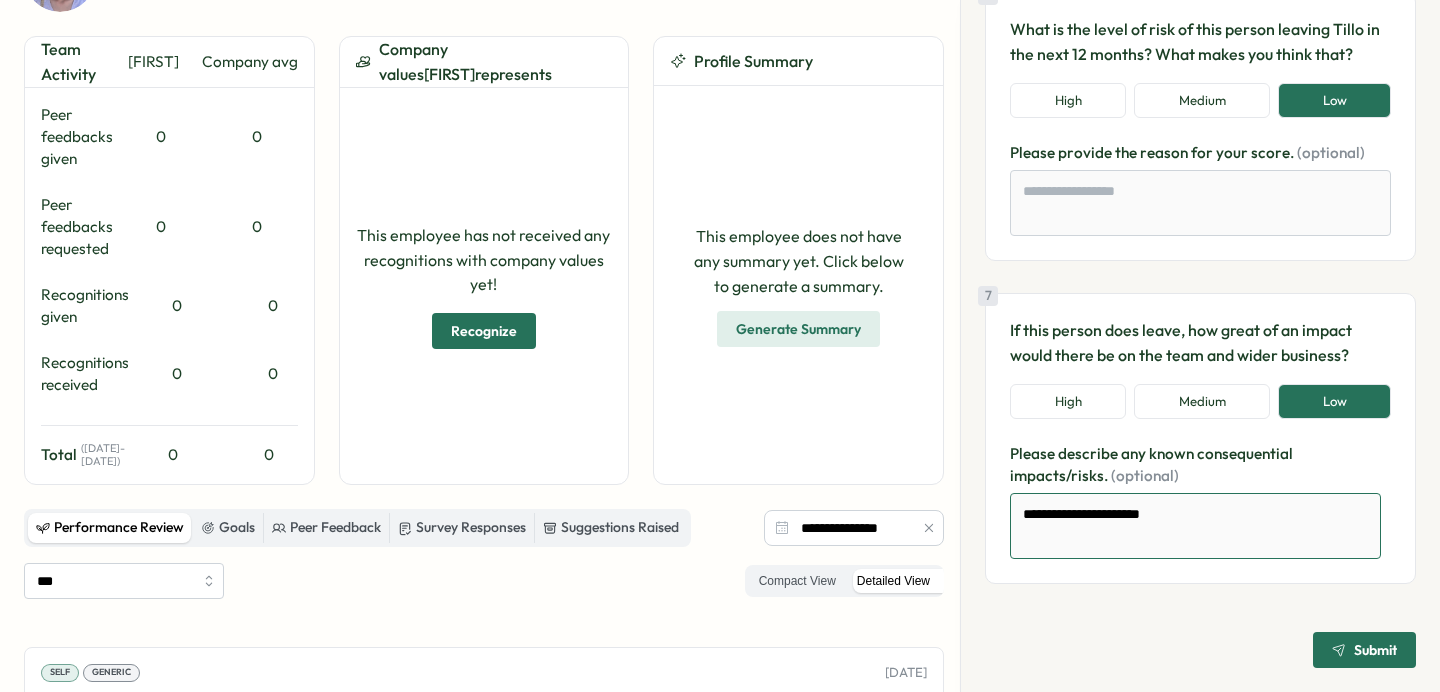 type on "*" 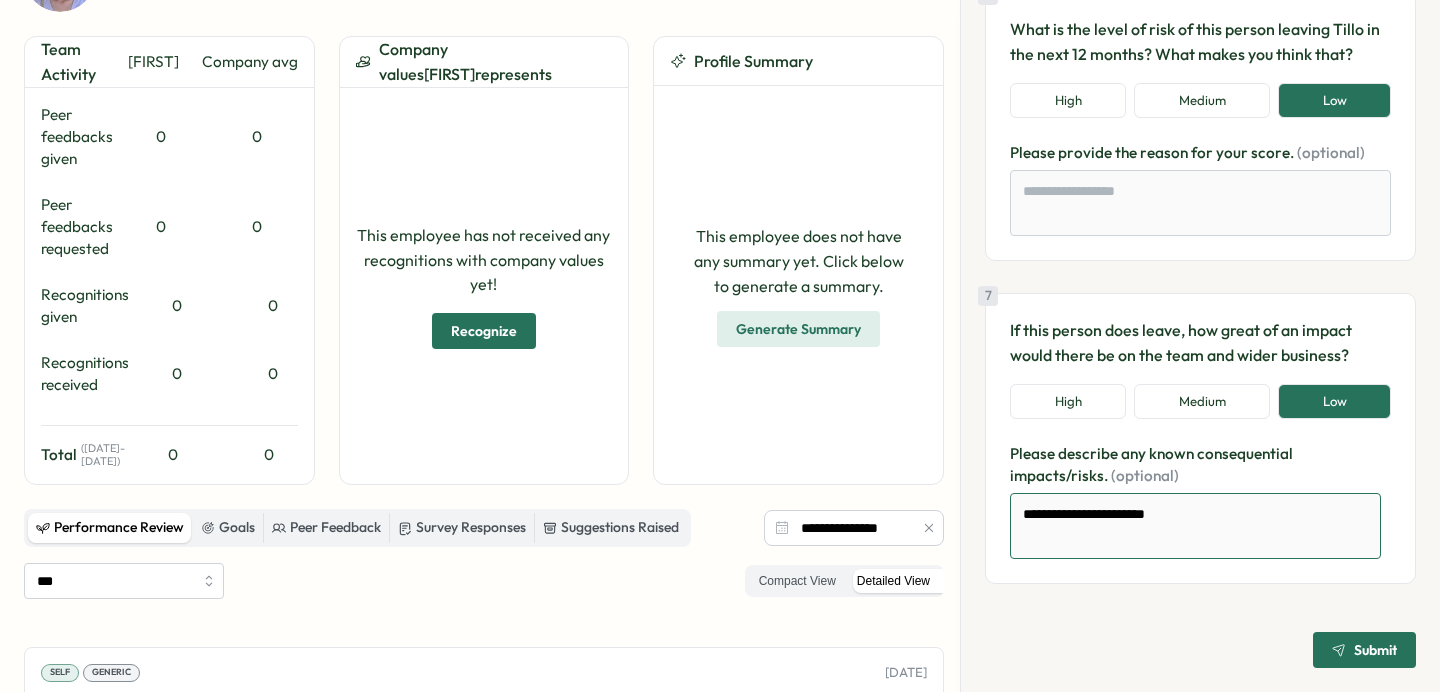 type on "*" 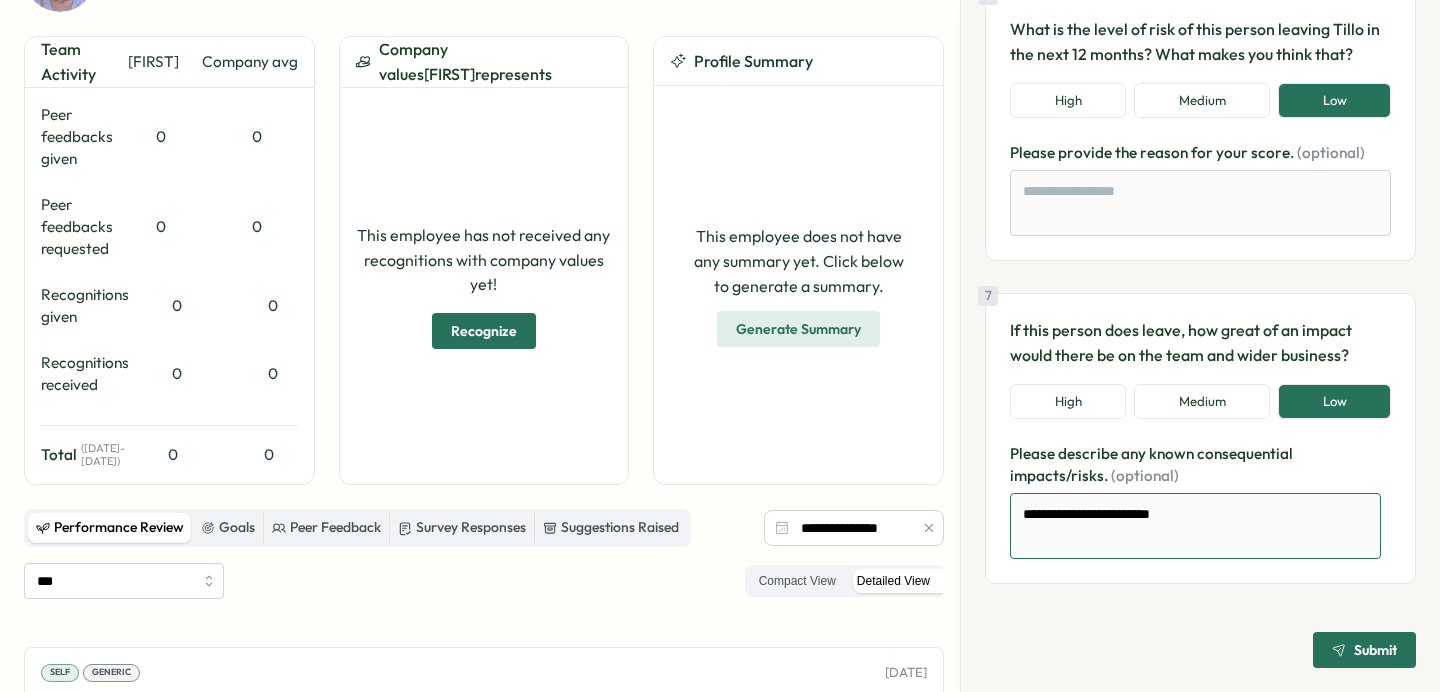 type on "*" 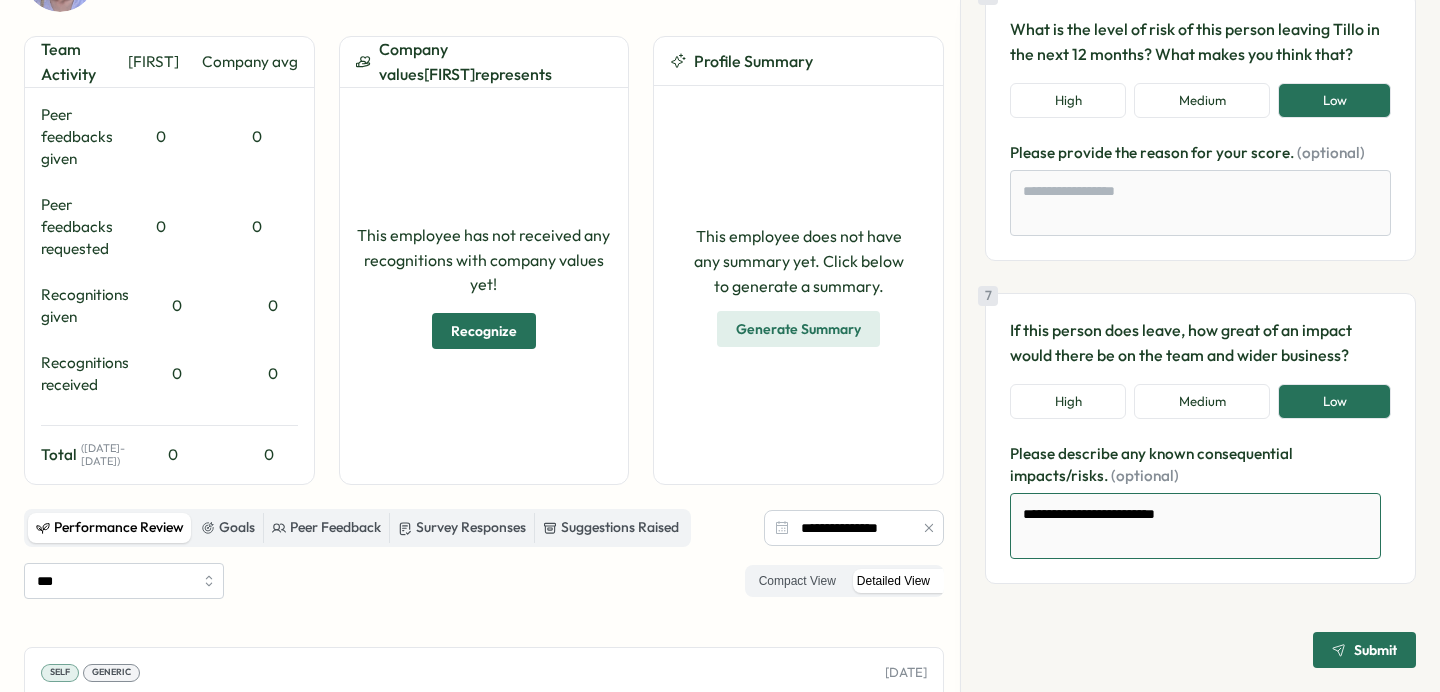 type on "*" 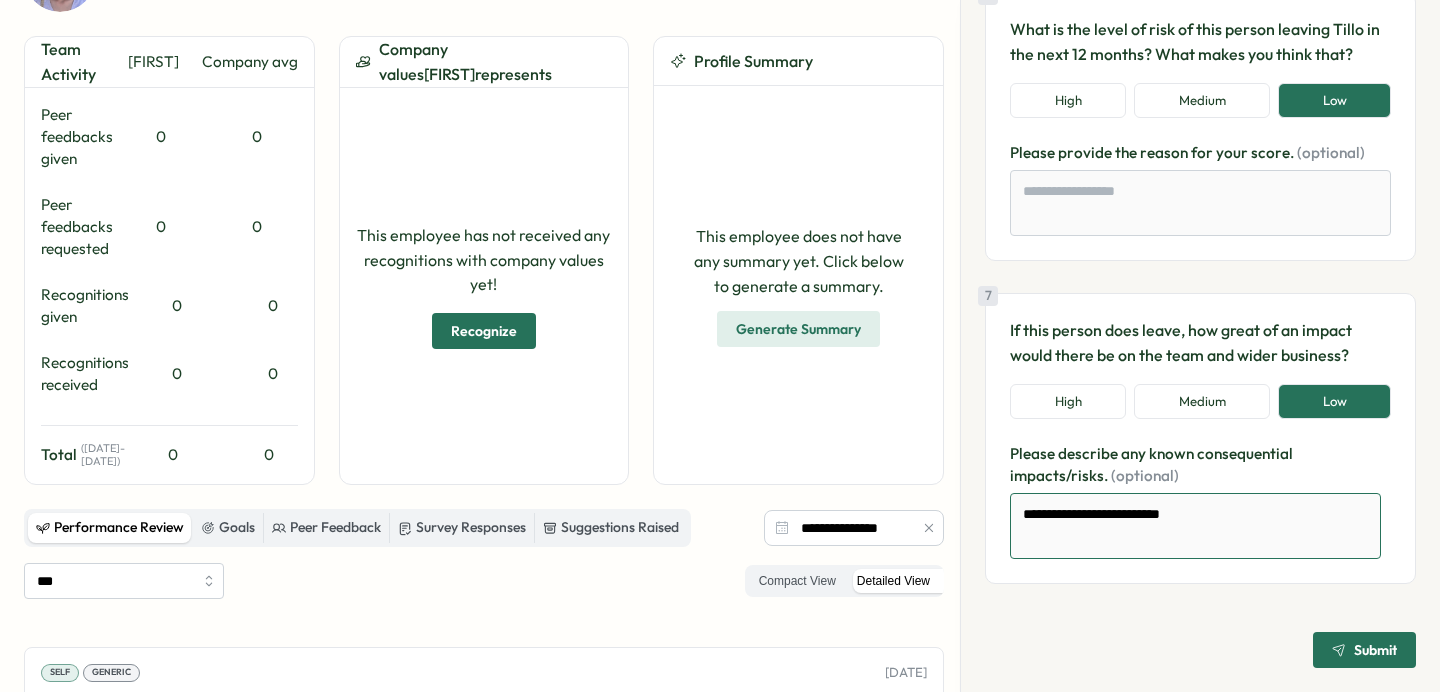 type on "*" 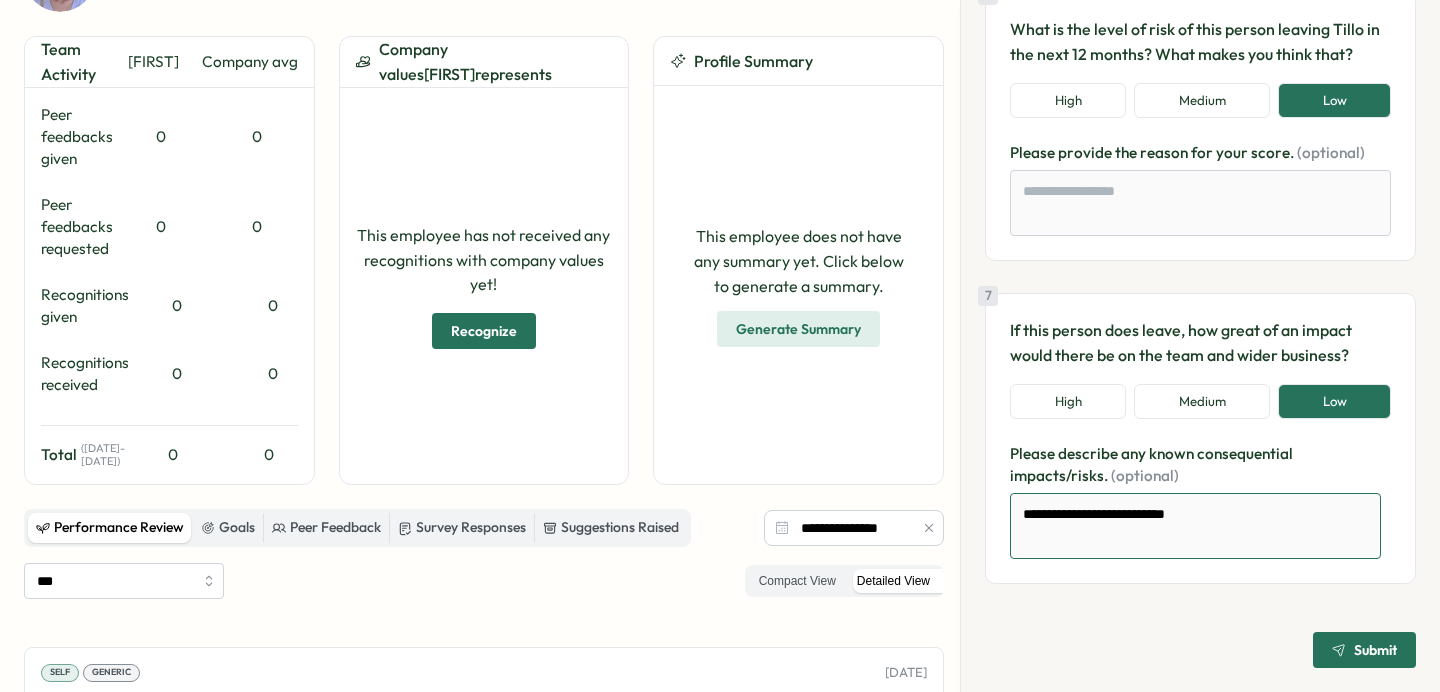 type on "*" 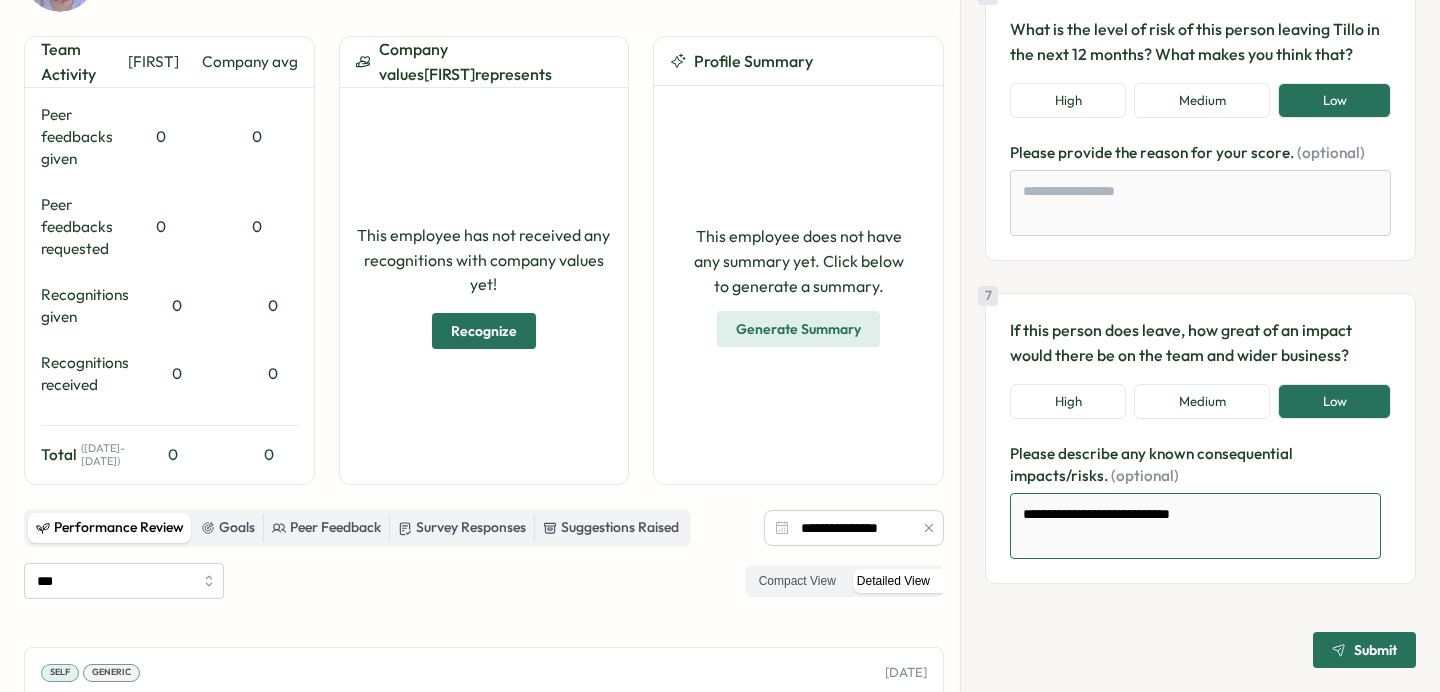 type on "*" 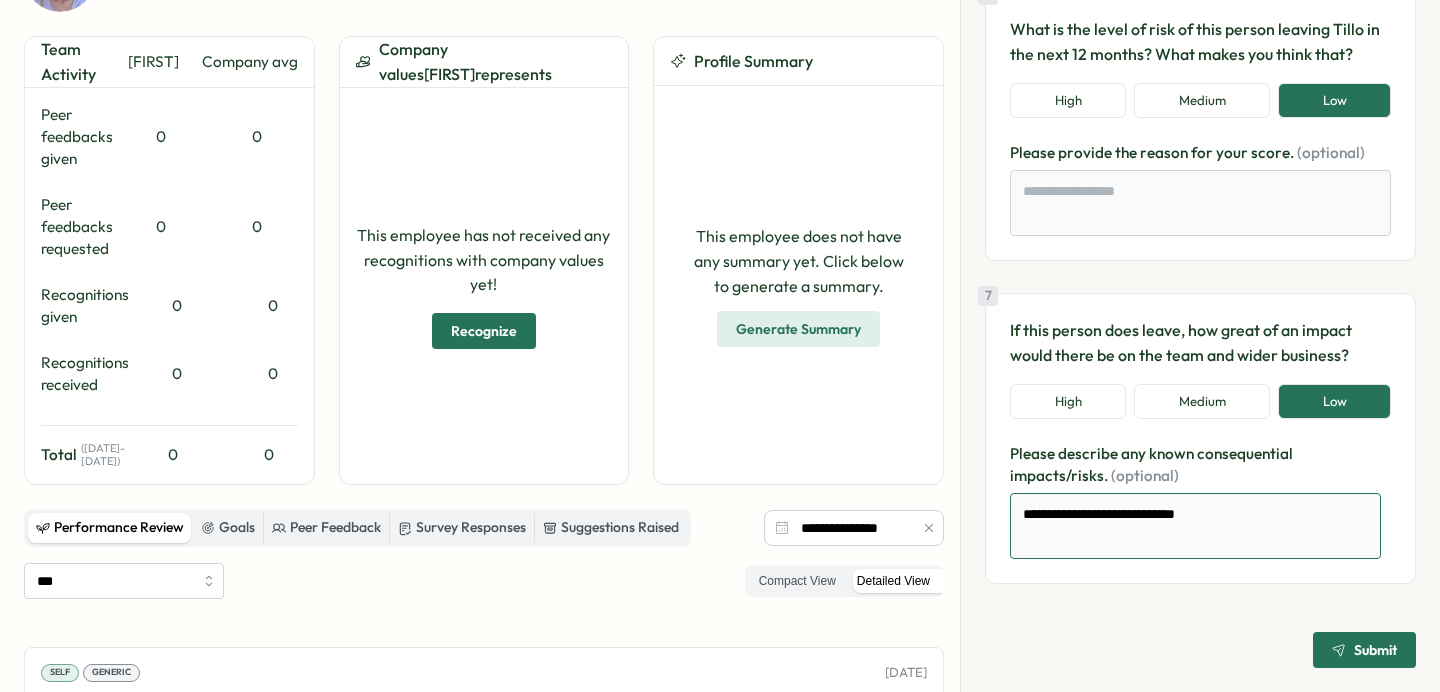 type on "*" 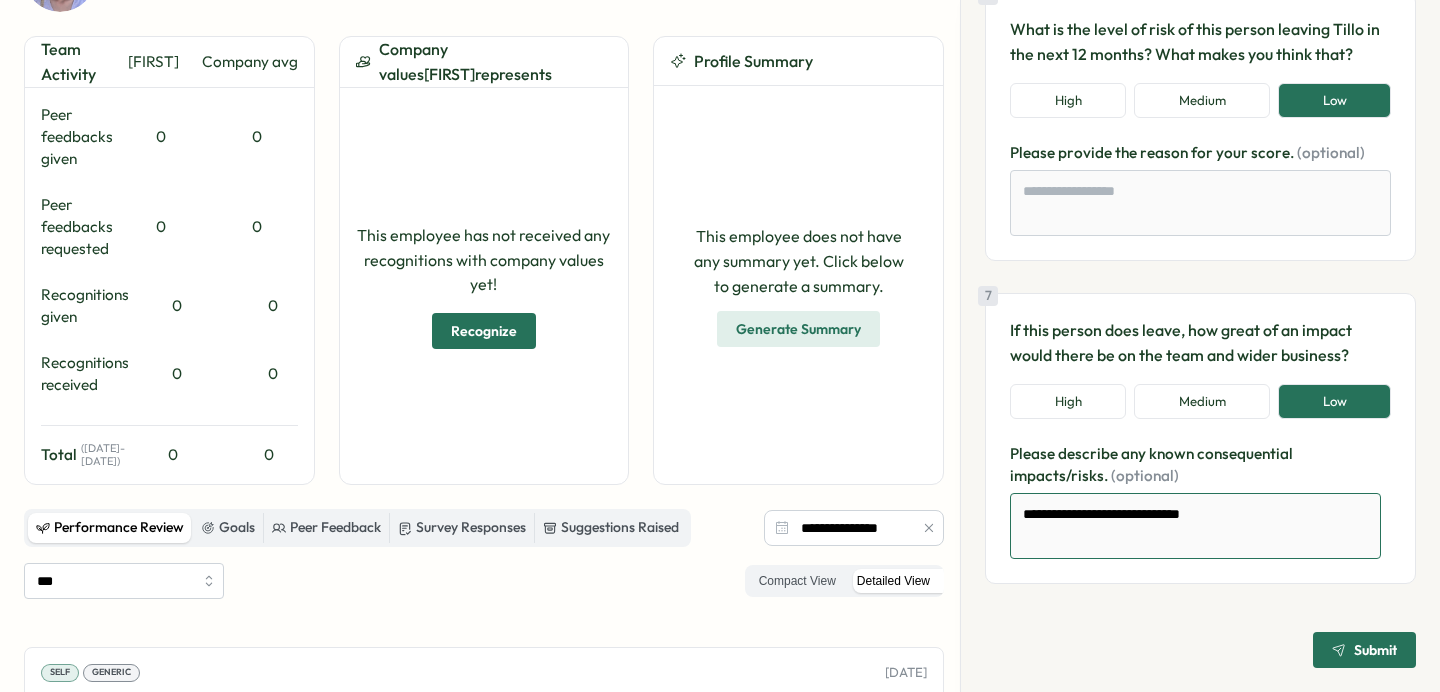 type on "*" 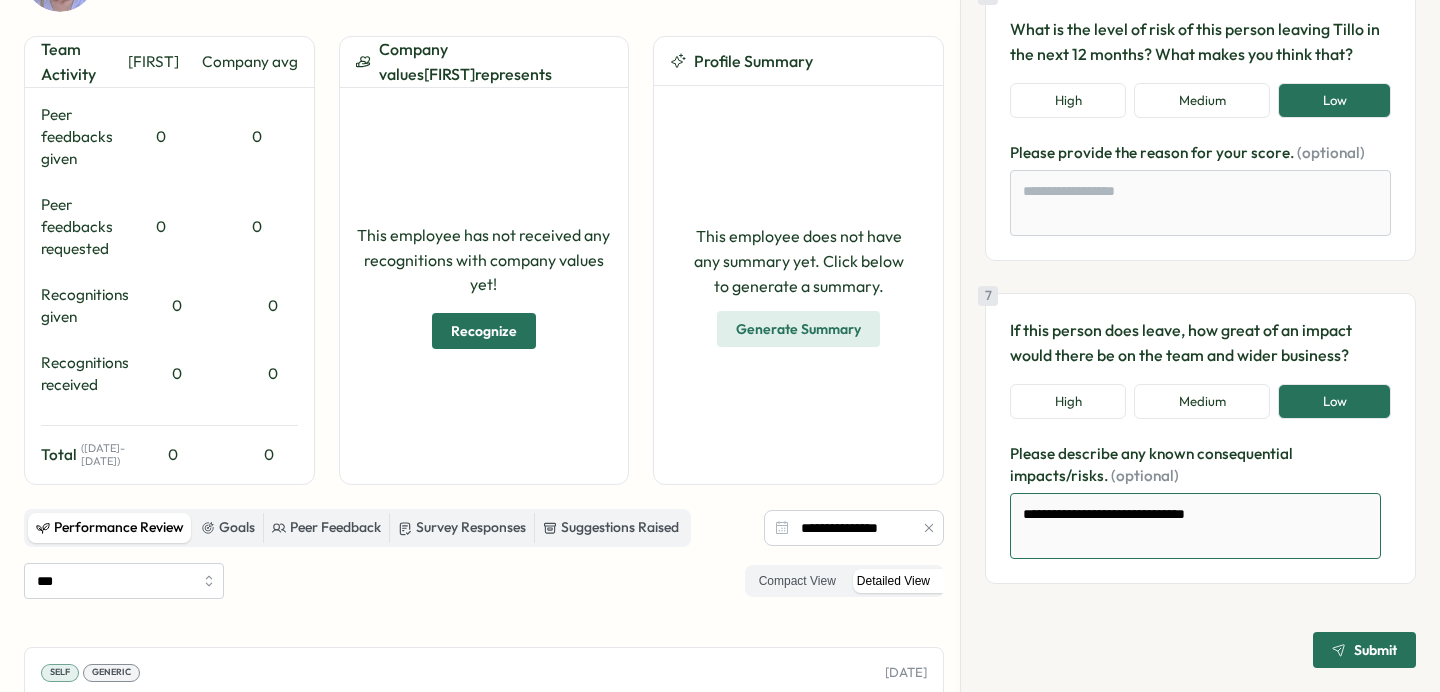 type on "*" 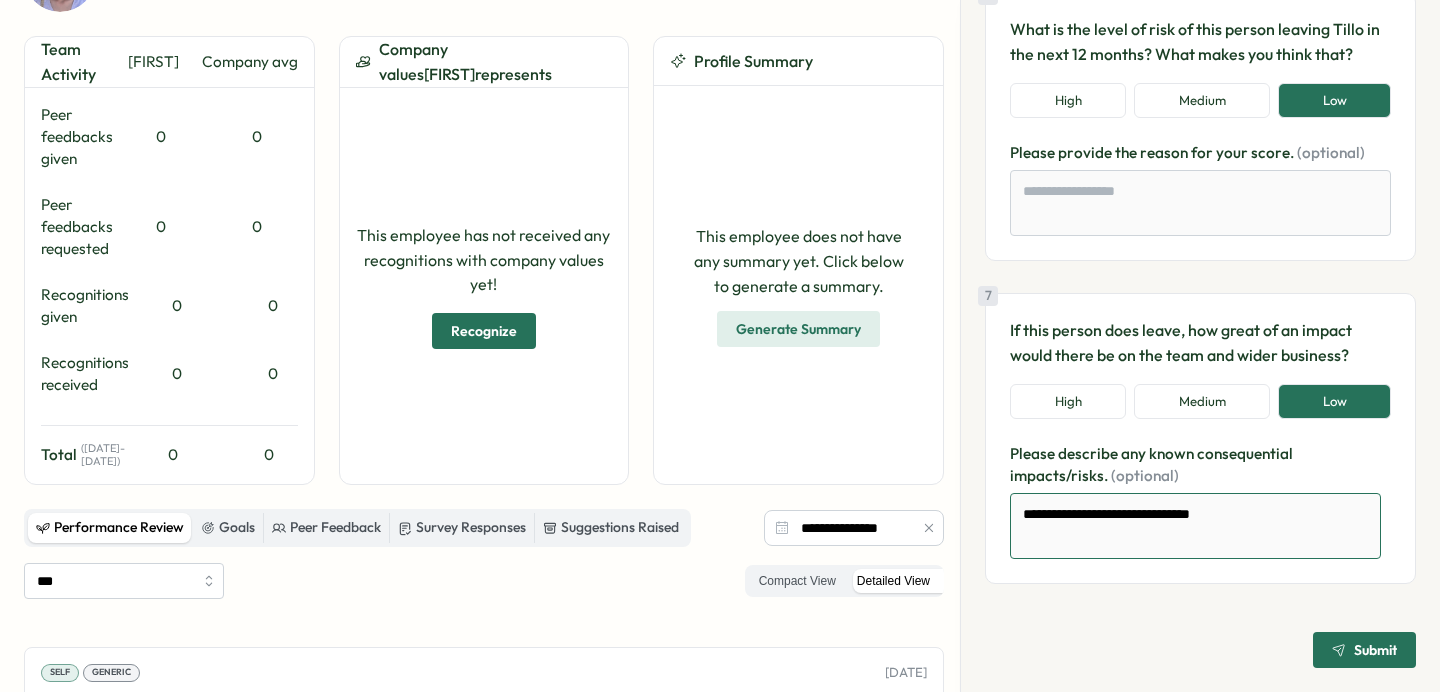 type on "*" 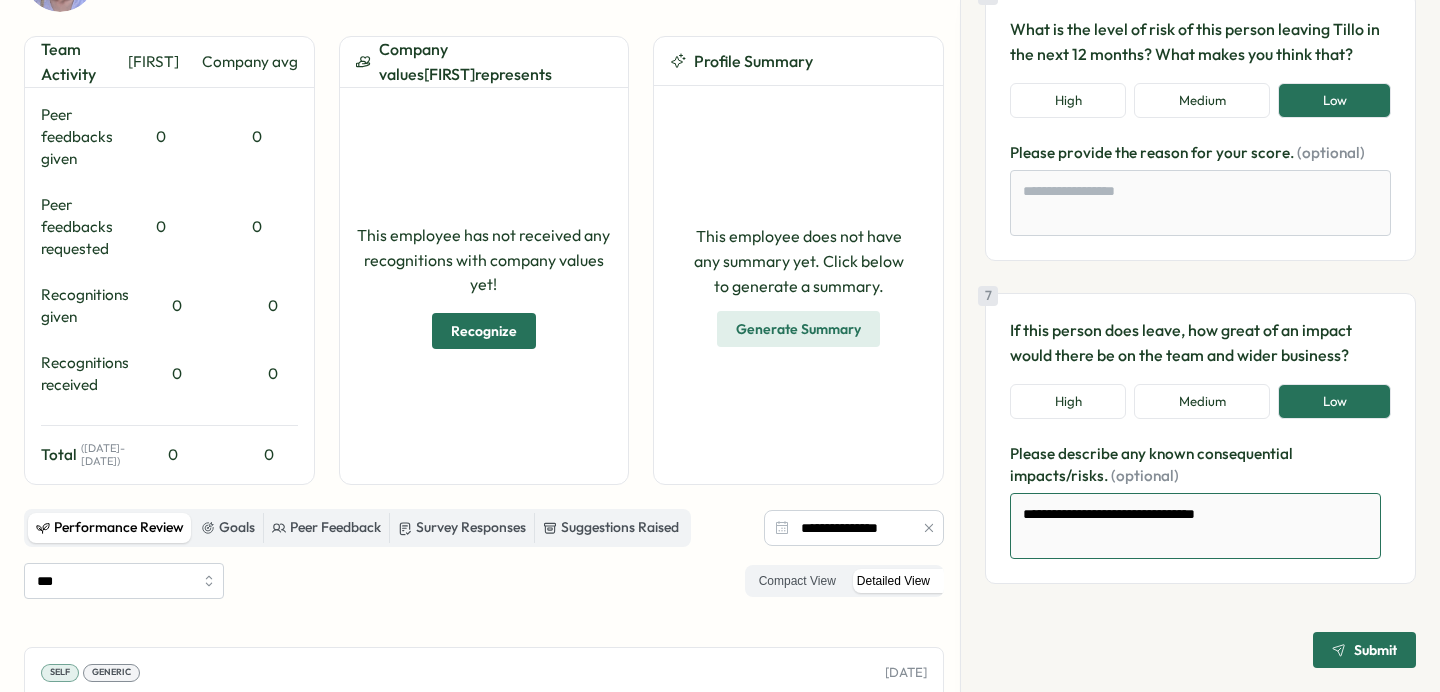 type on "*" 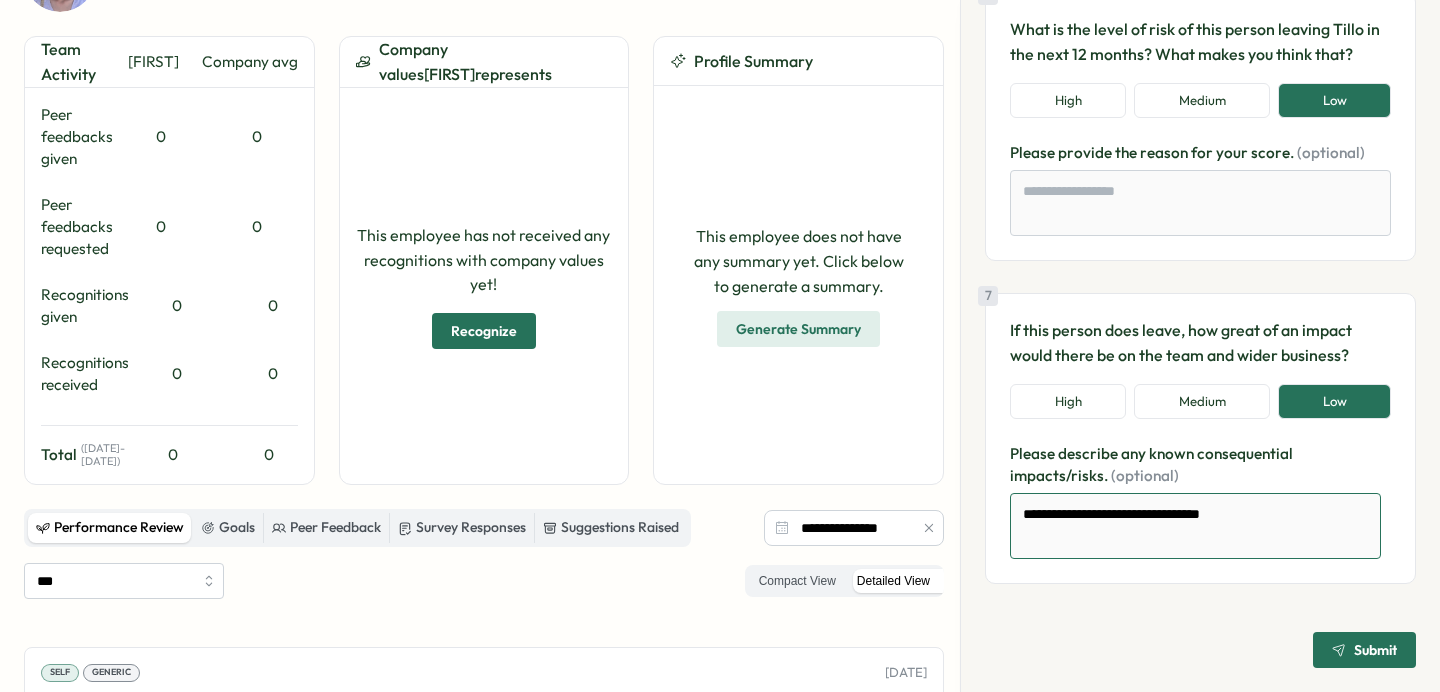 type on "*" 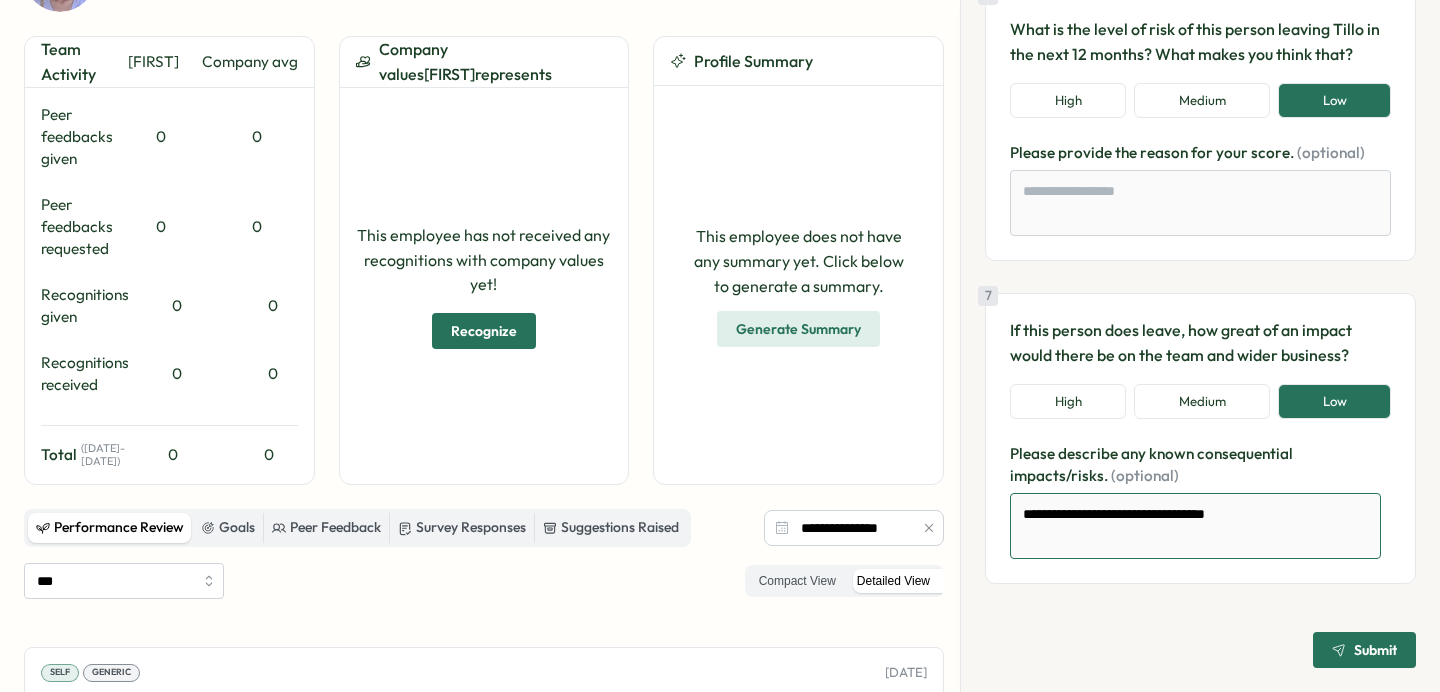 type on "*" 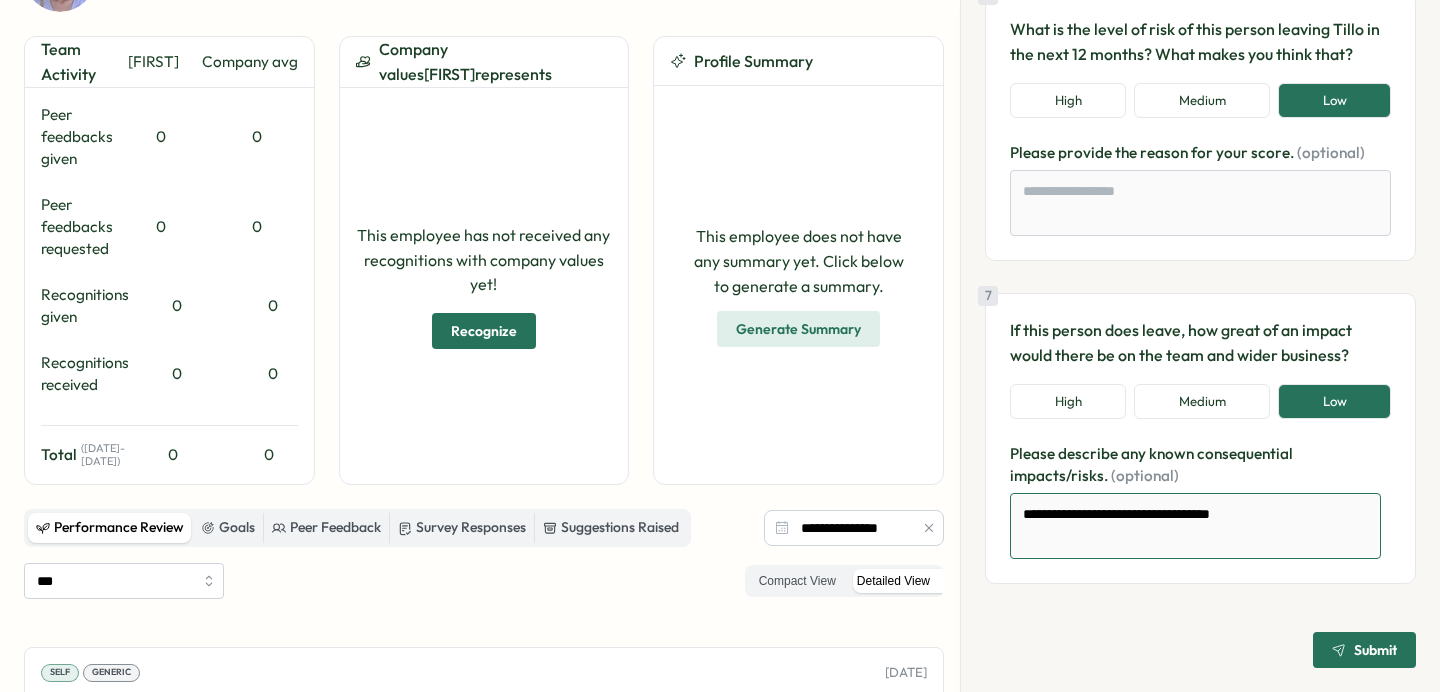 type on "*" 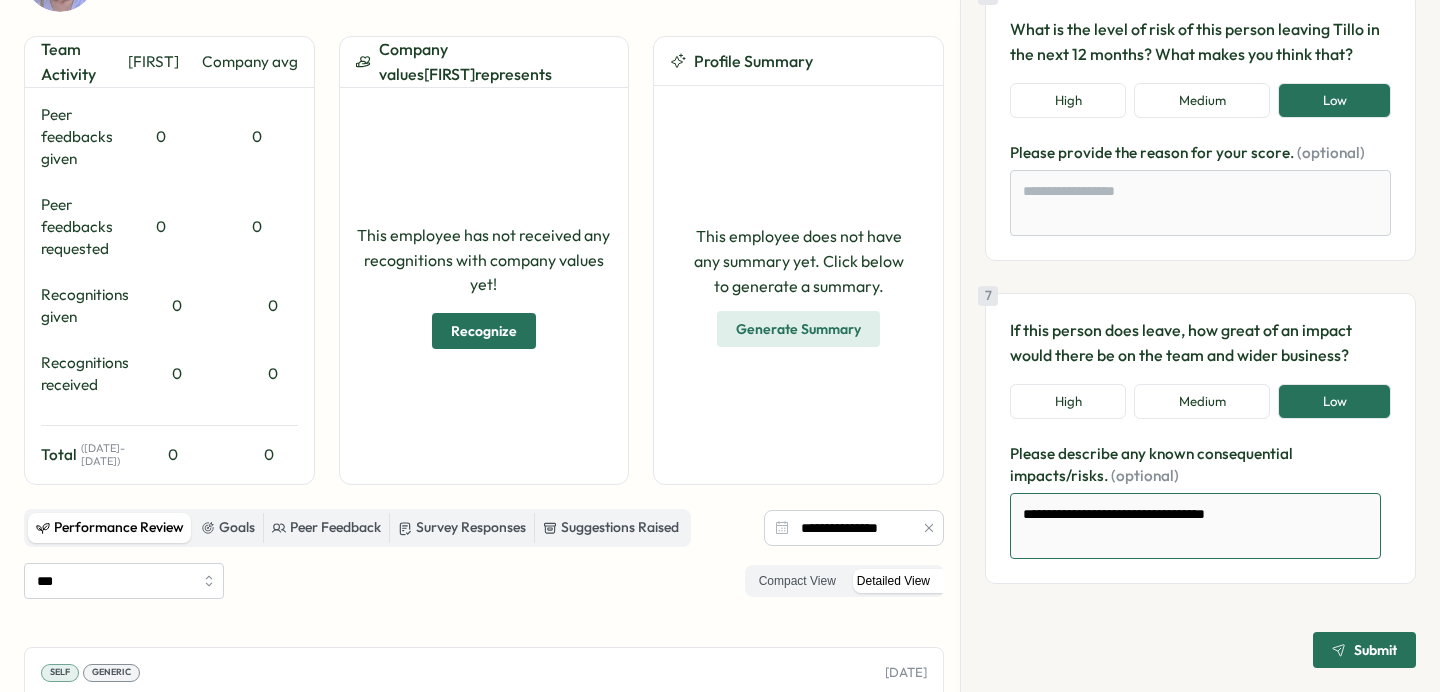 type on "*" 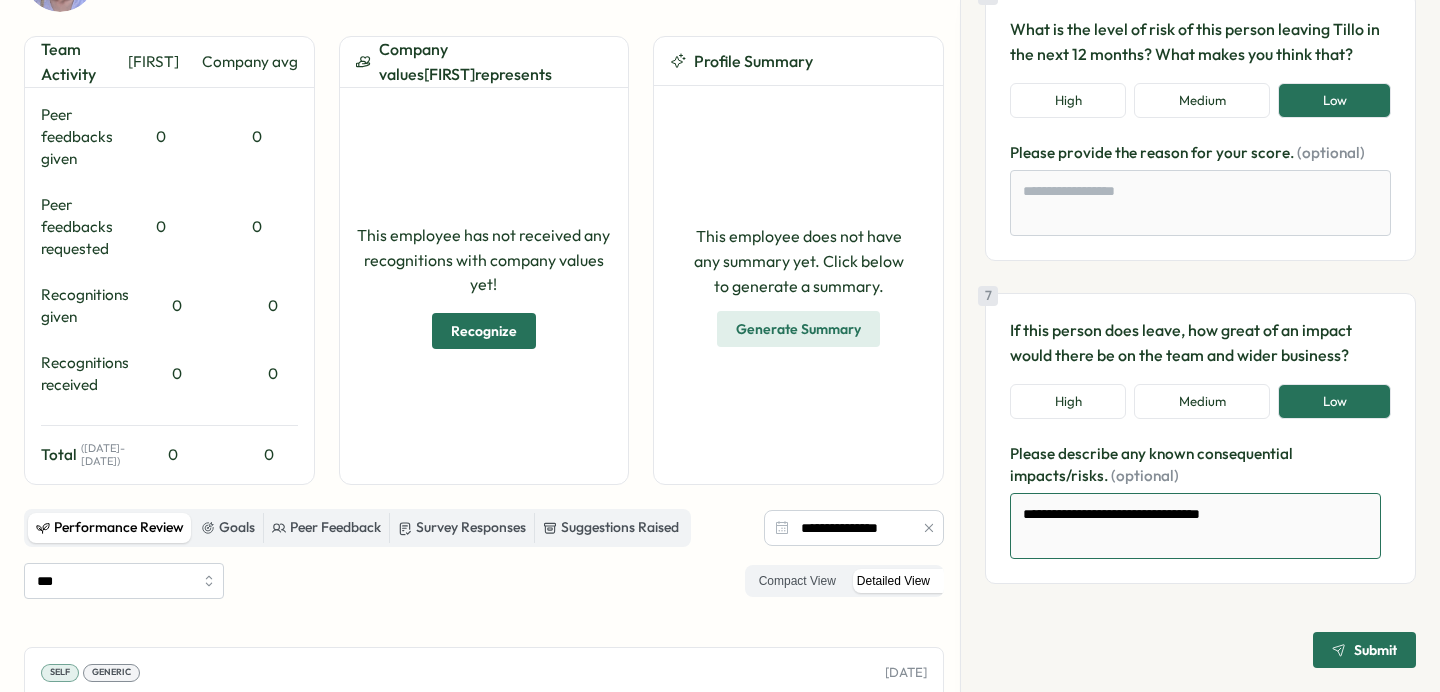 type on "*" 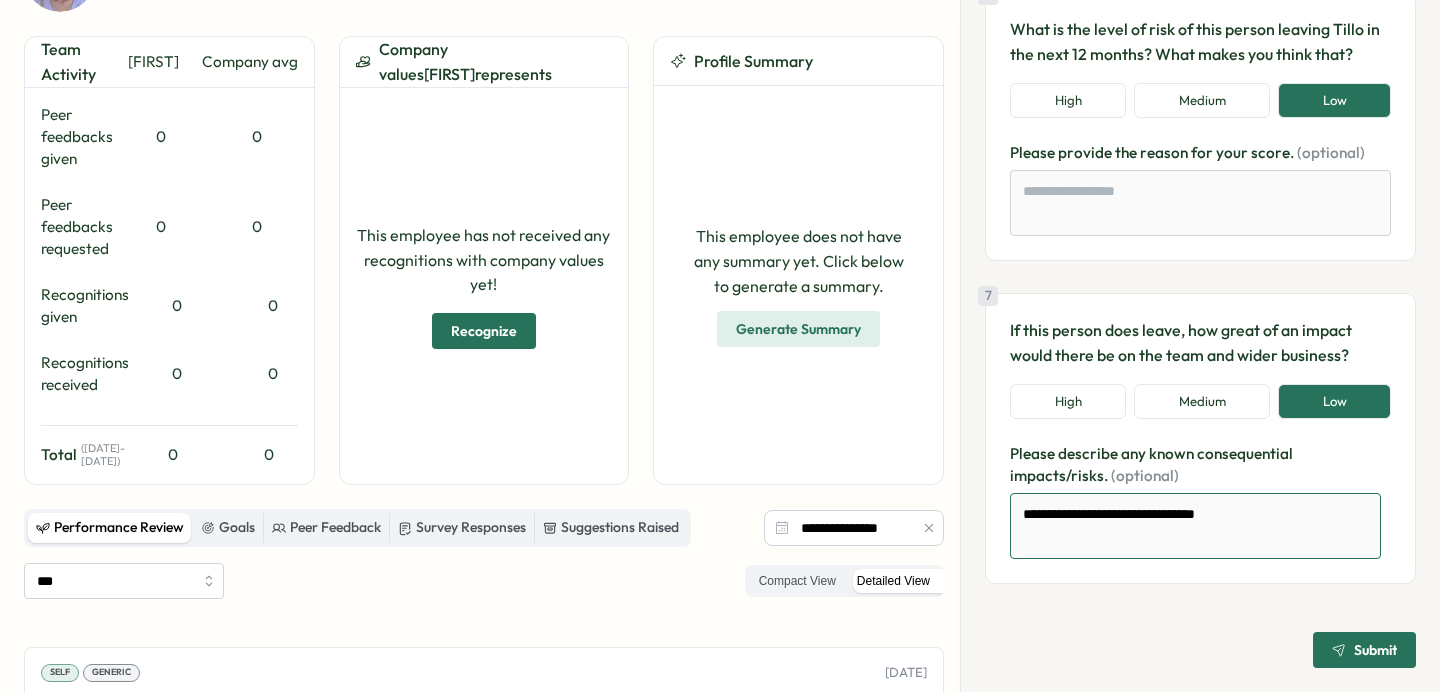 type on "*" 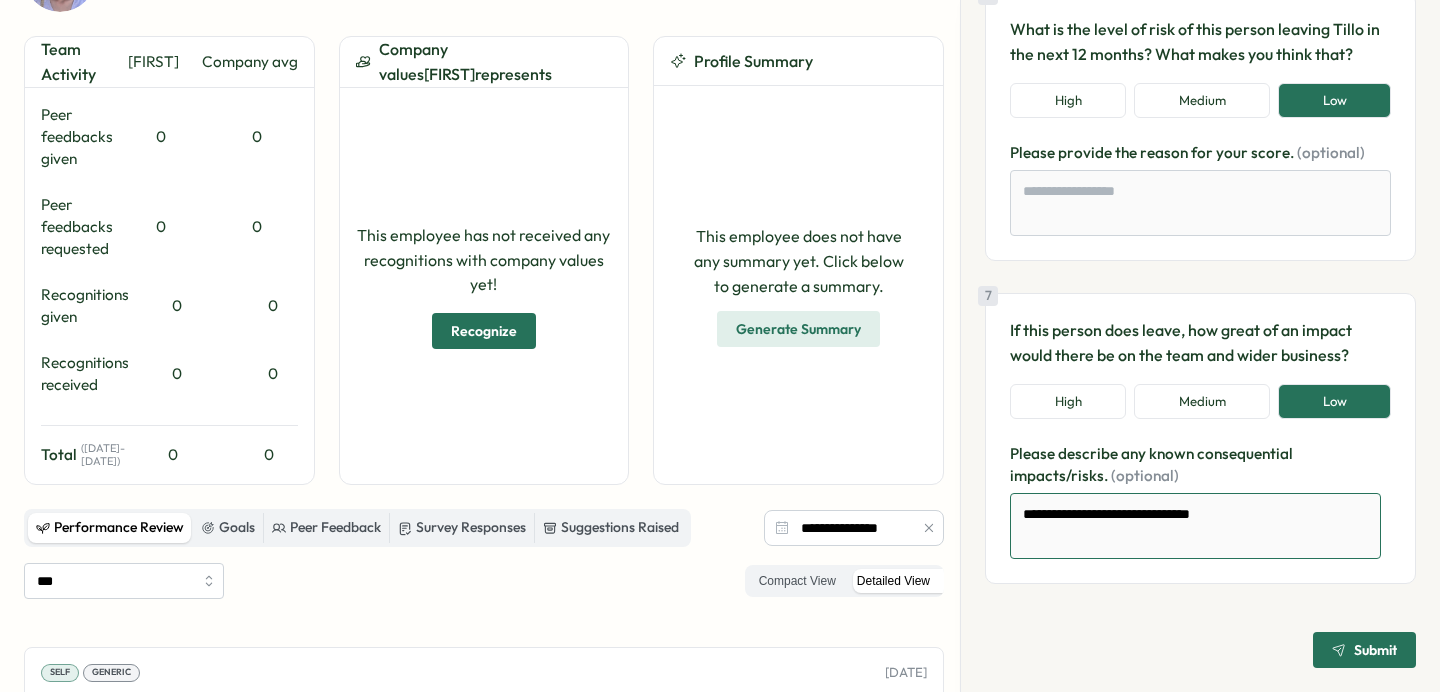 type on "*" 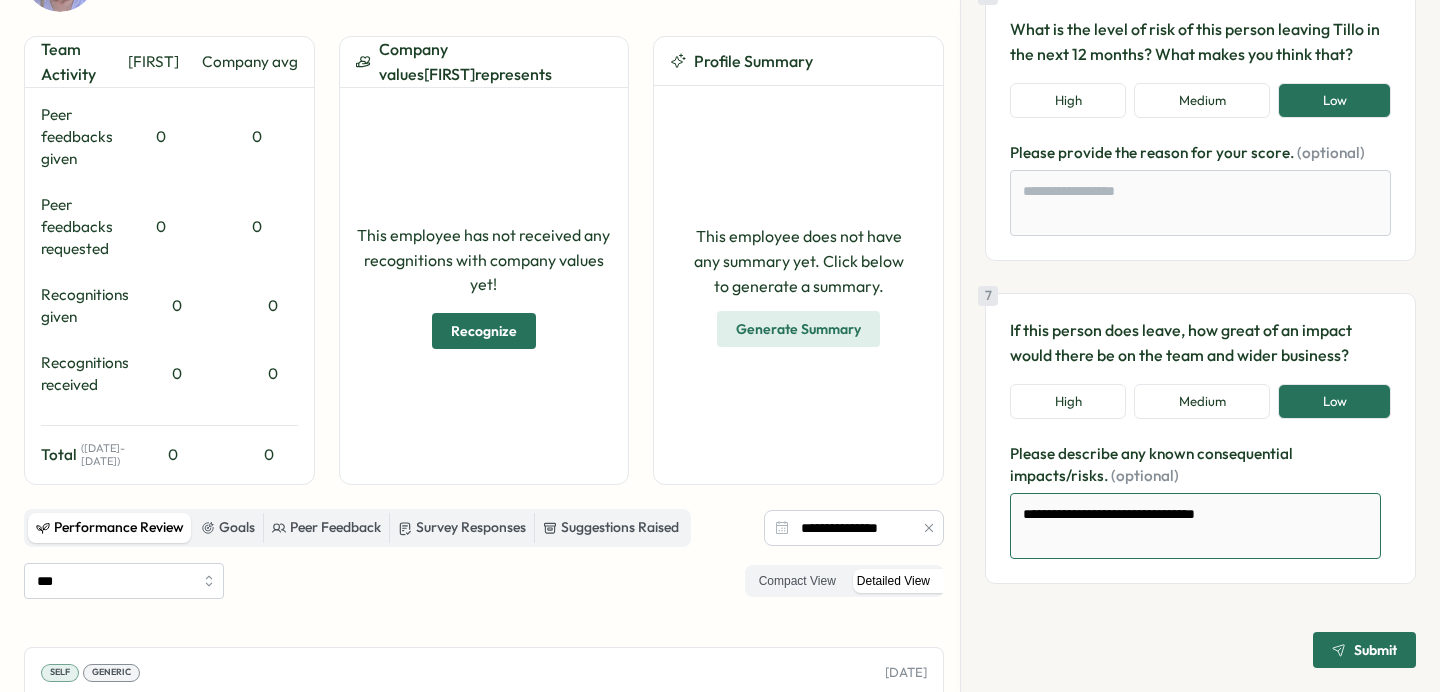 type on "*" 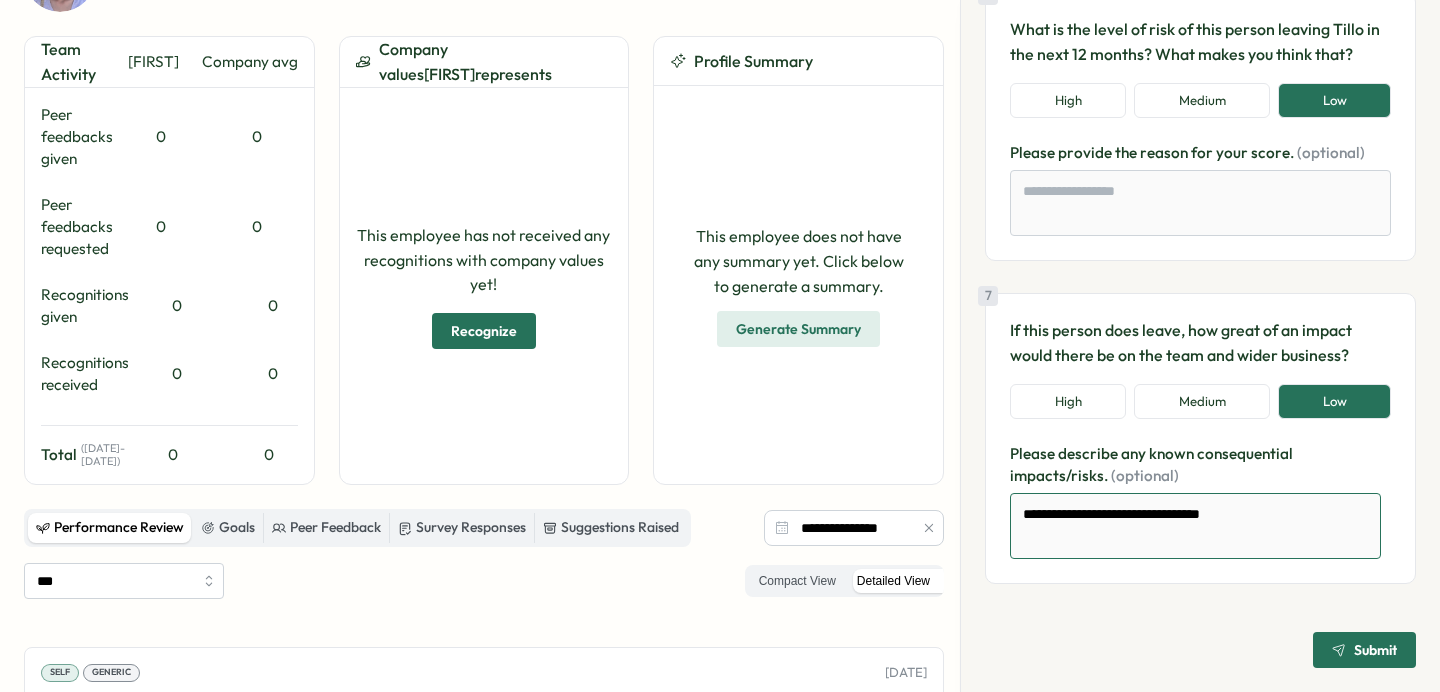 type on "*" 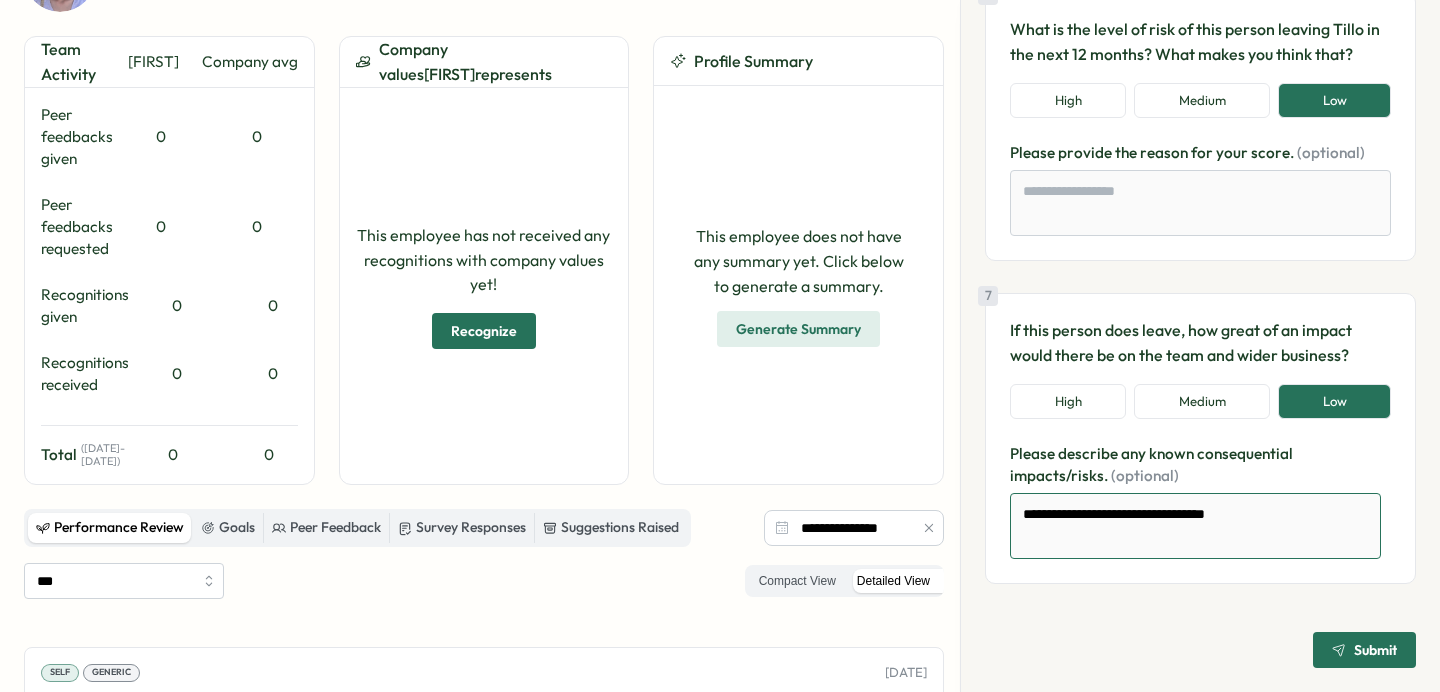 type on "*" 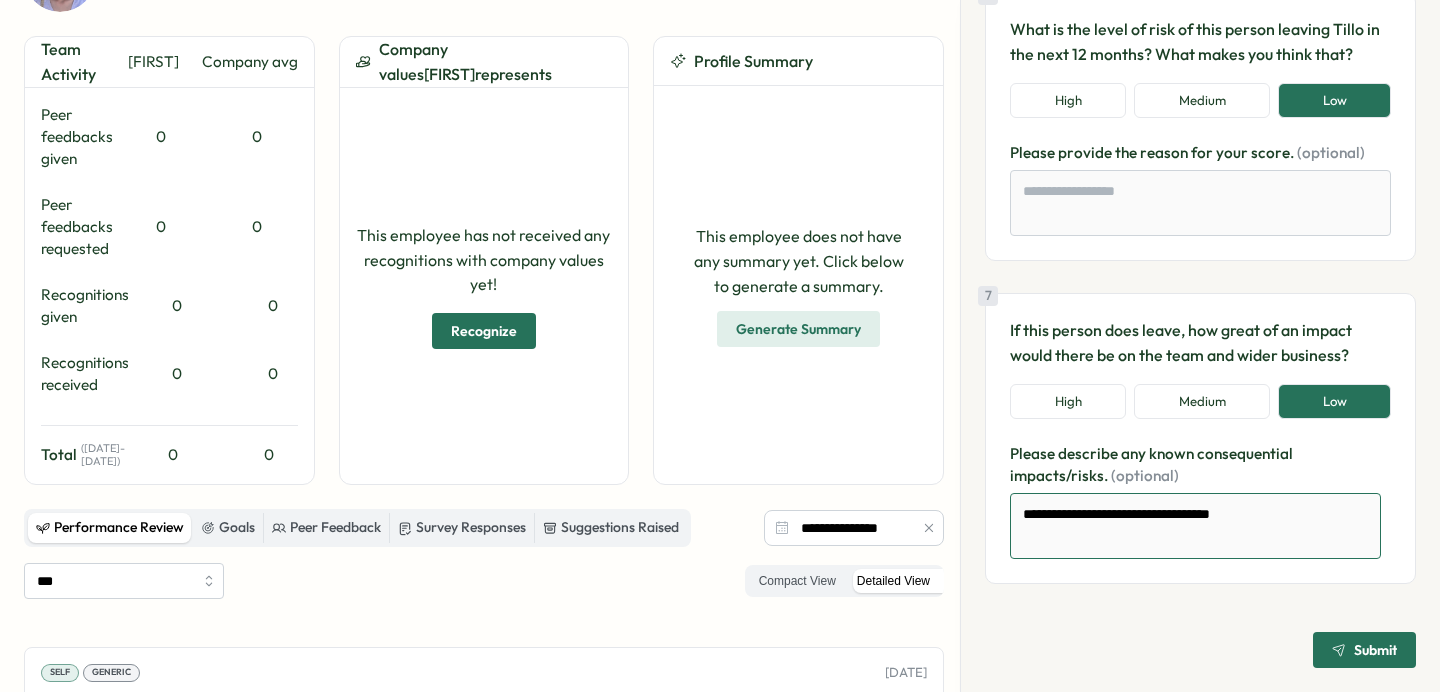 type on "*" 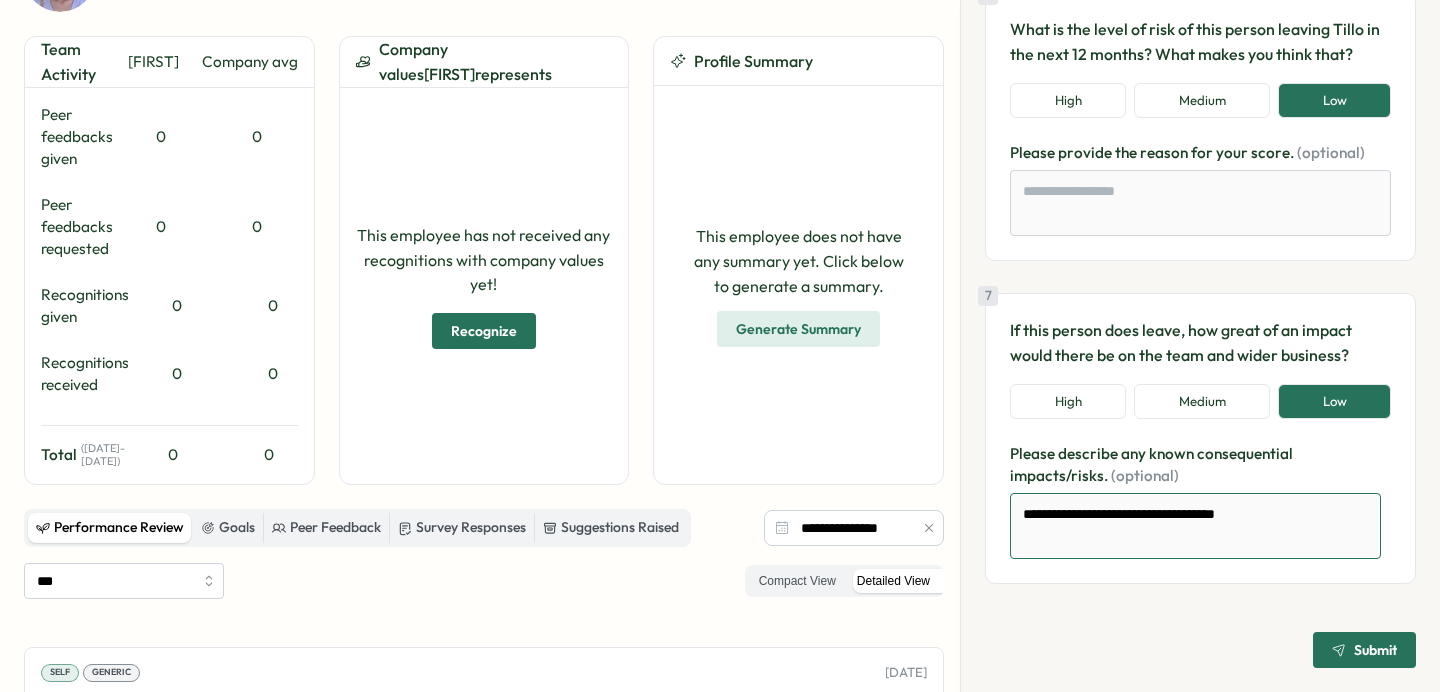 type on "*" 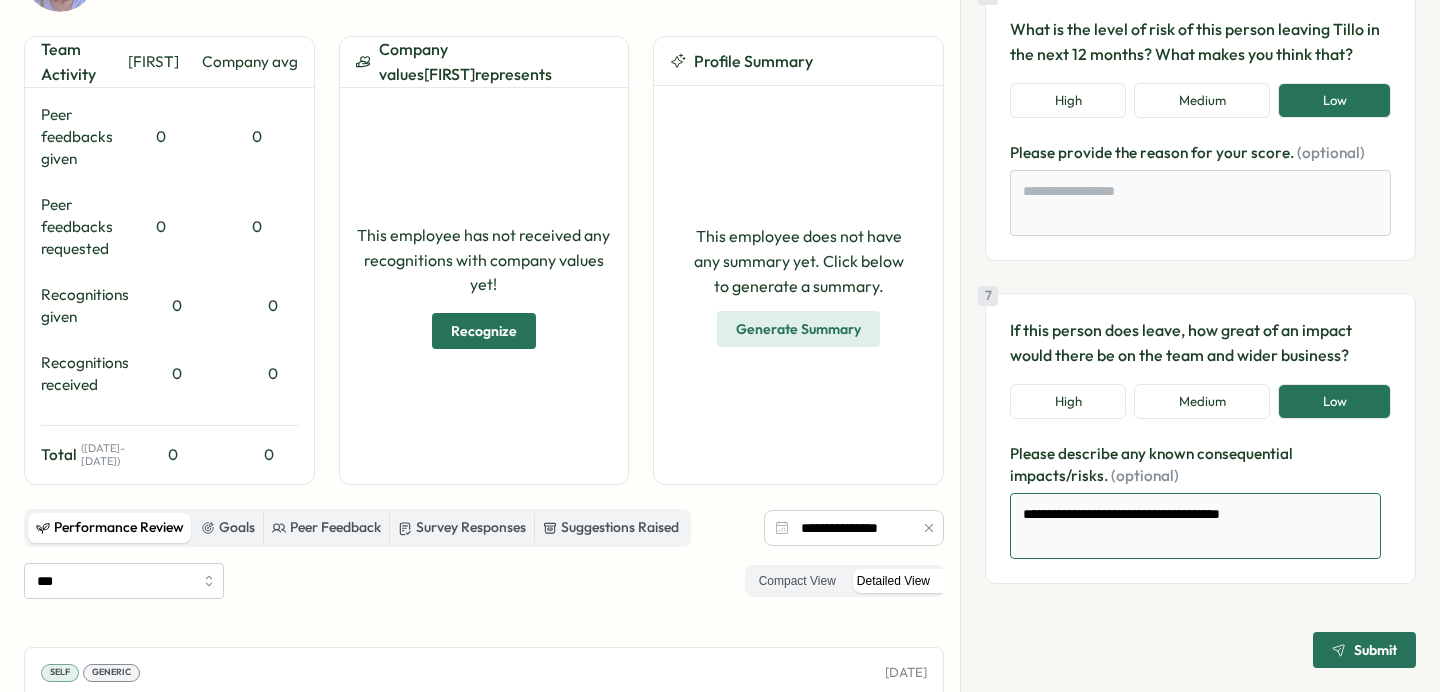 type on "*" 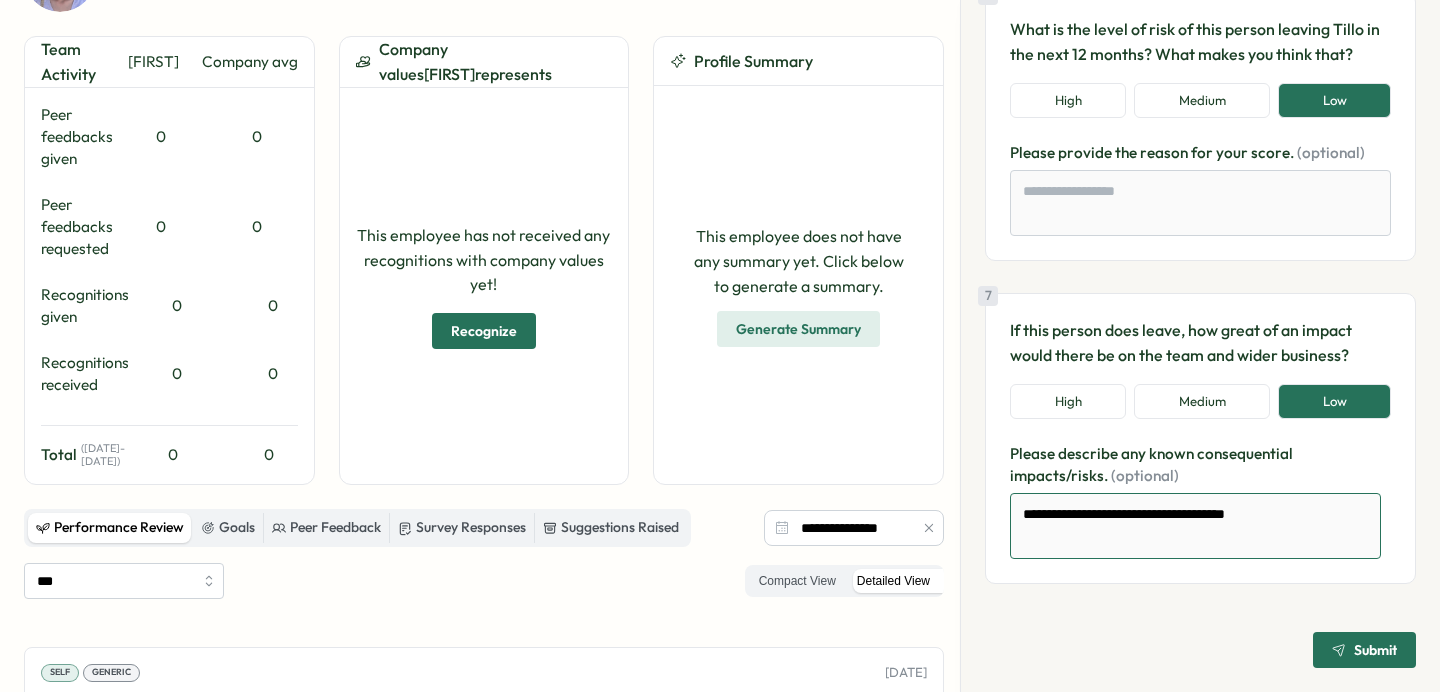type on "*" 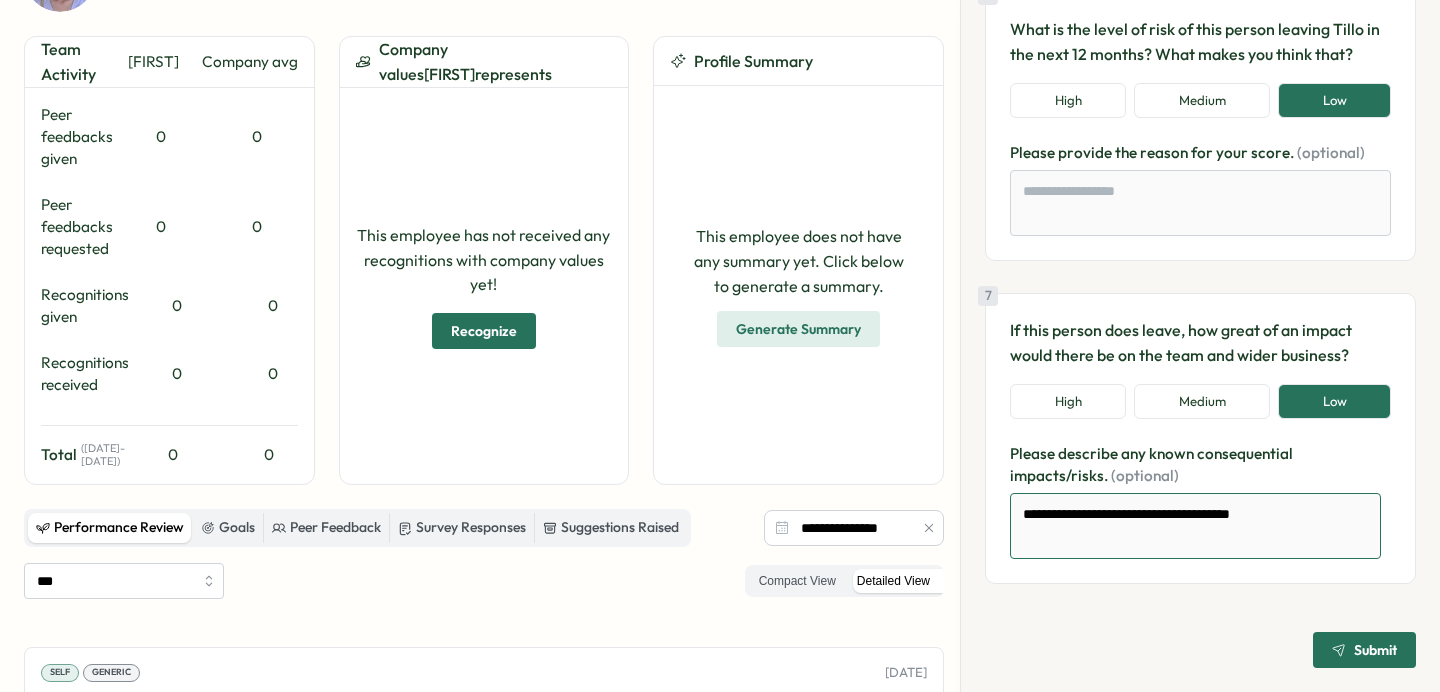 type on "*" 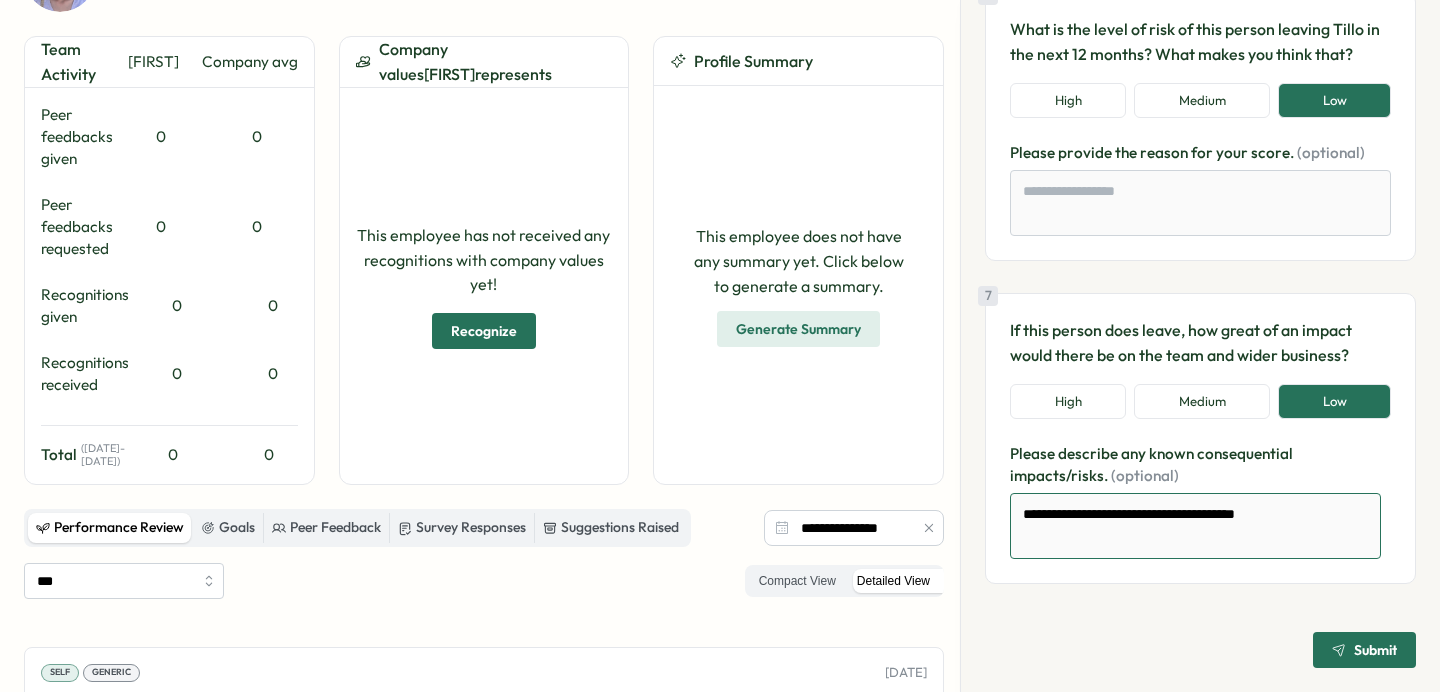type on "*" 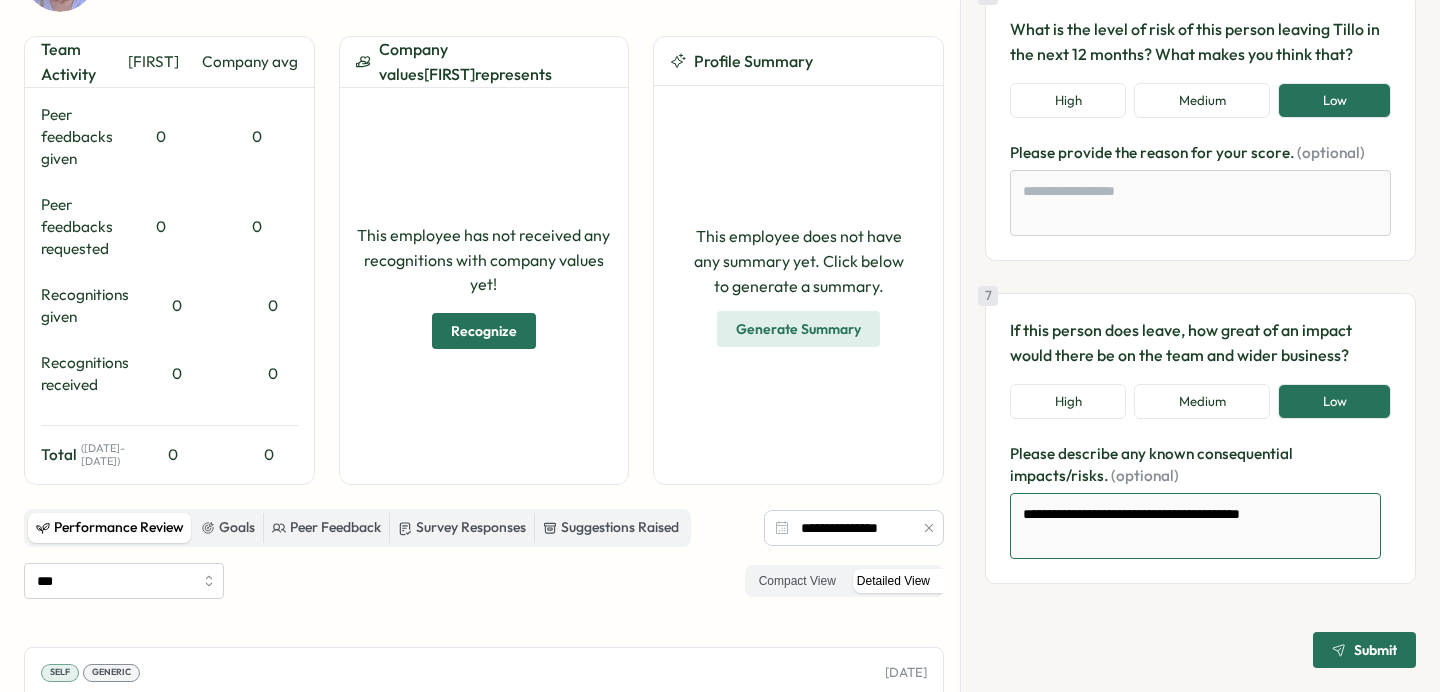 type on "*" 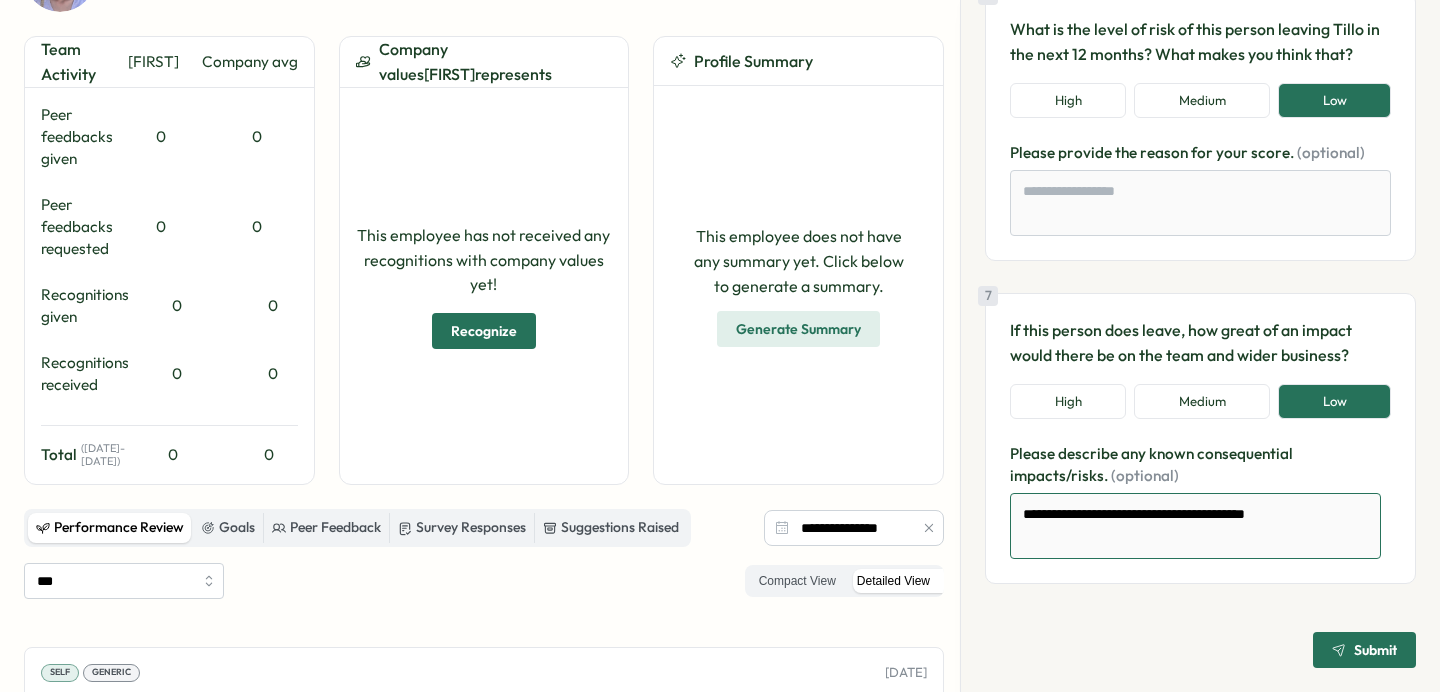 type on "*" 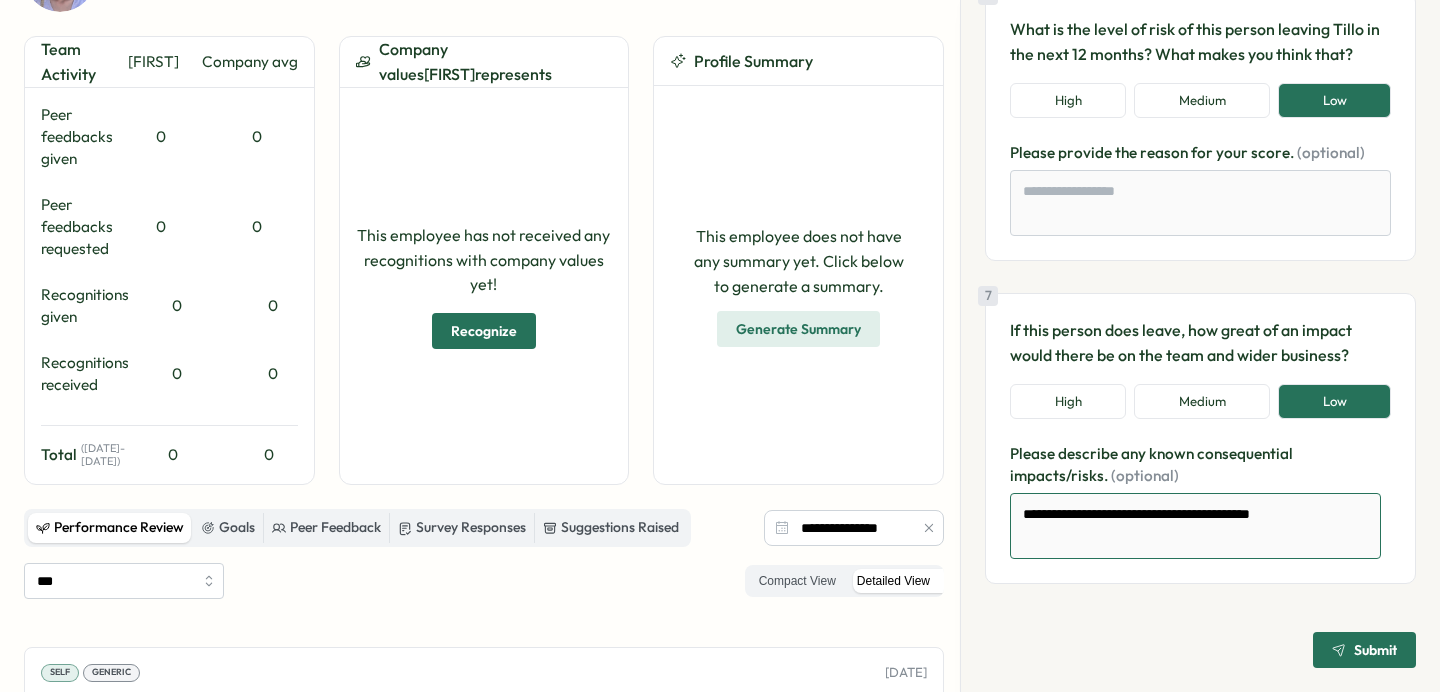 type on "*" 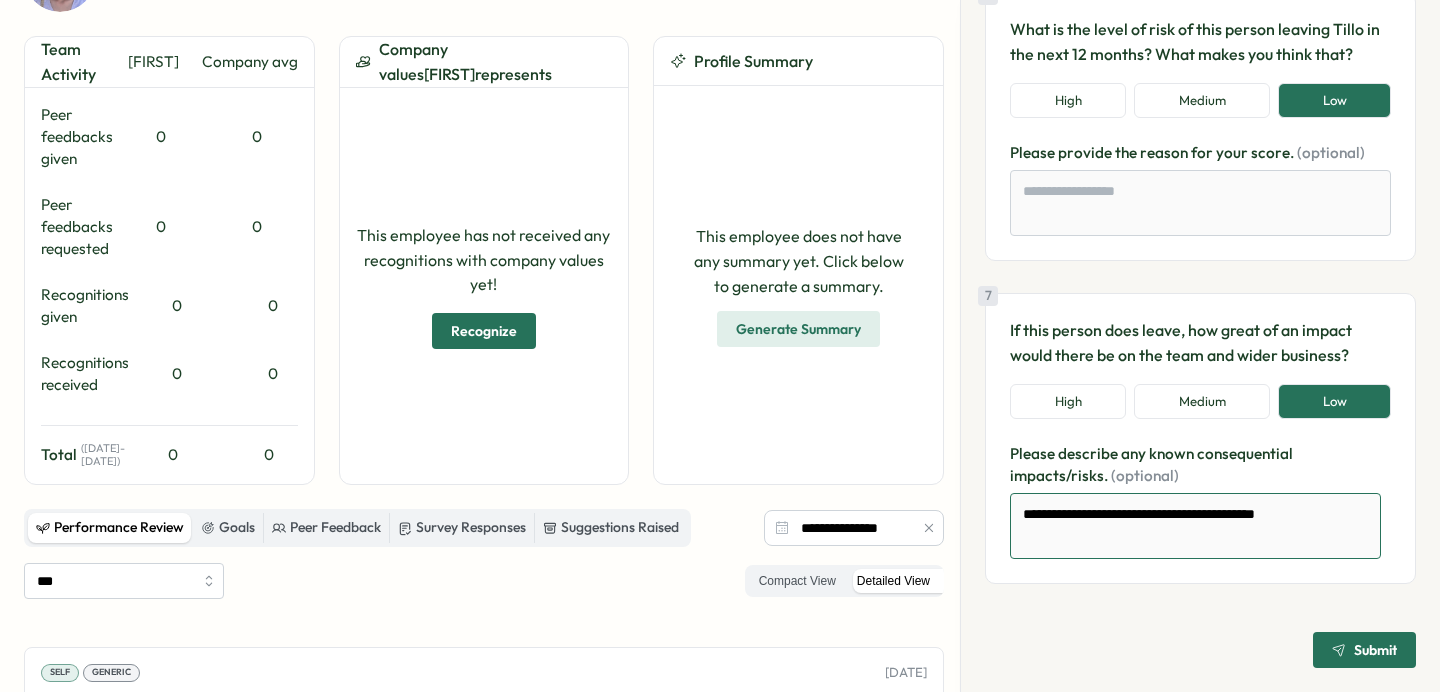 type on "*" 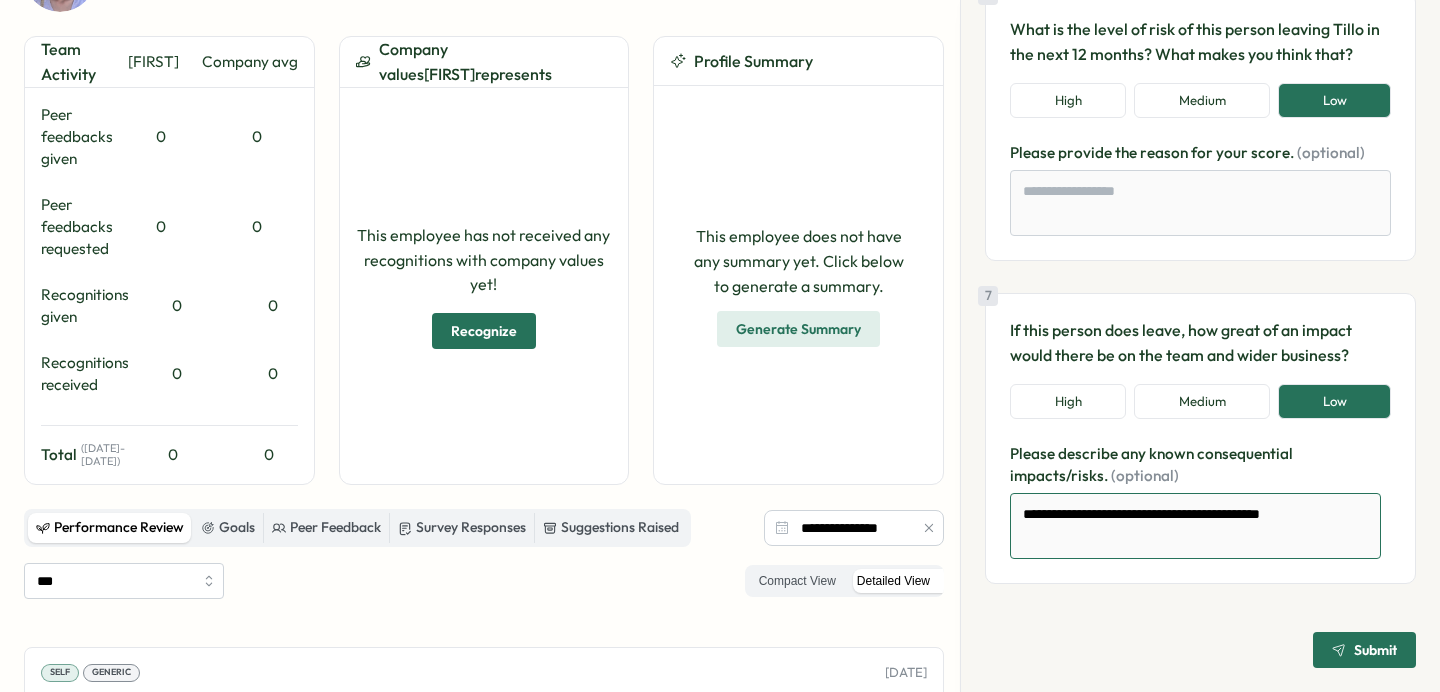 type on "*" 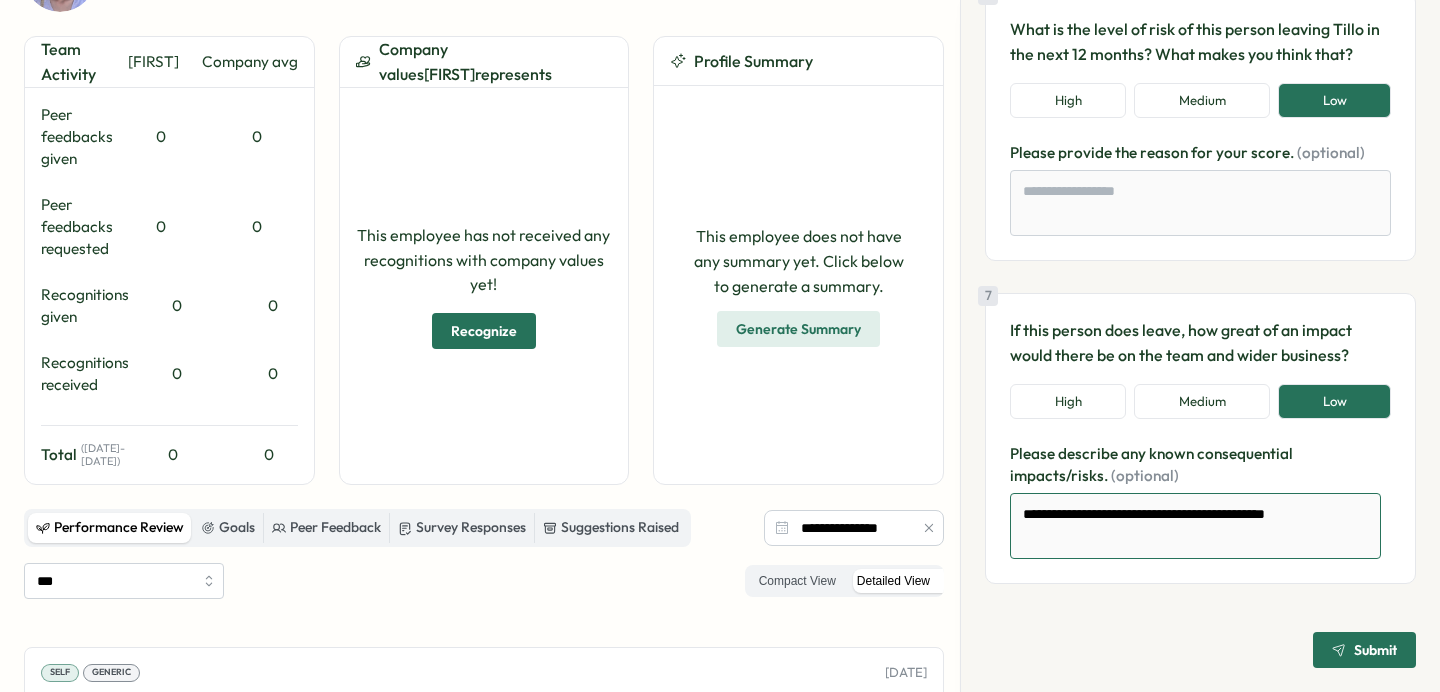 type on "*" 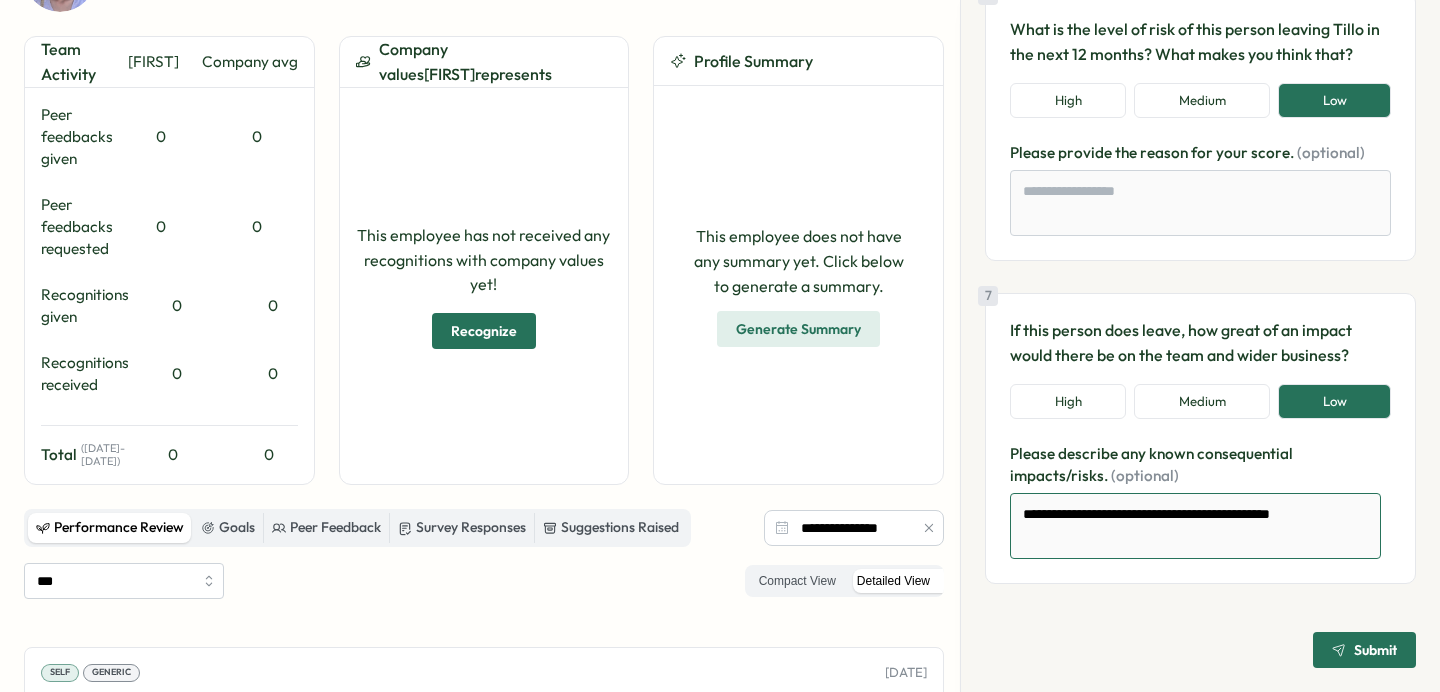 type on "*" 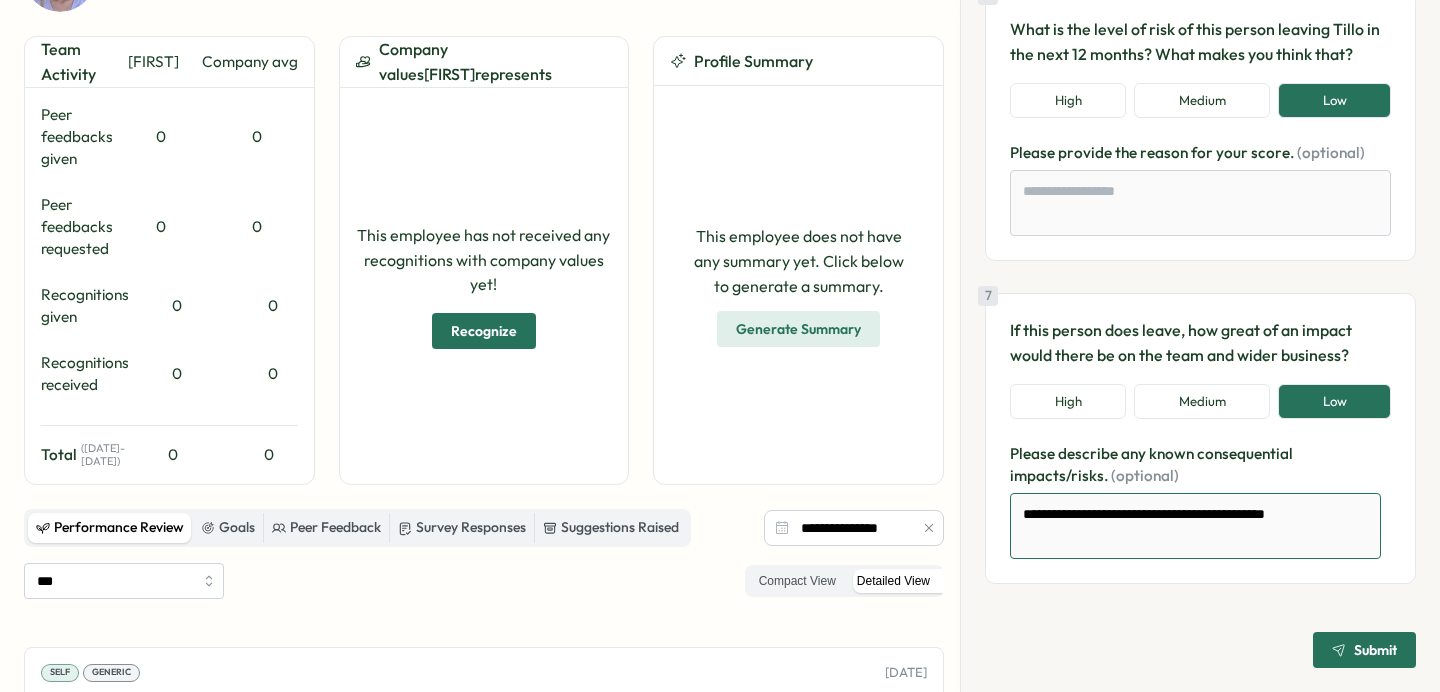 type on "*" 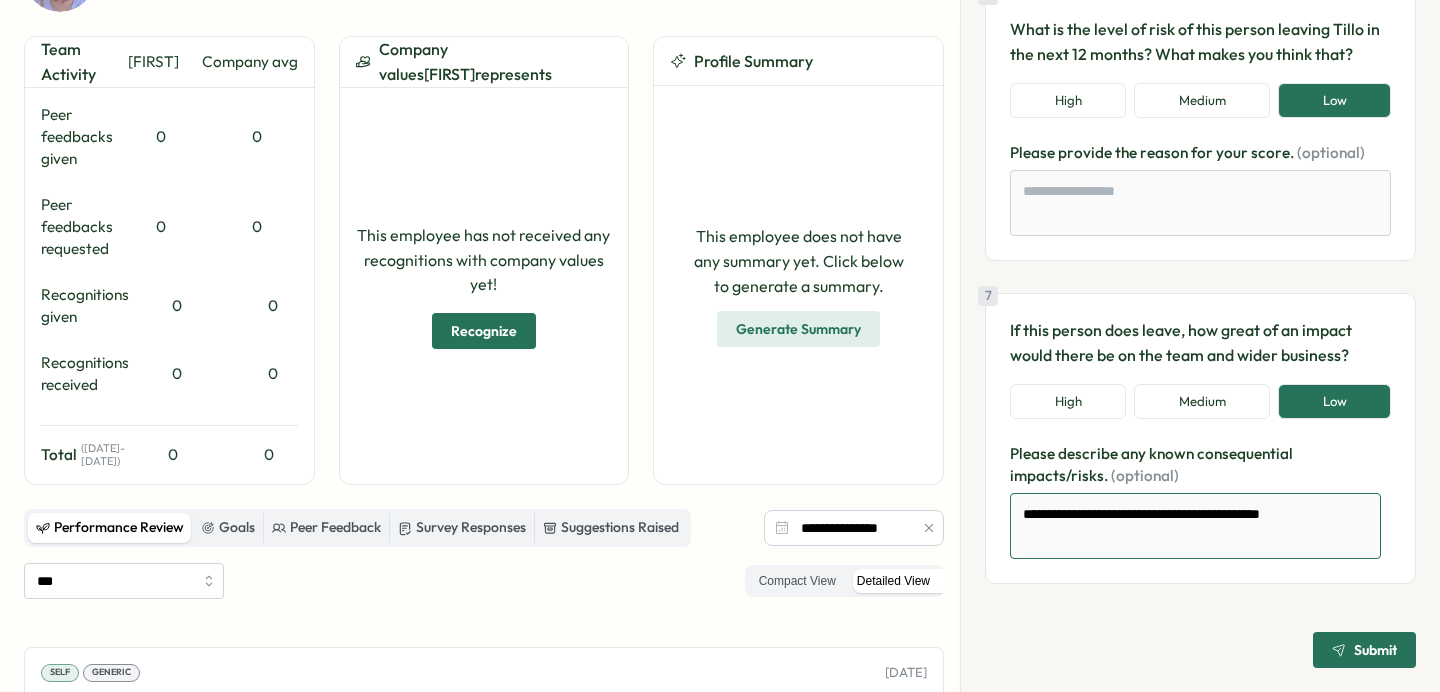 type on "*" 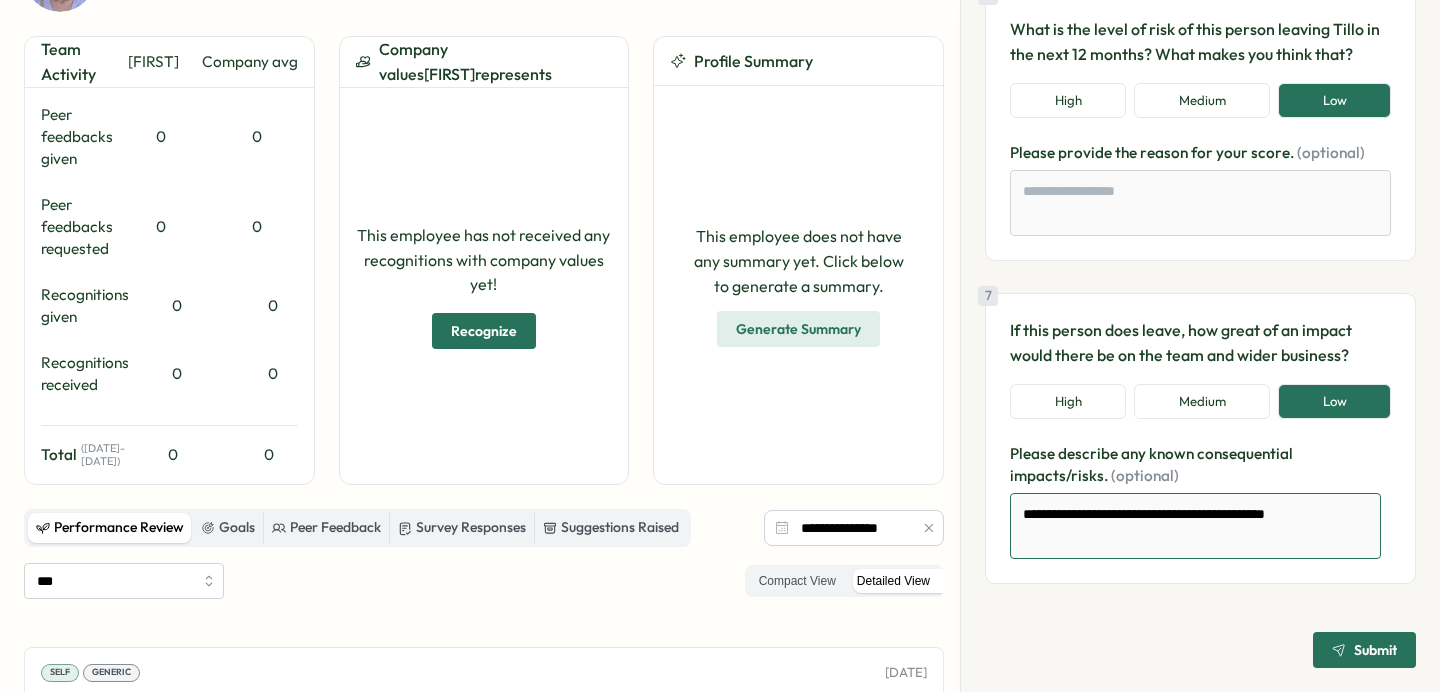 type on "*" 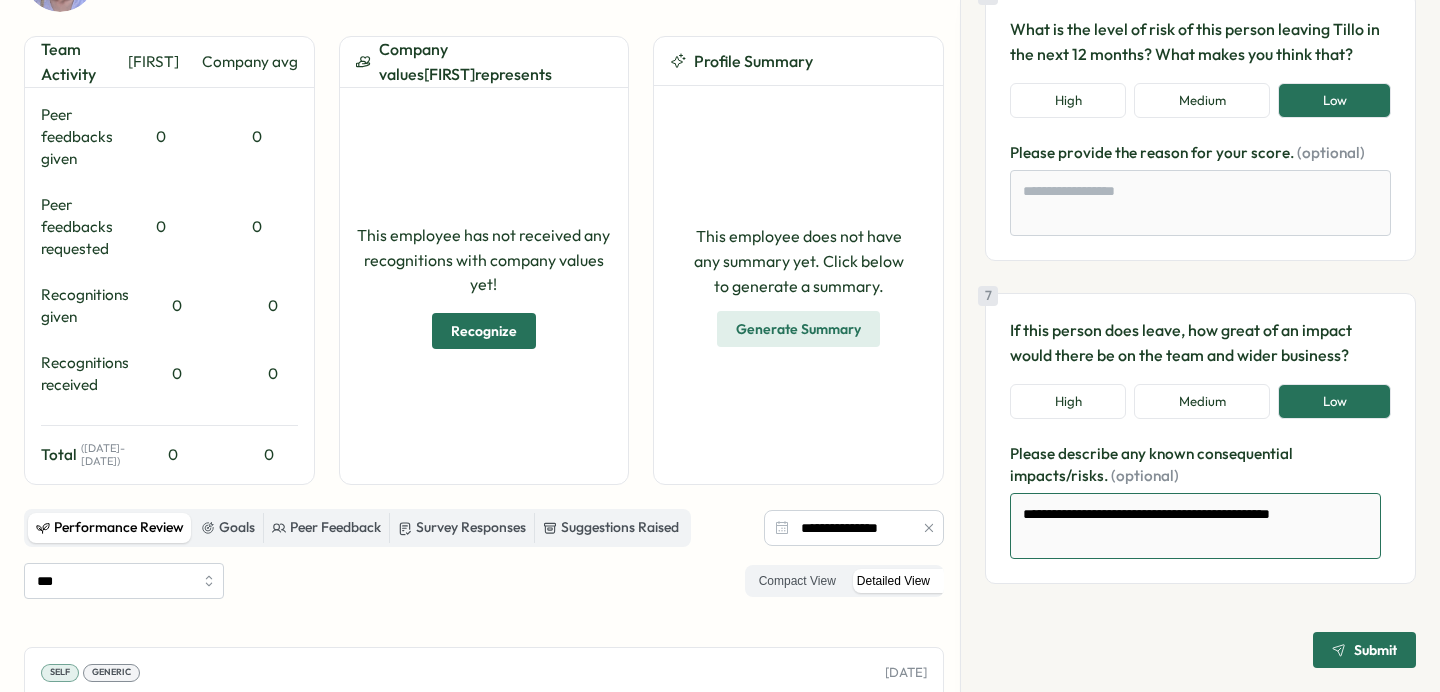 type on "*" 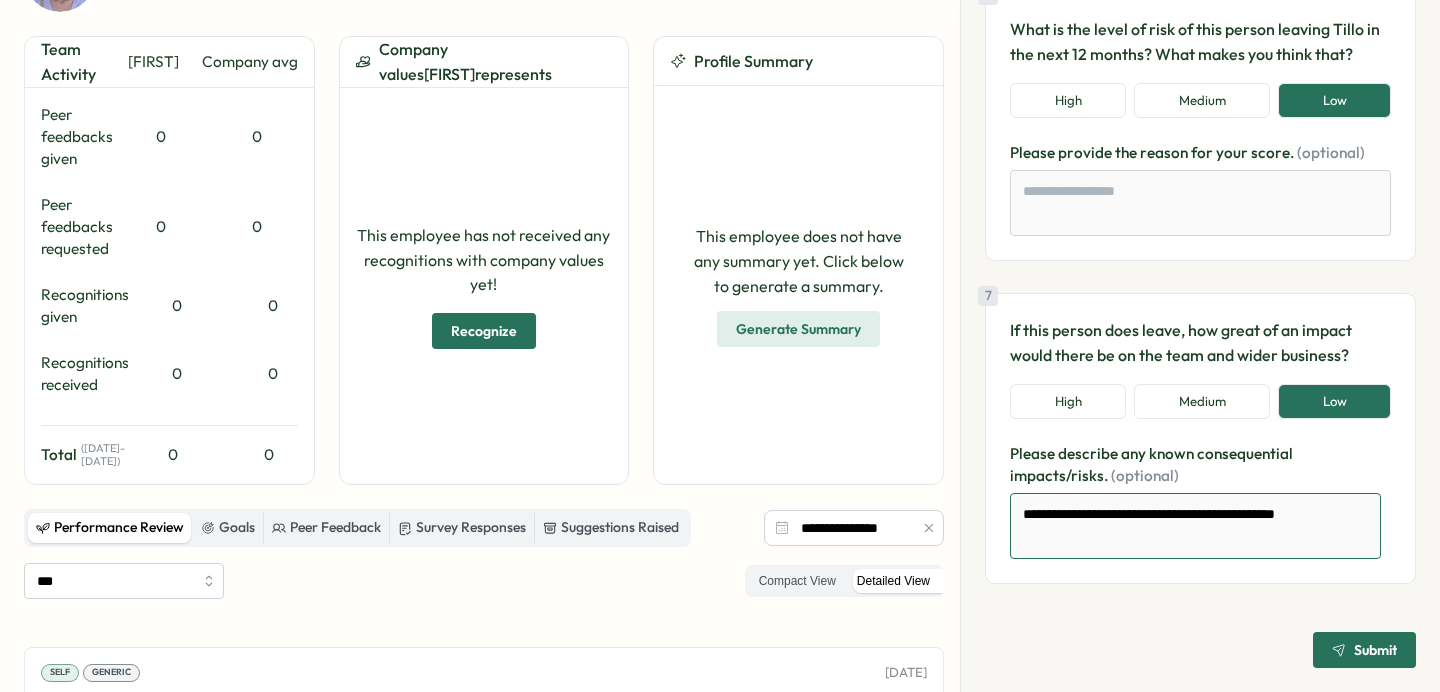 type on "*" 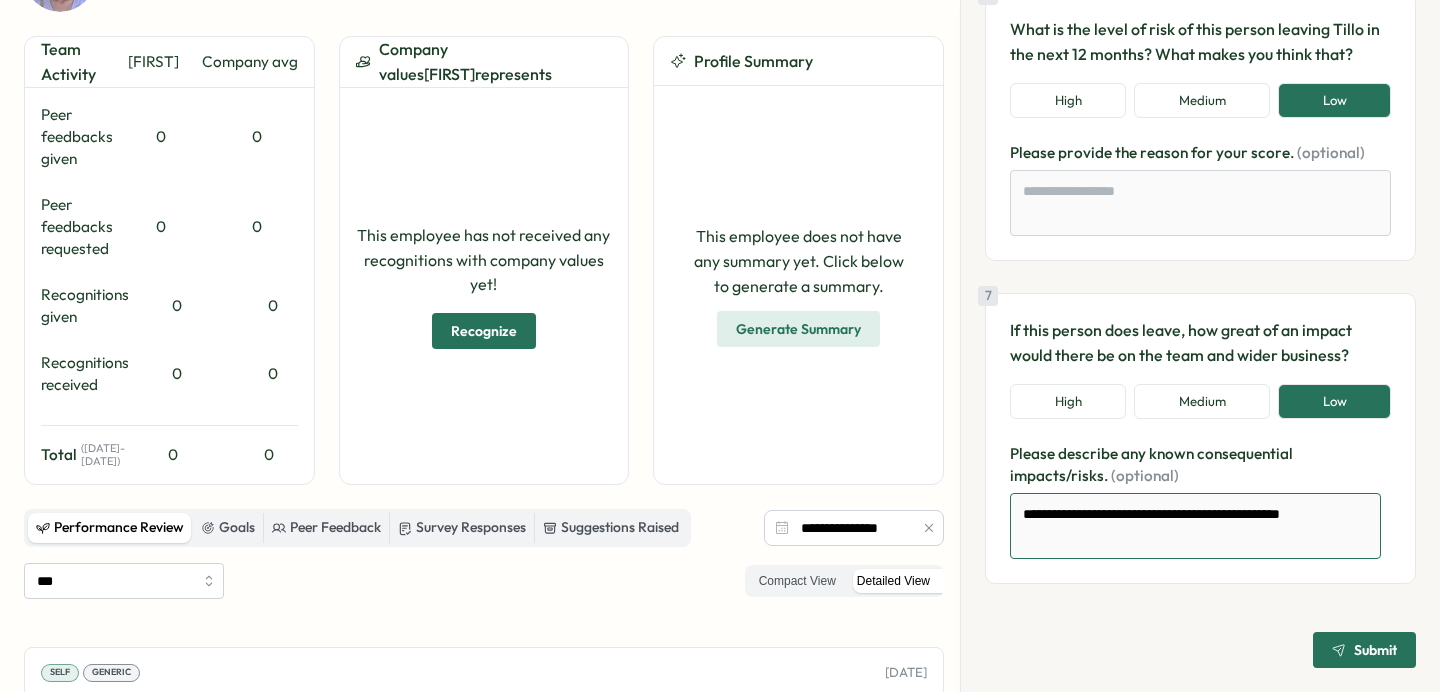 type on "*" 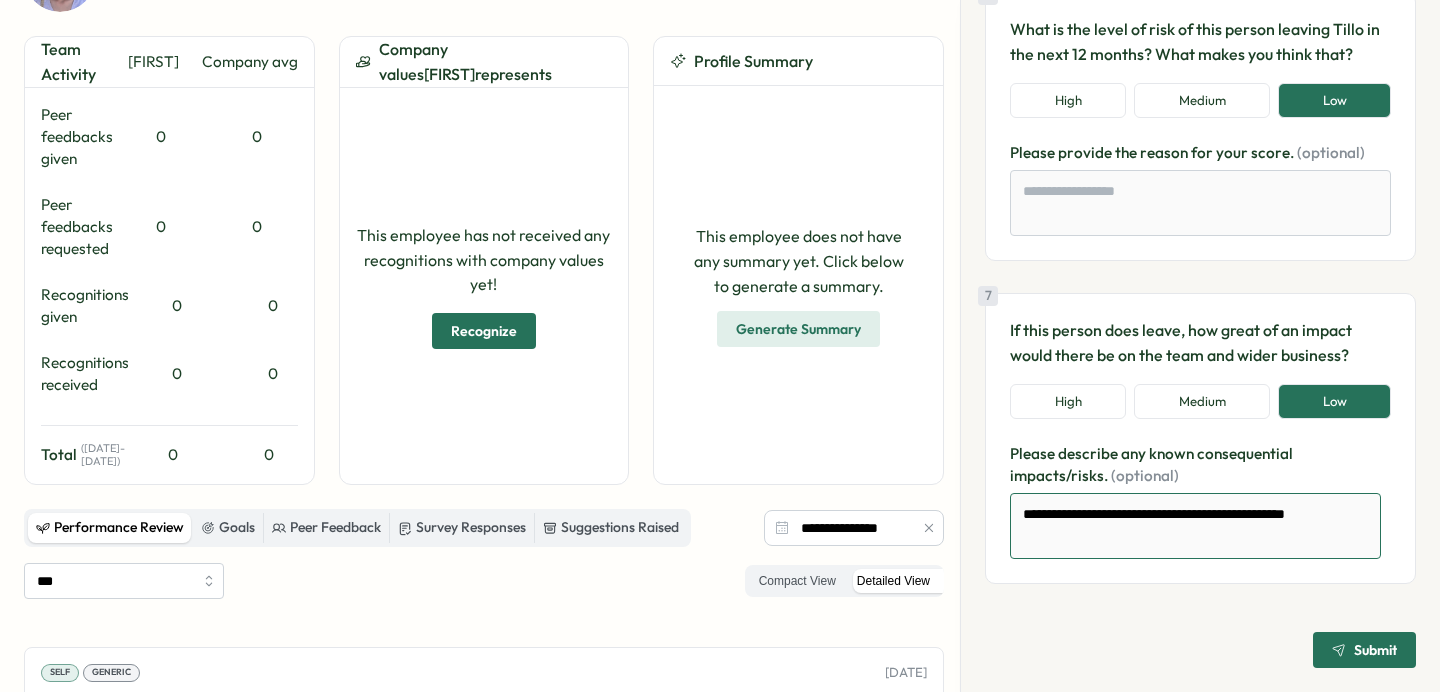 type on "*" 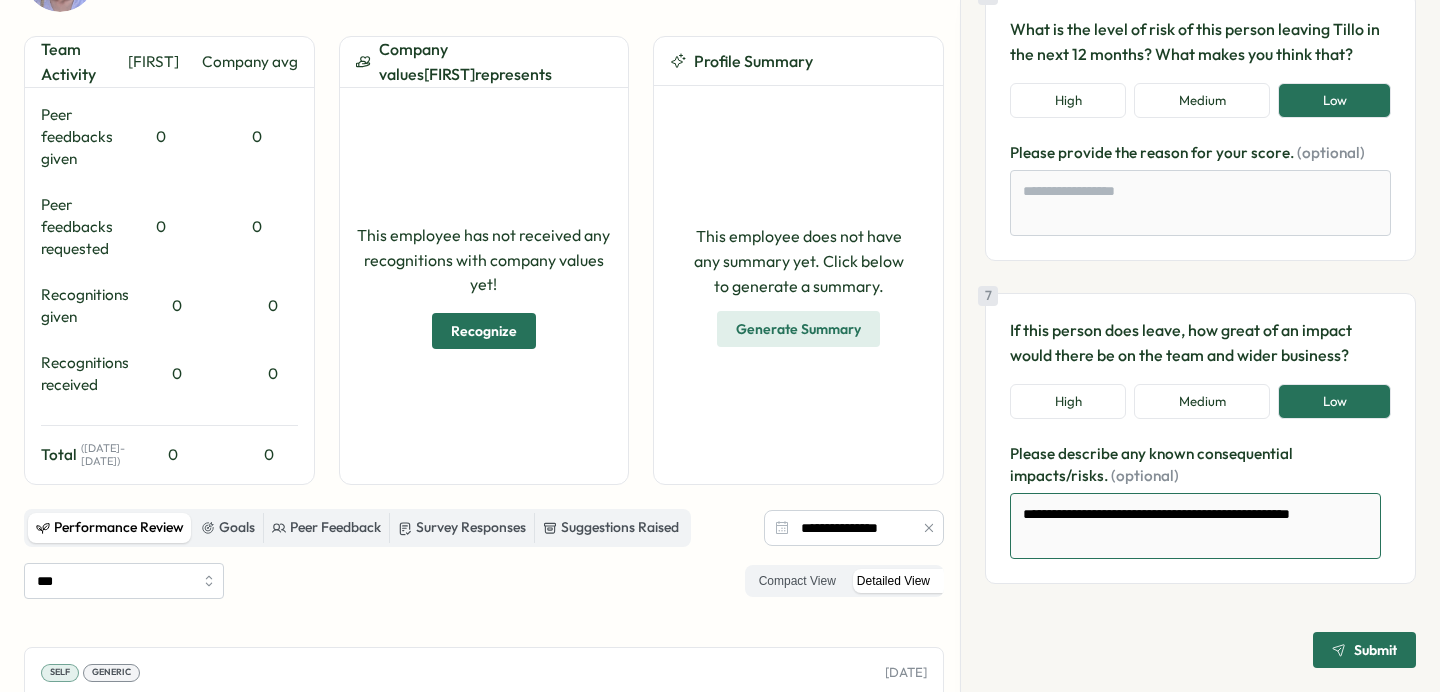 type on "*" 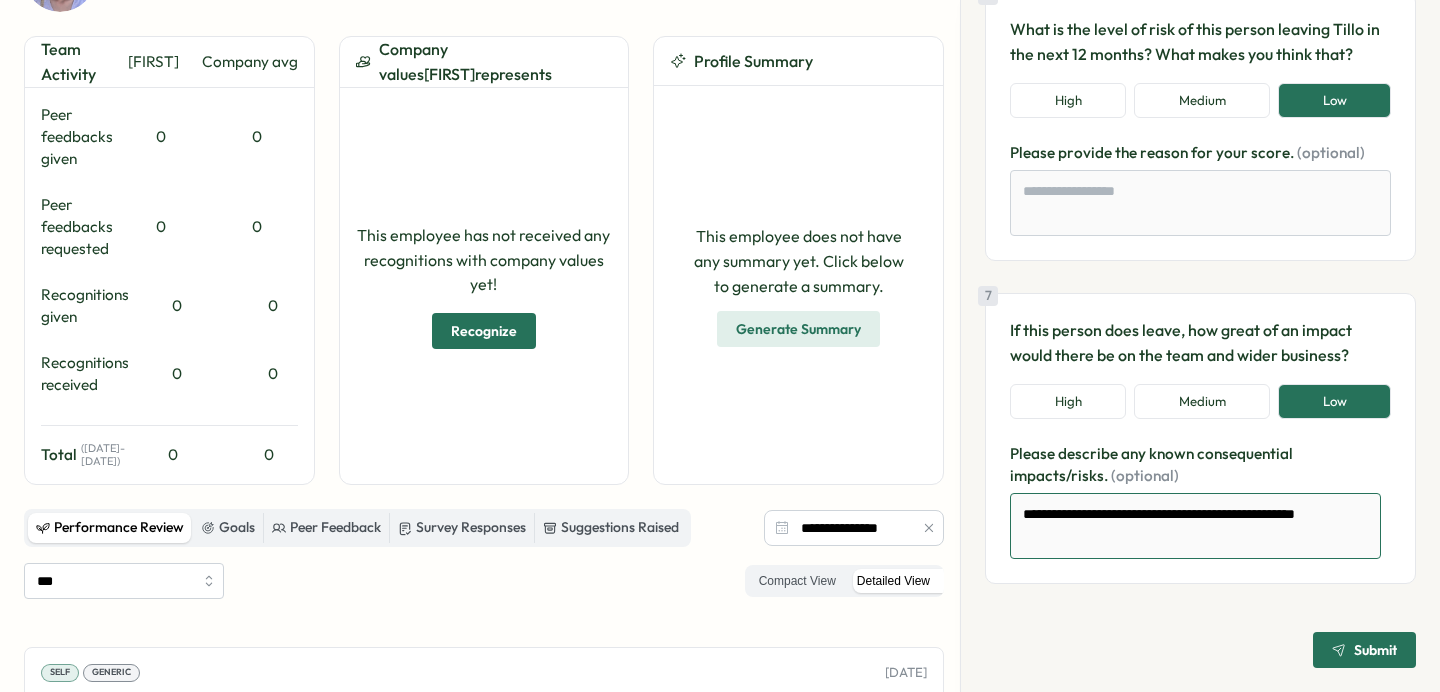 type on "*" 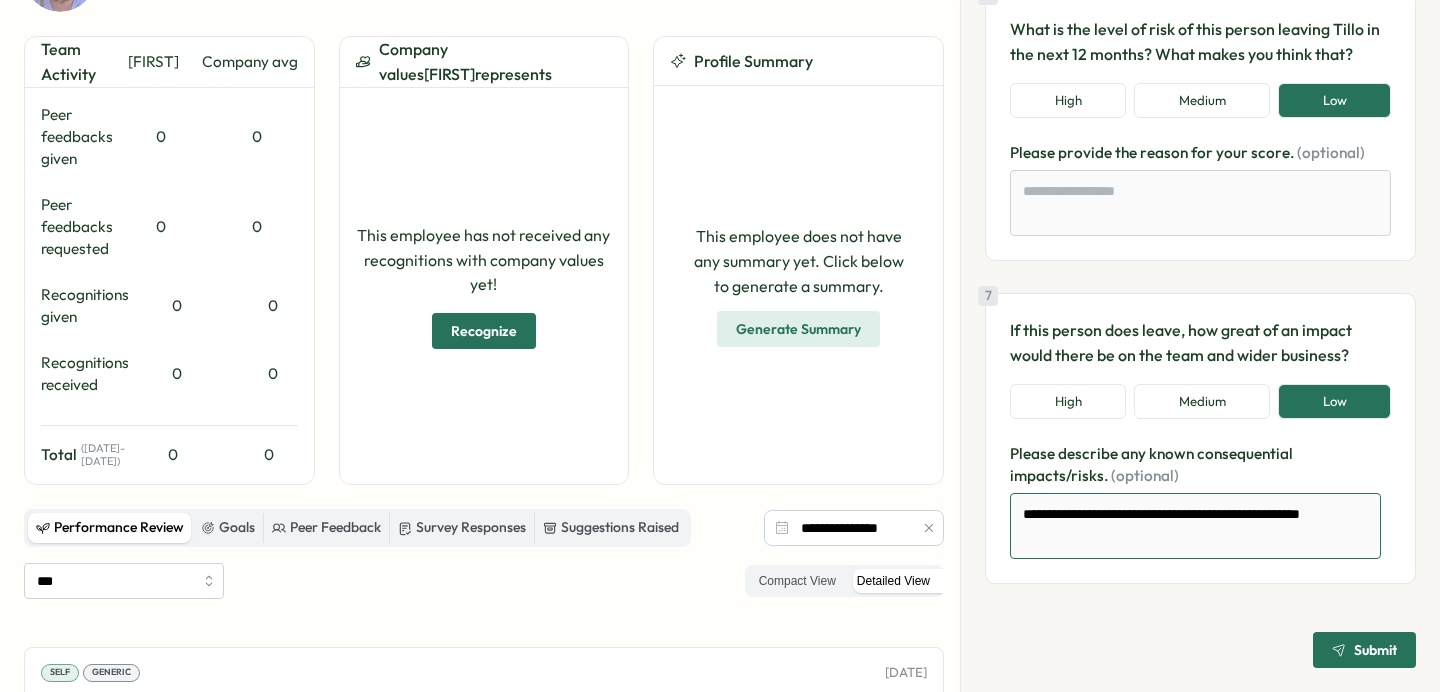 type on "*" 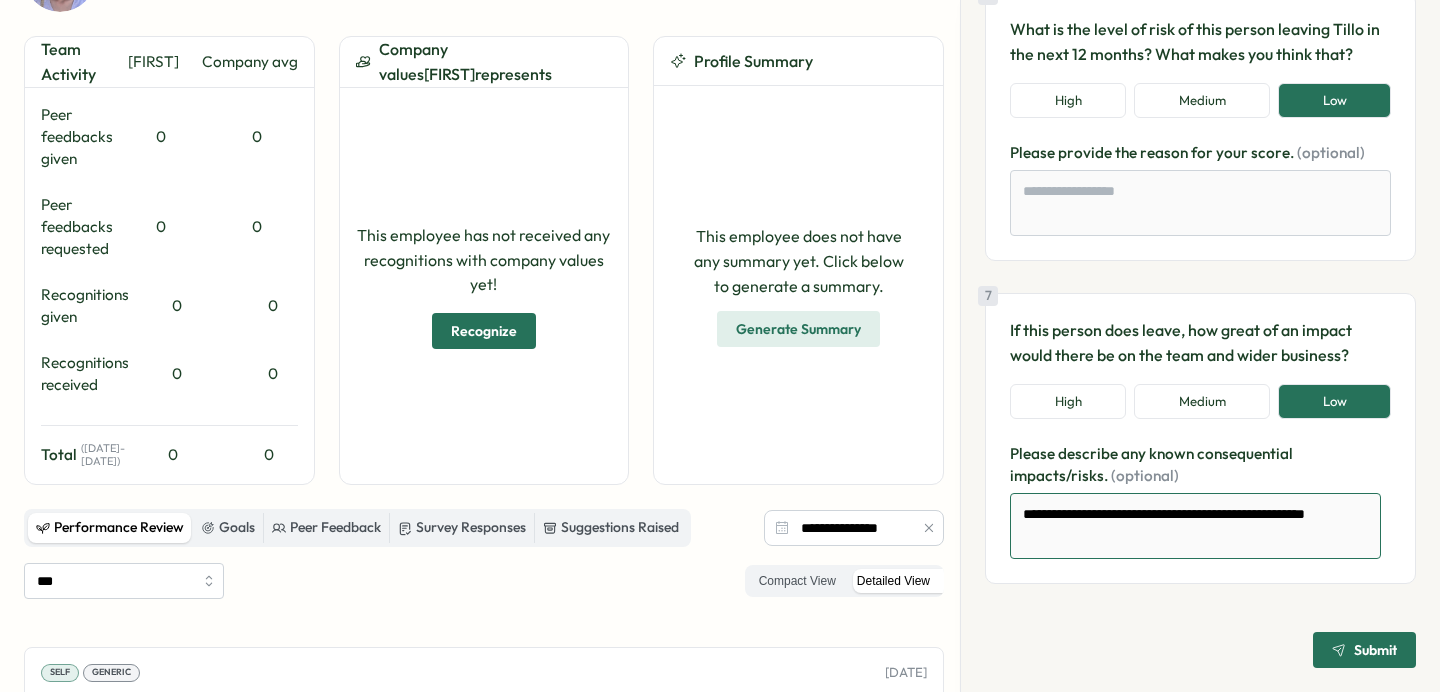 type on "*" 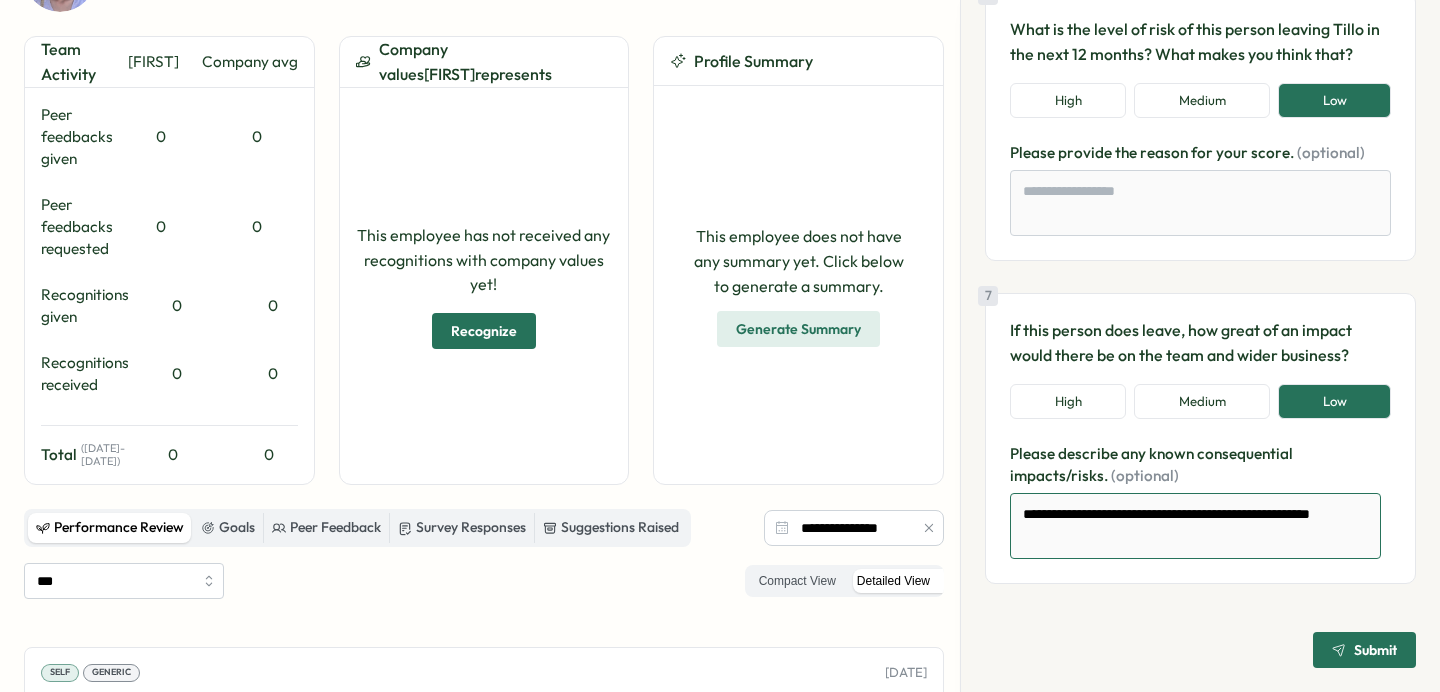 type on "*" 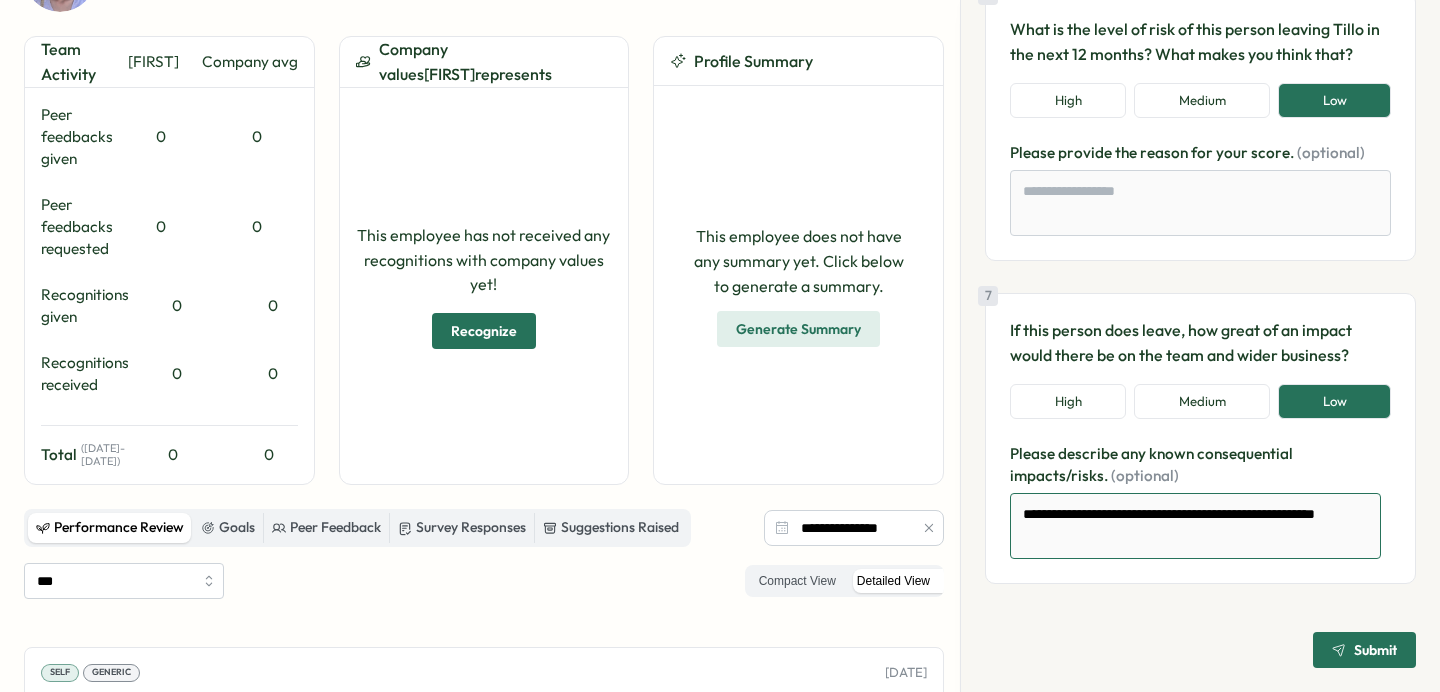 type on "*" 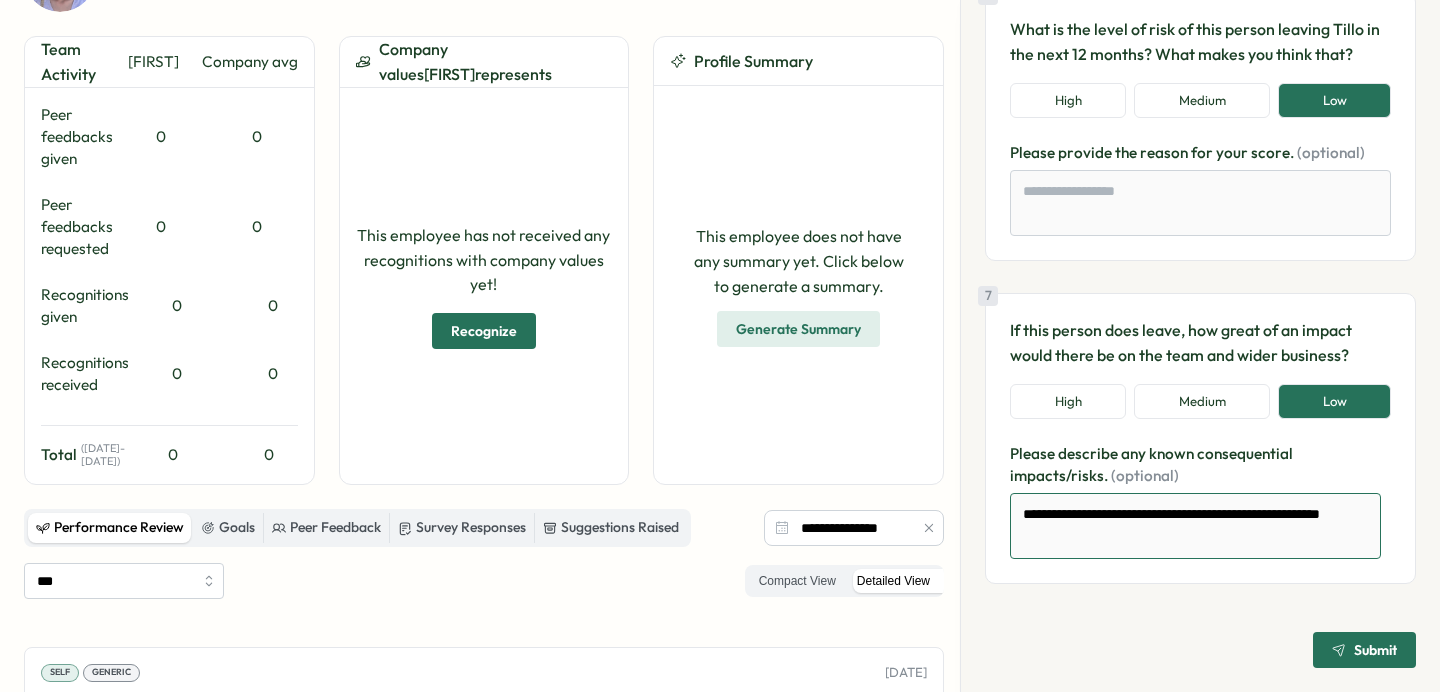 type on "*" 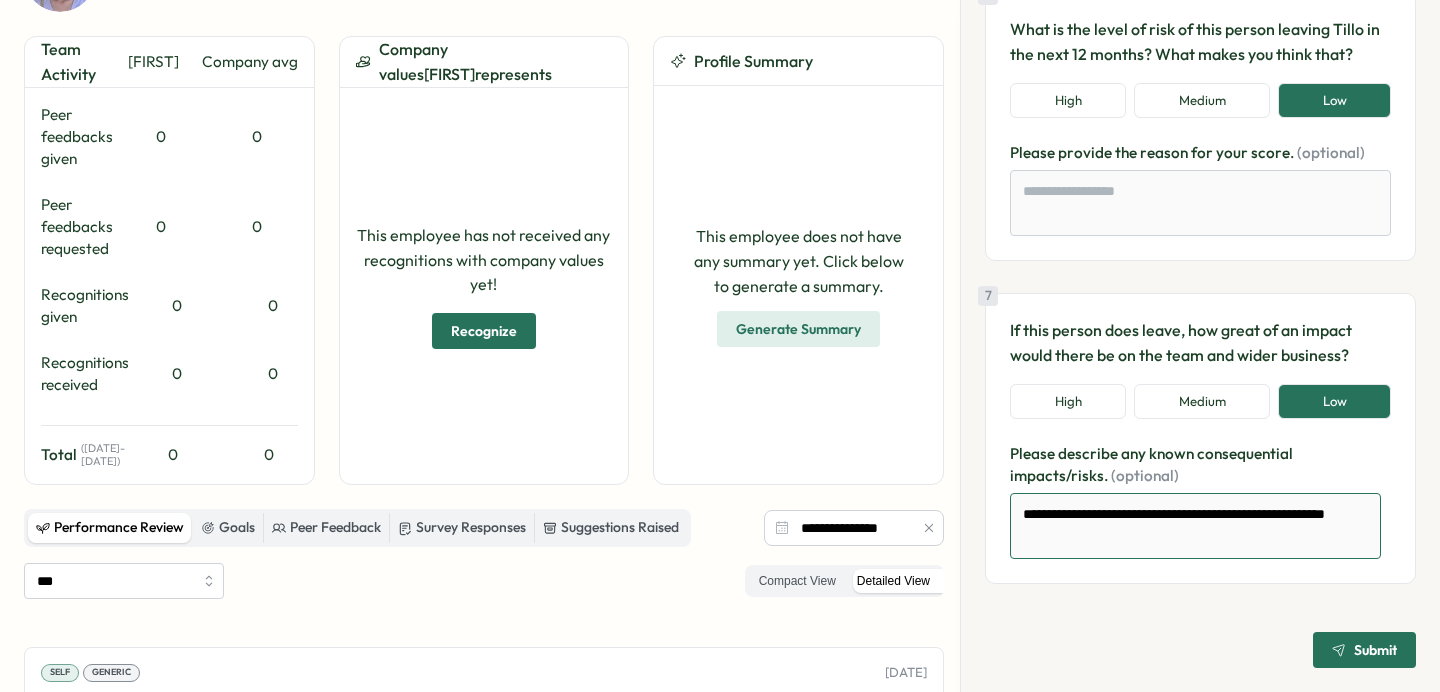type on "*" 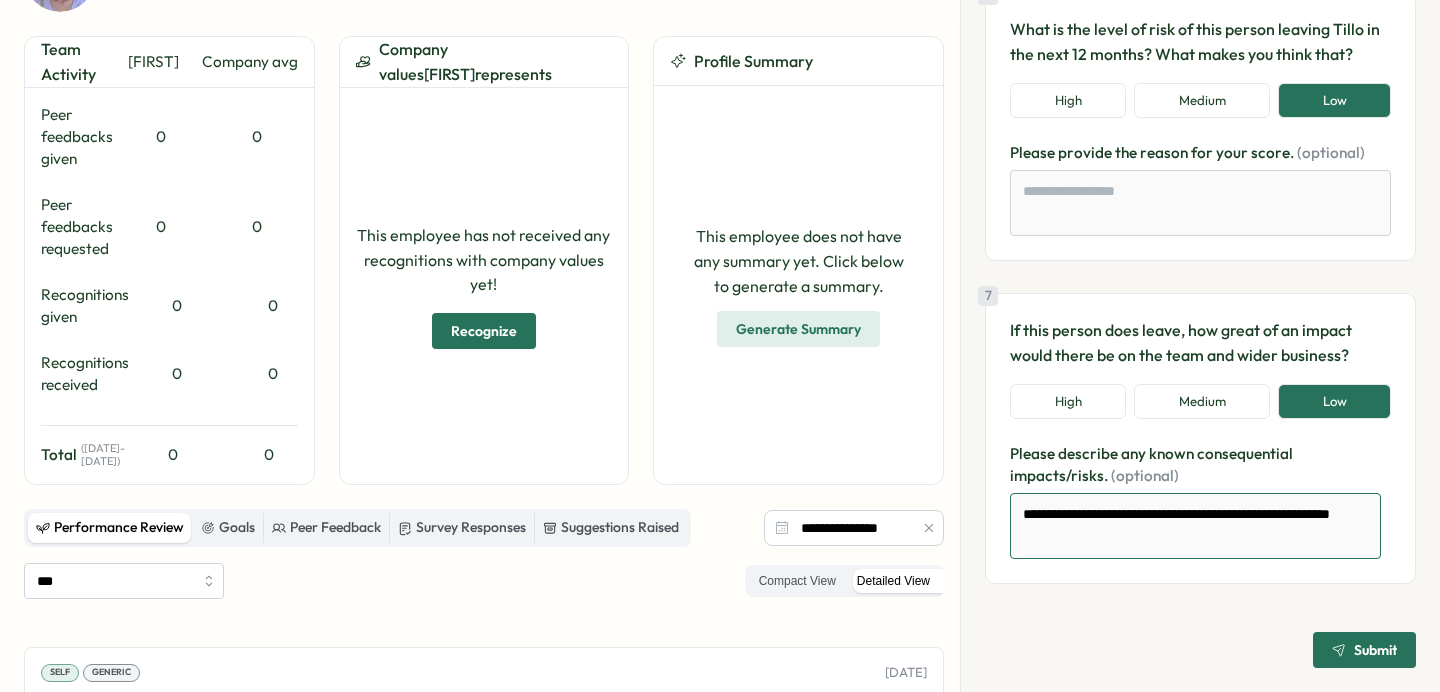 type on "*" 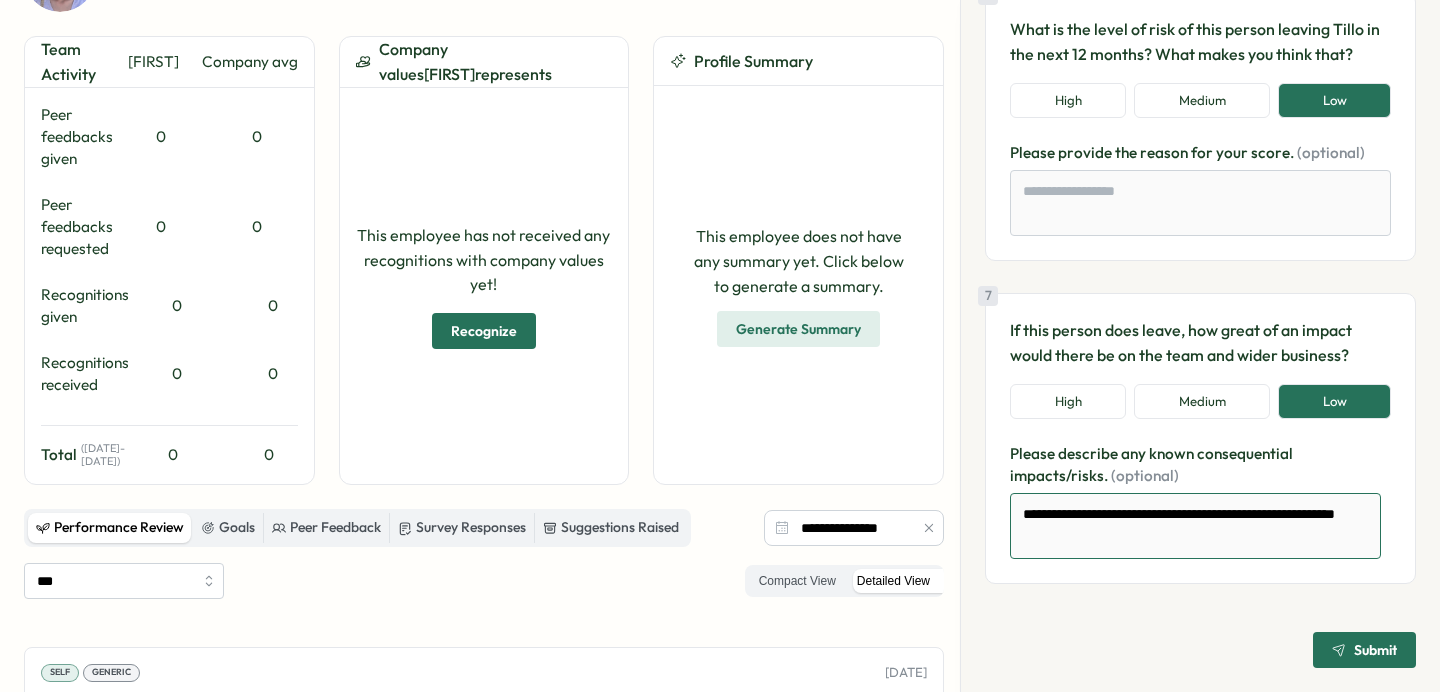 type on "*" 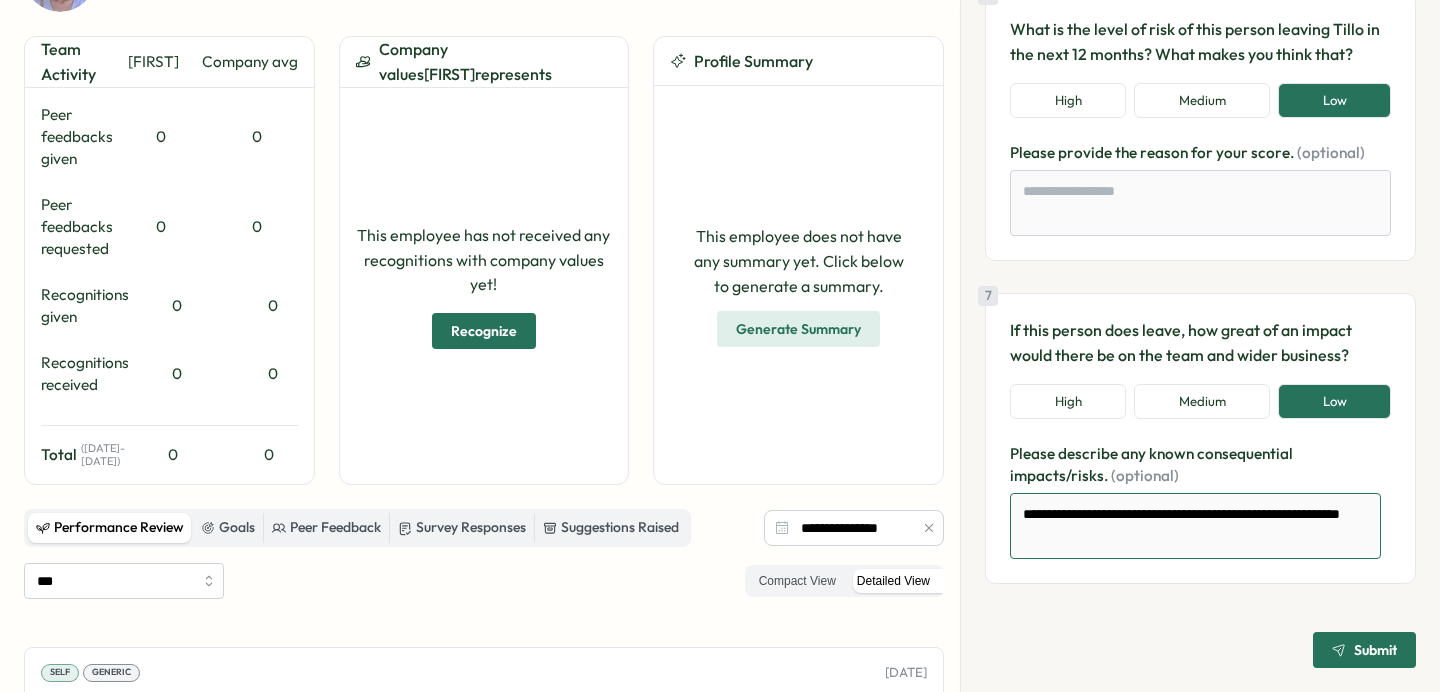 type on "**********" 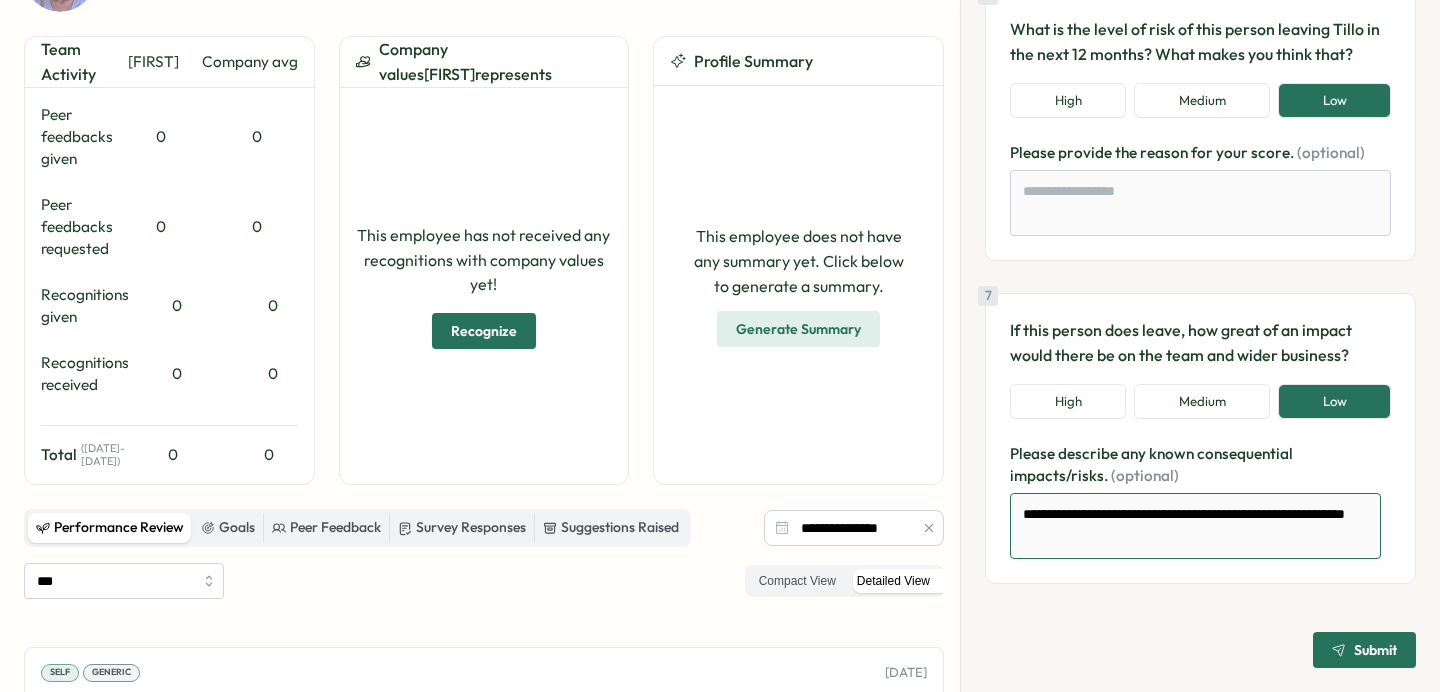 type on "*" 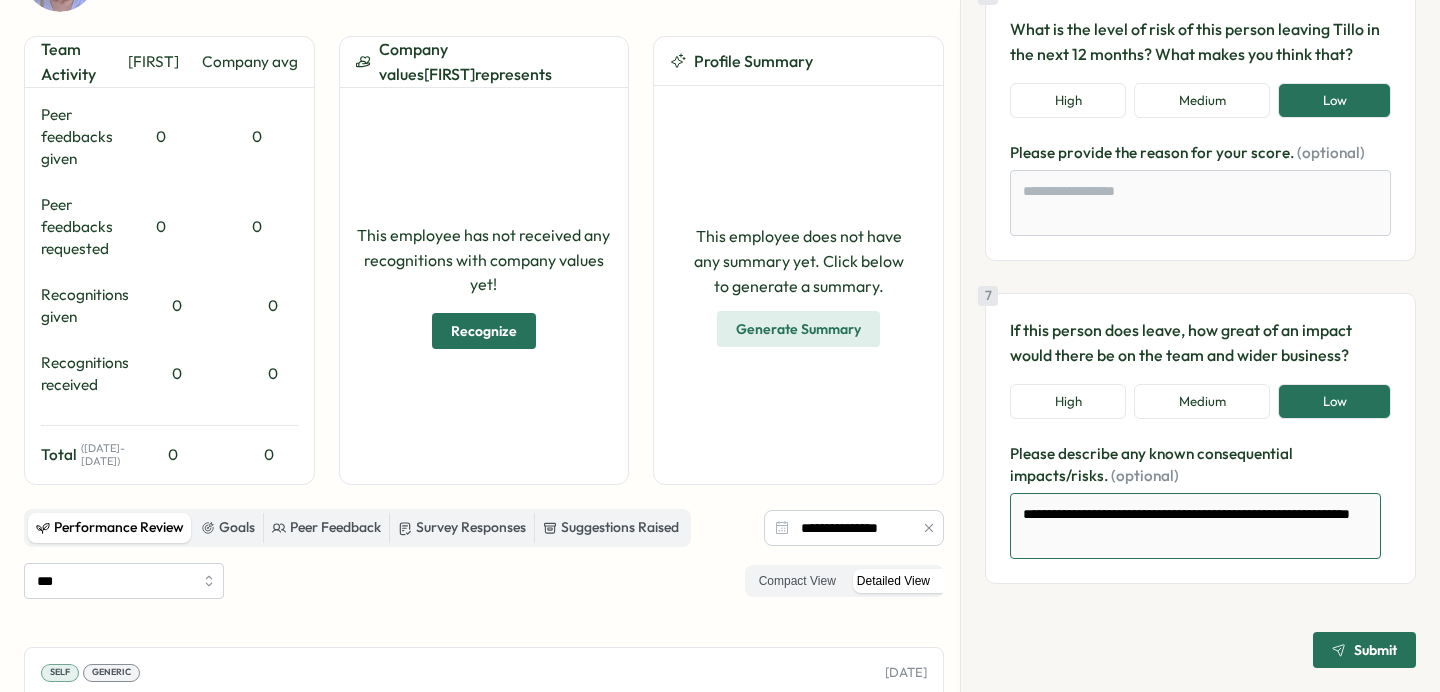 type on "*" 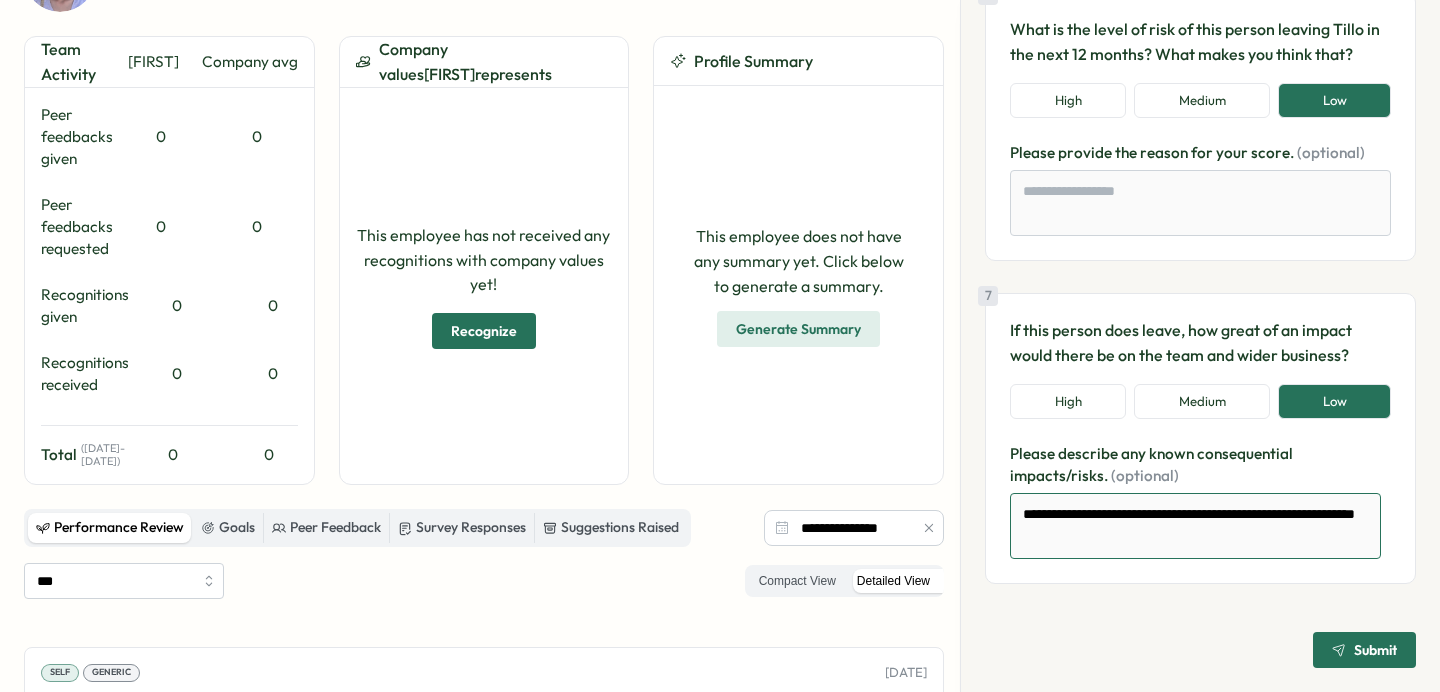 type on "*" 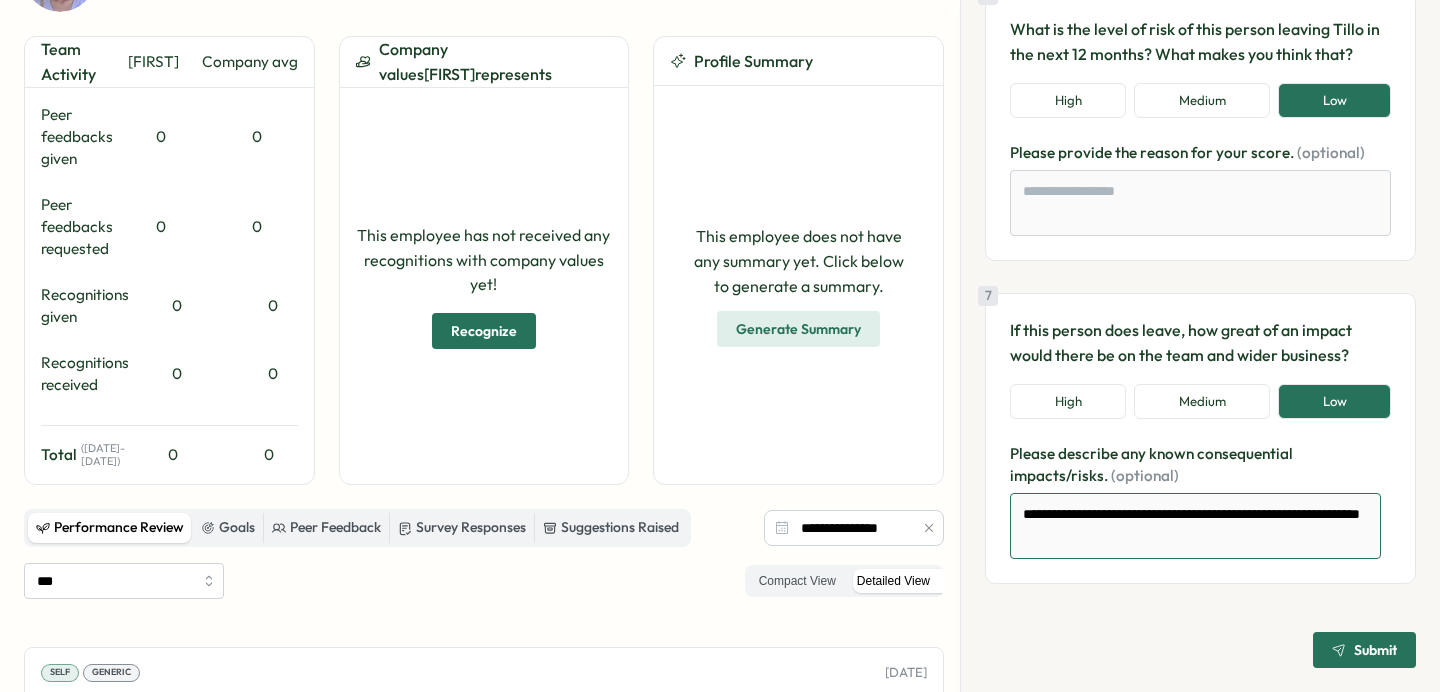 type on "*" 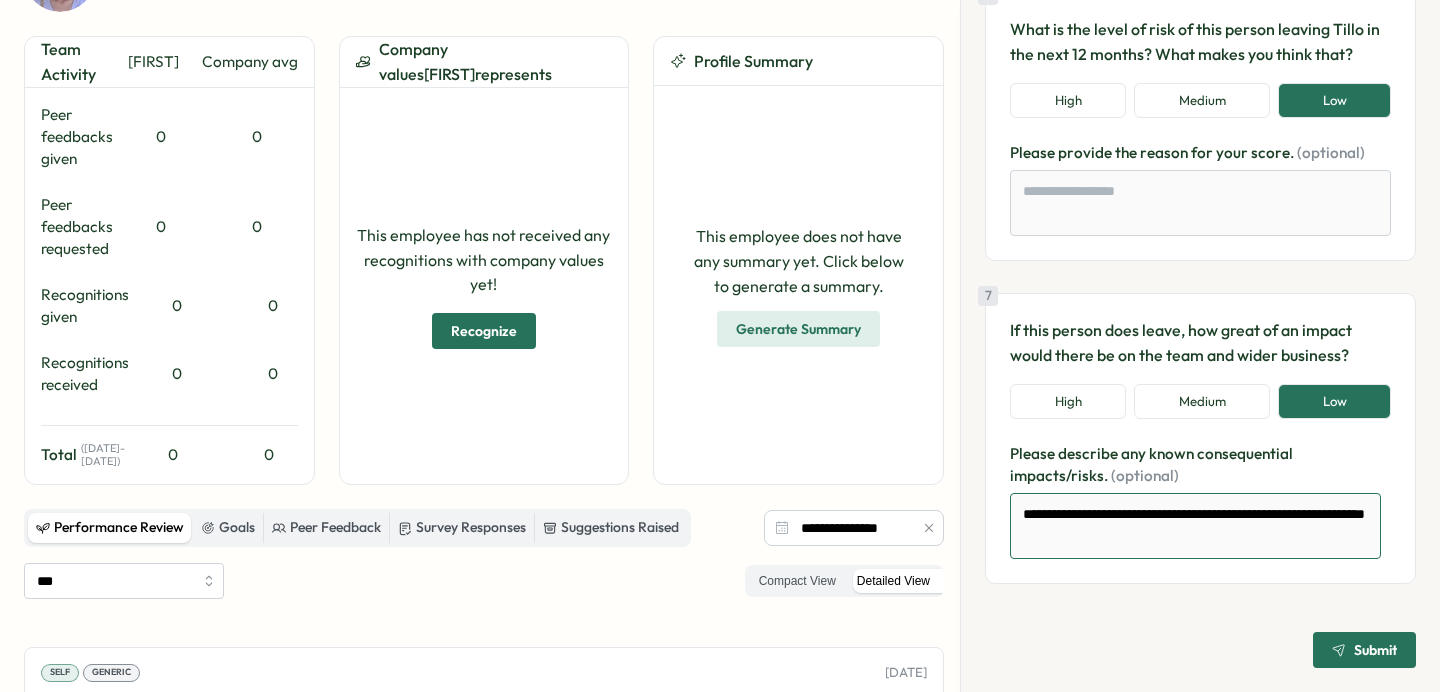 type on "**********" 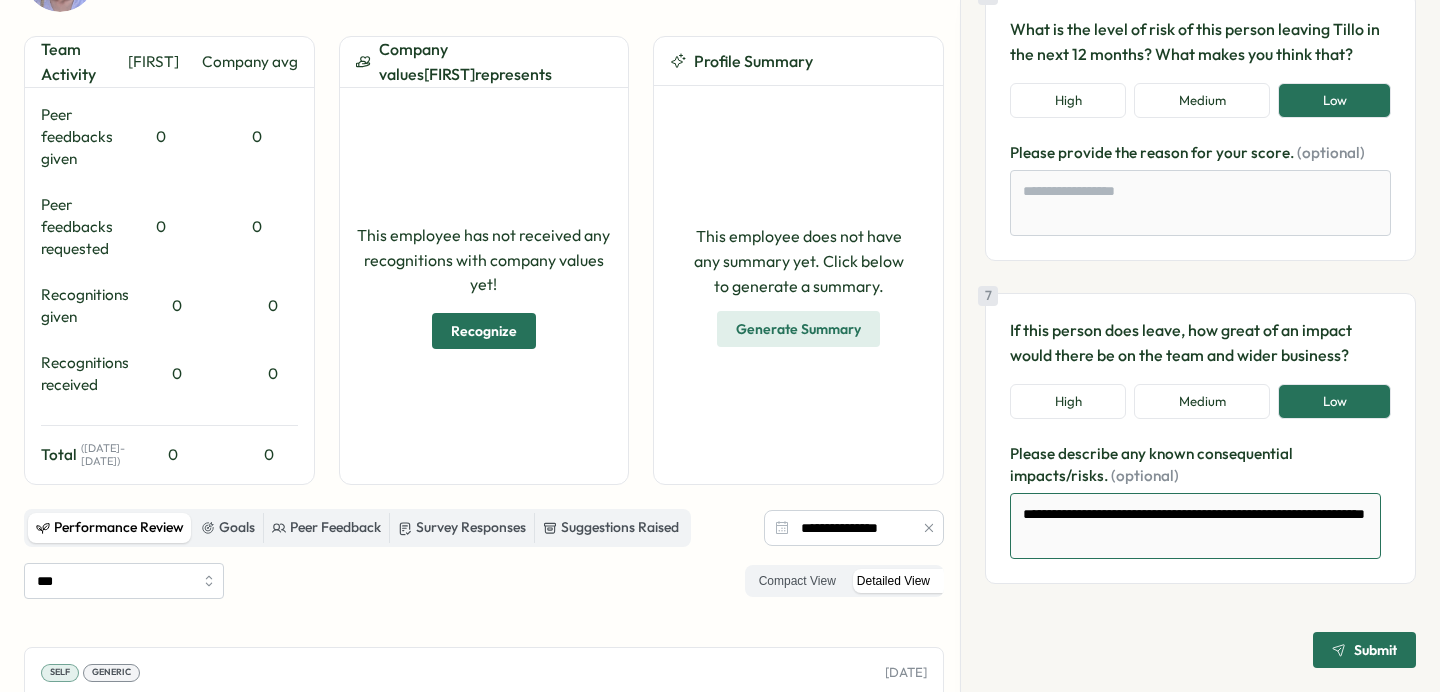 type on "*" 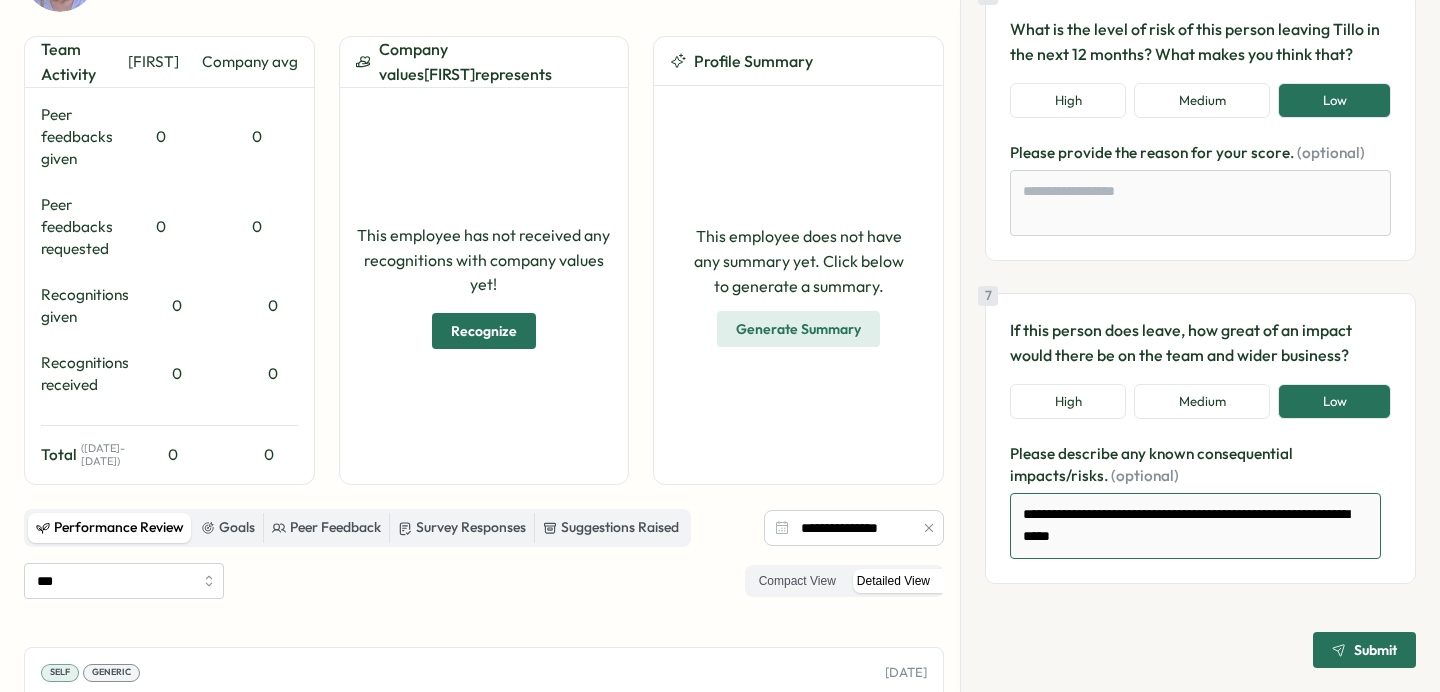 type on "*" 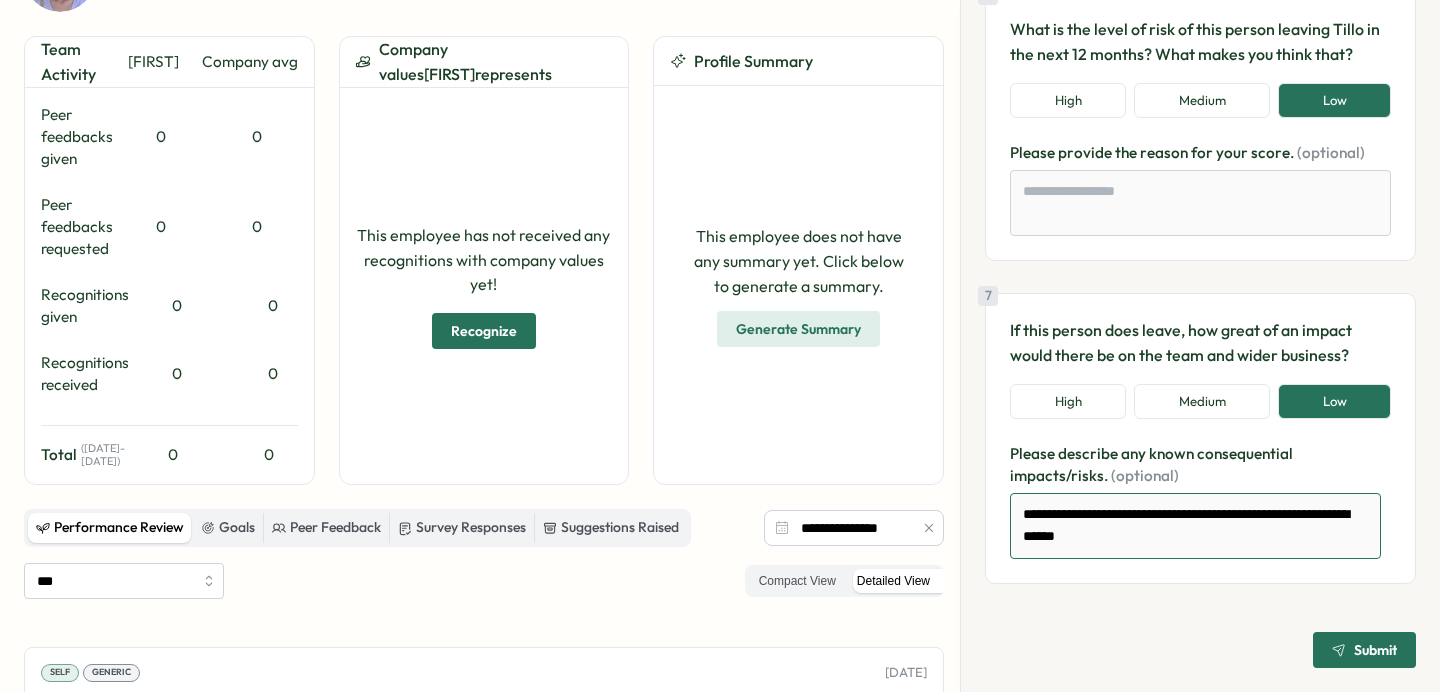 type on "*" 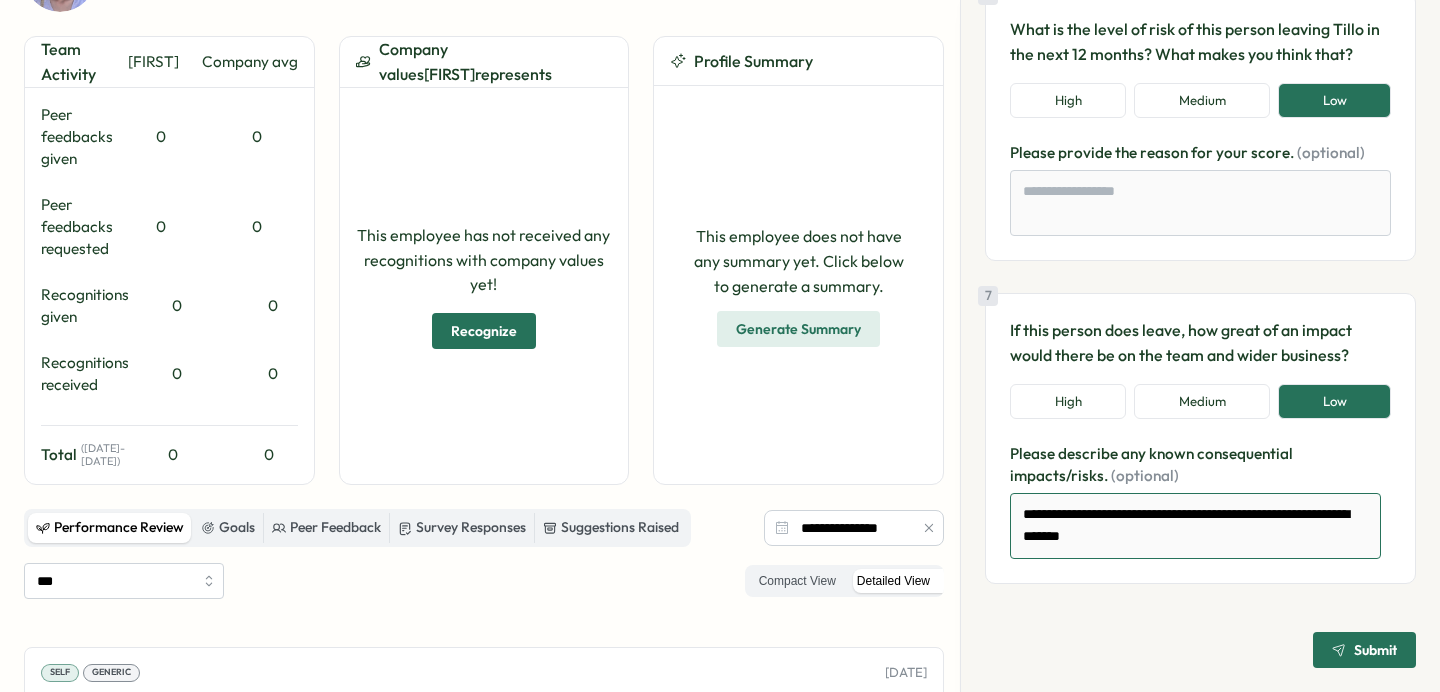 type on "*" 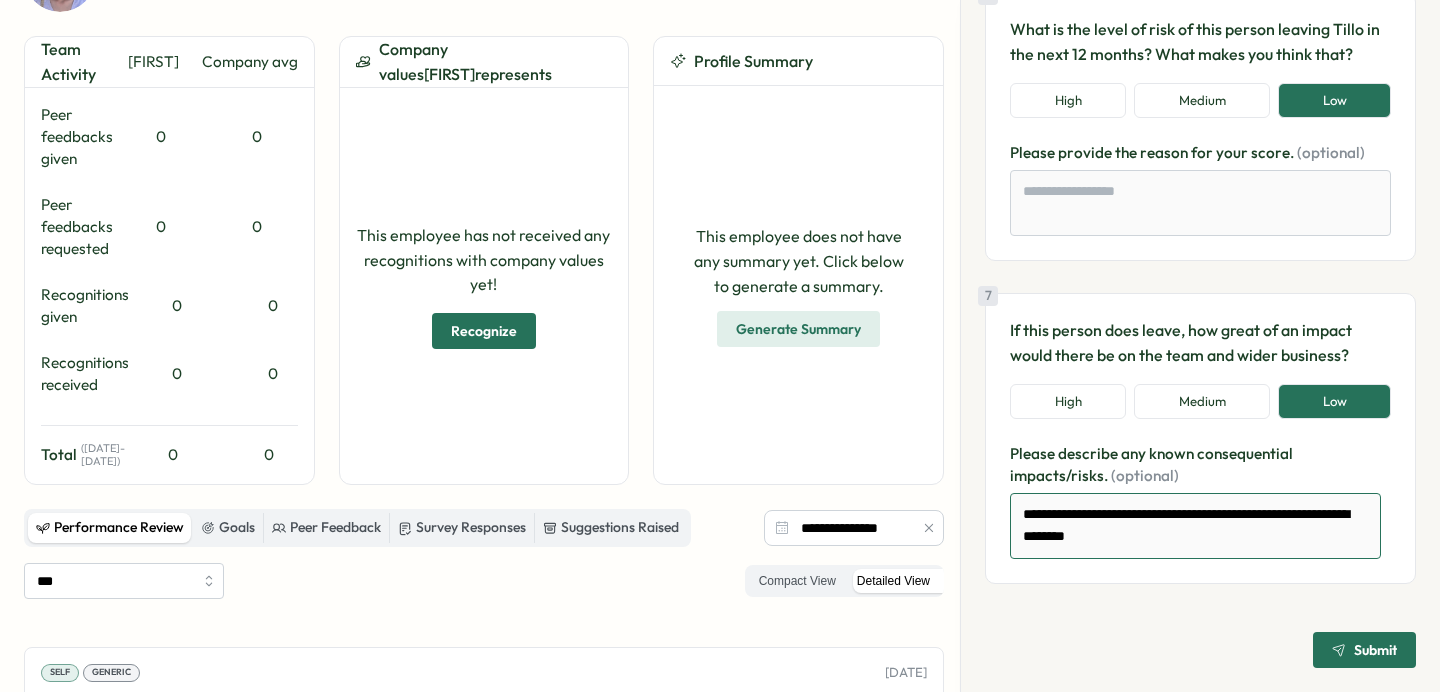type on "*" 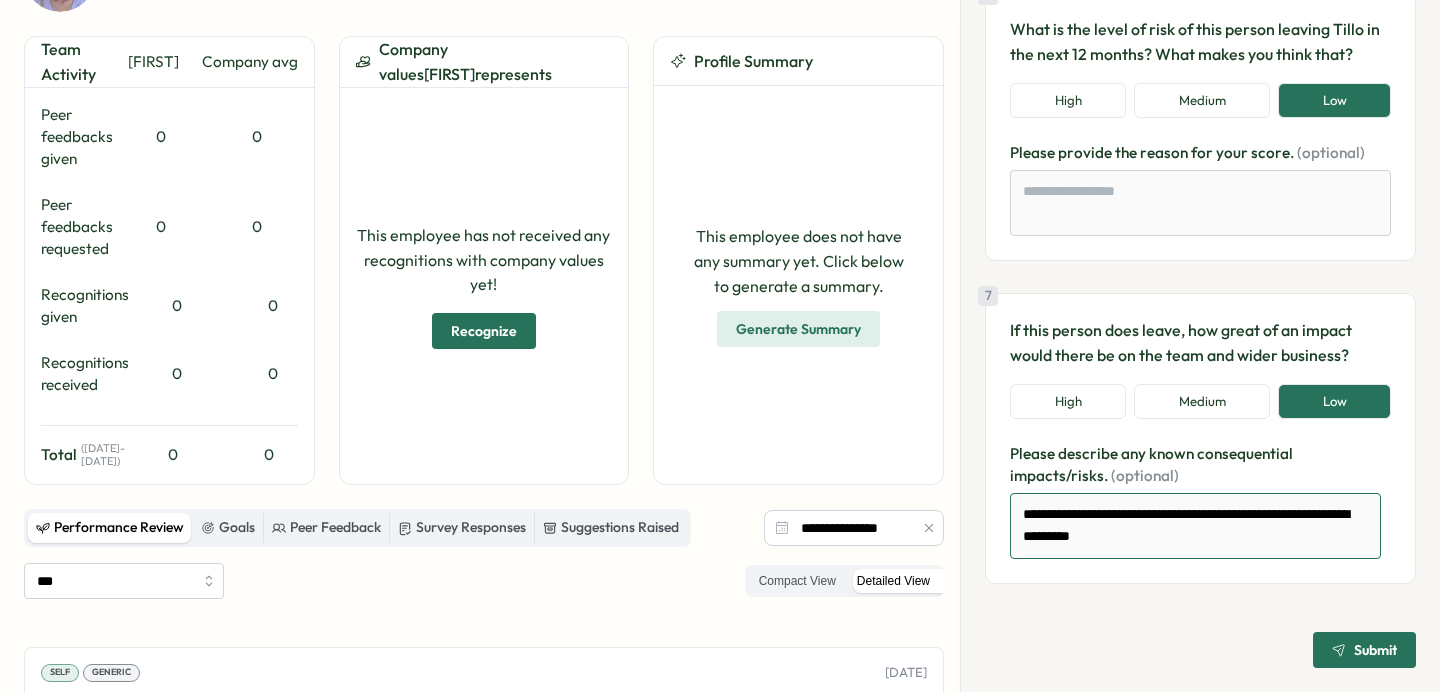 type on "*" 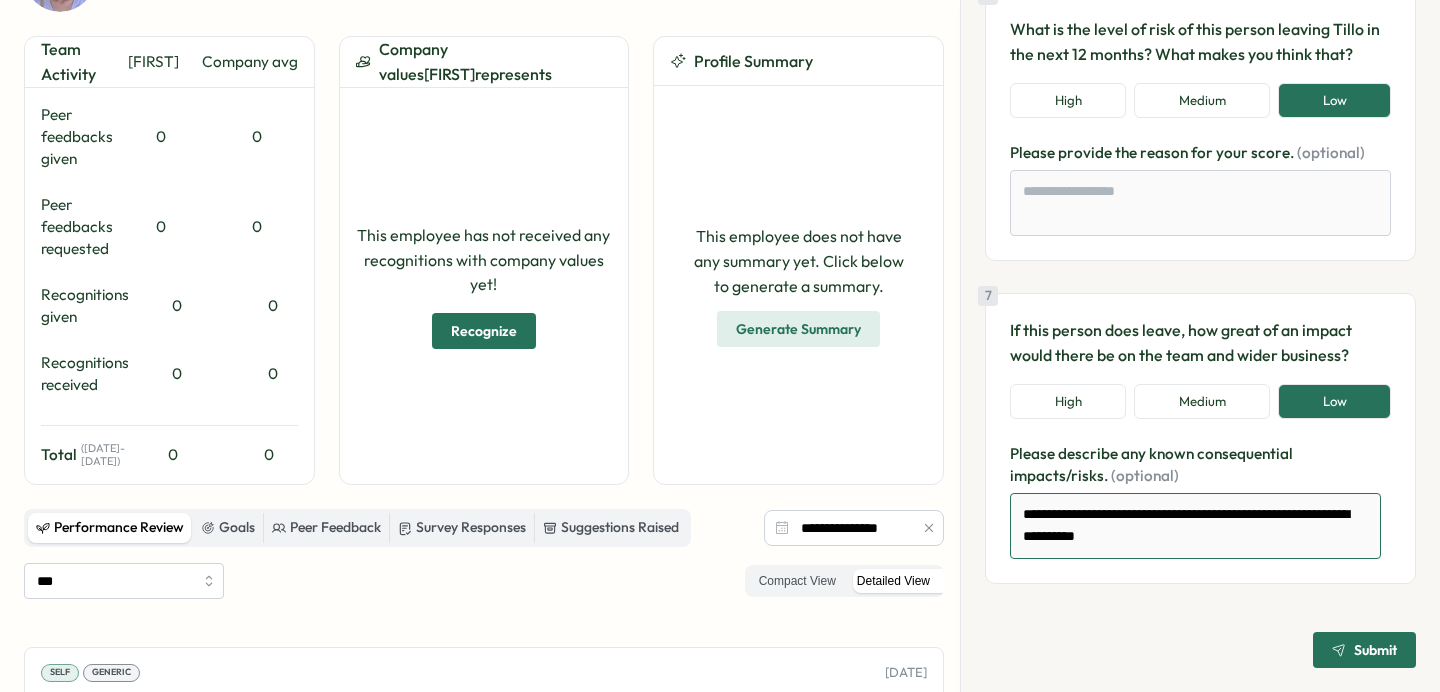 type on "*" 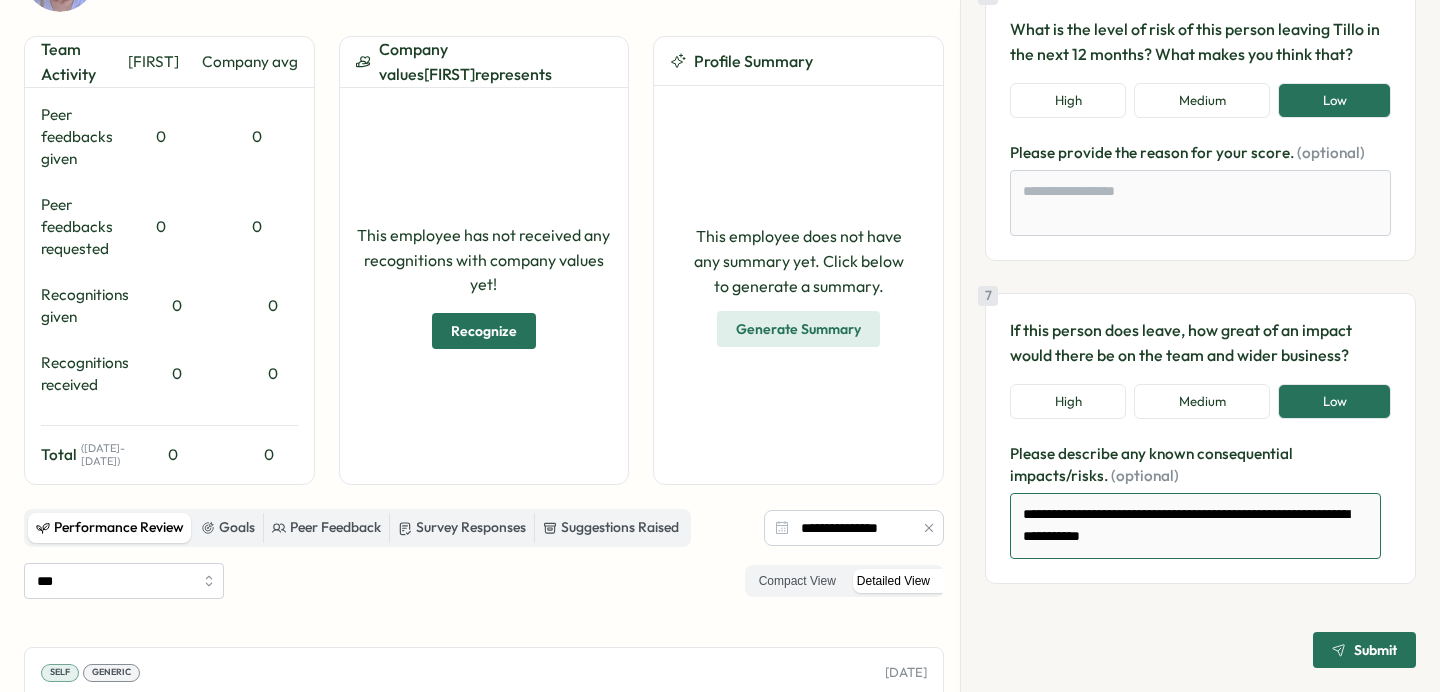 type on "*" 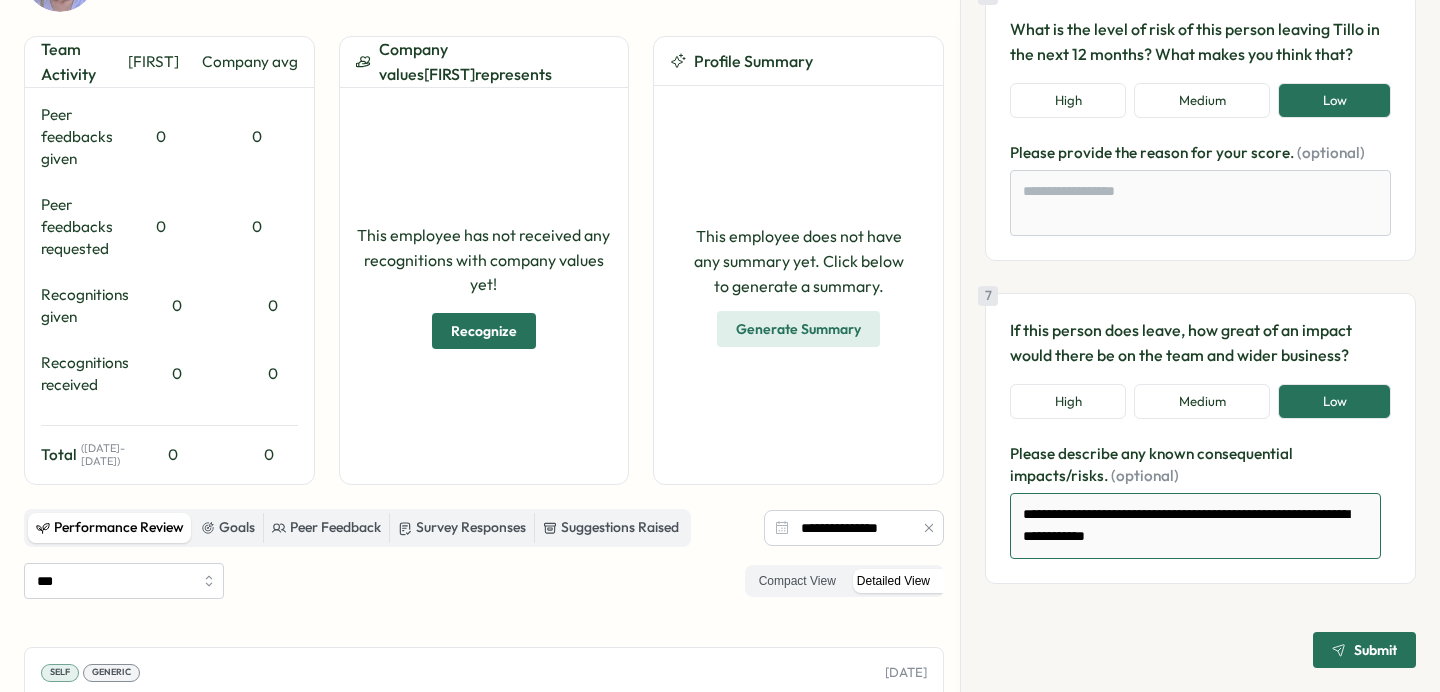 type on "*" 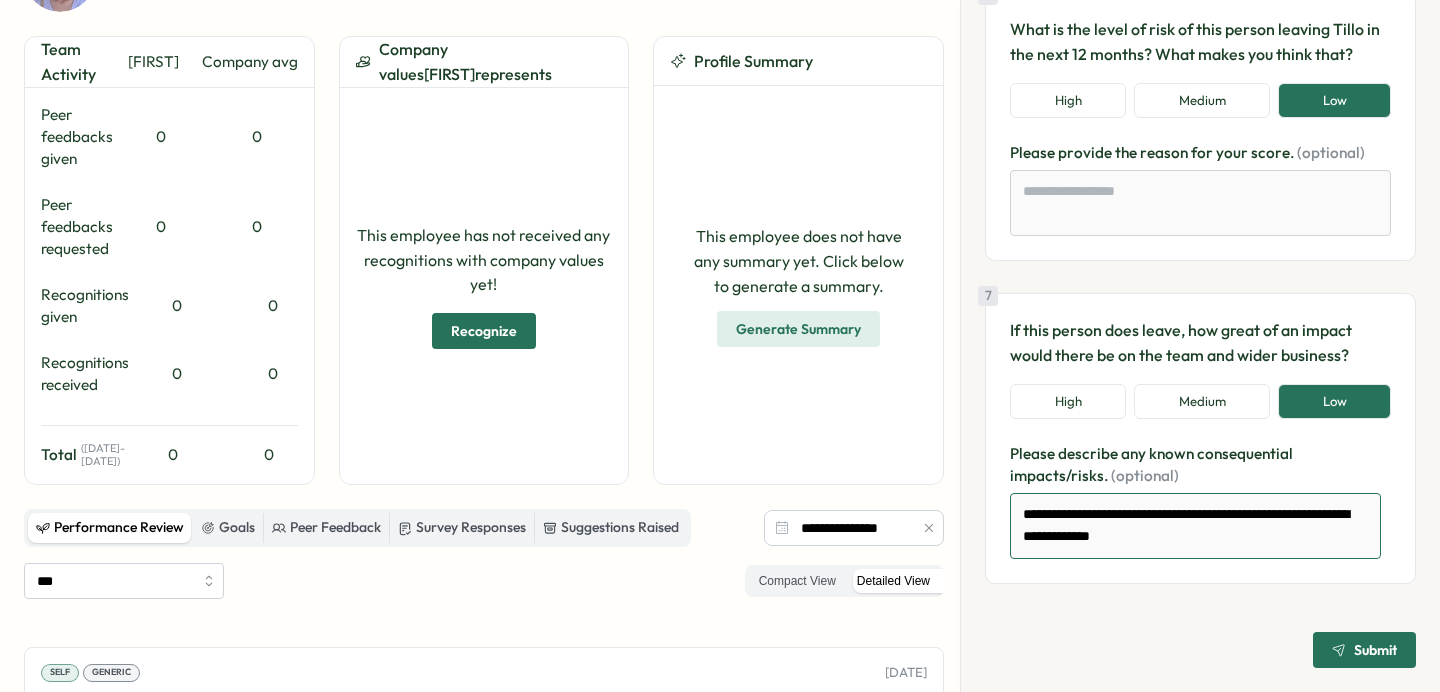 type on "*" 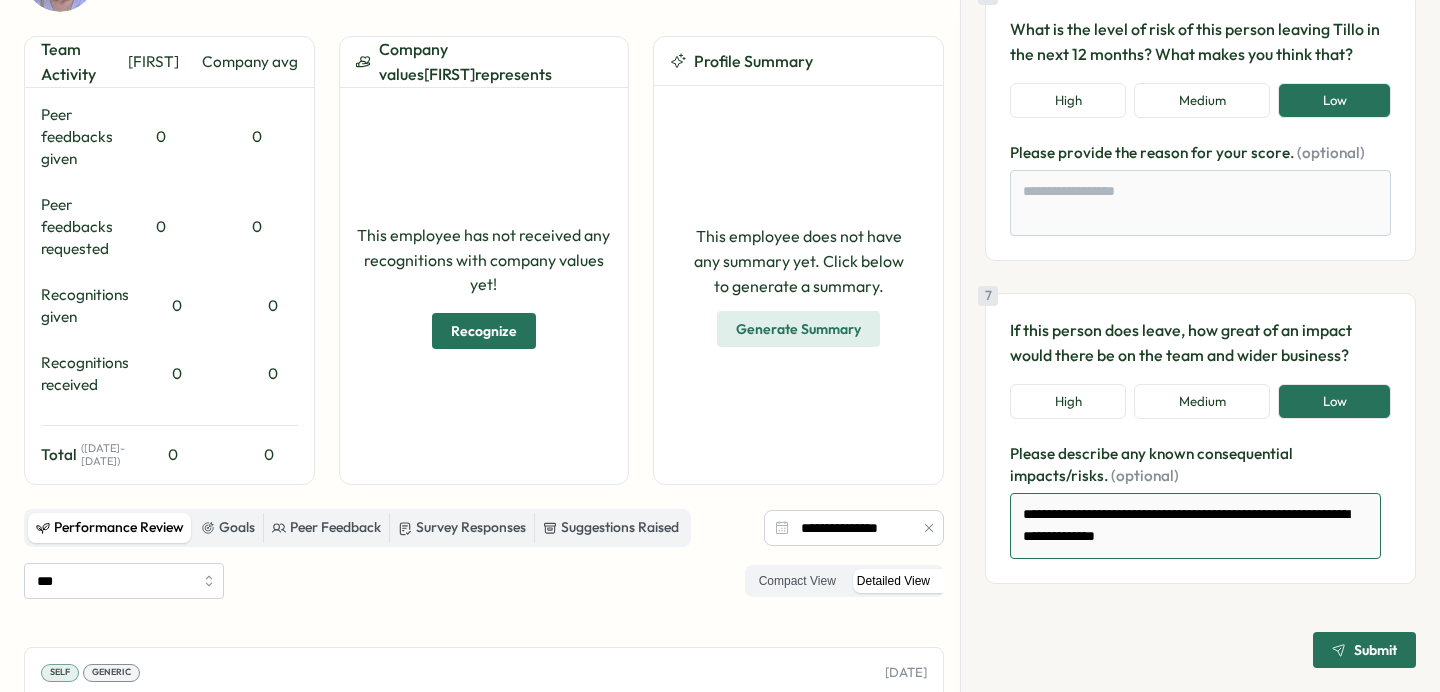 type on "*" 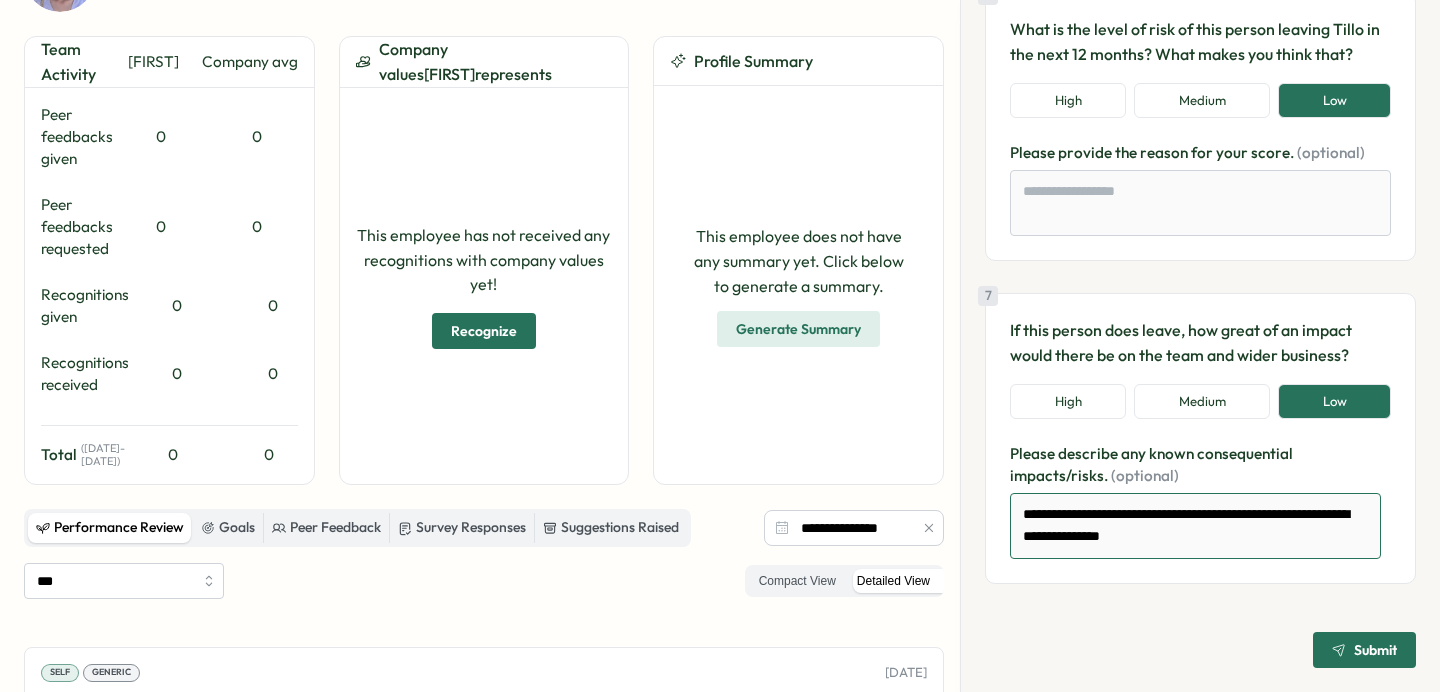 type on "*" 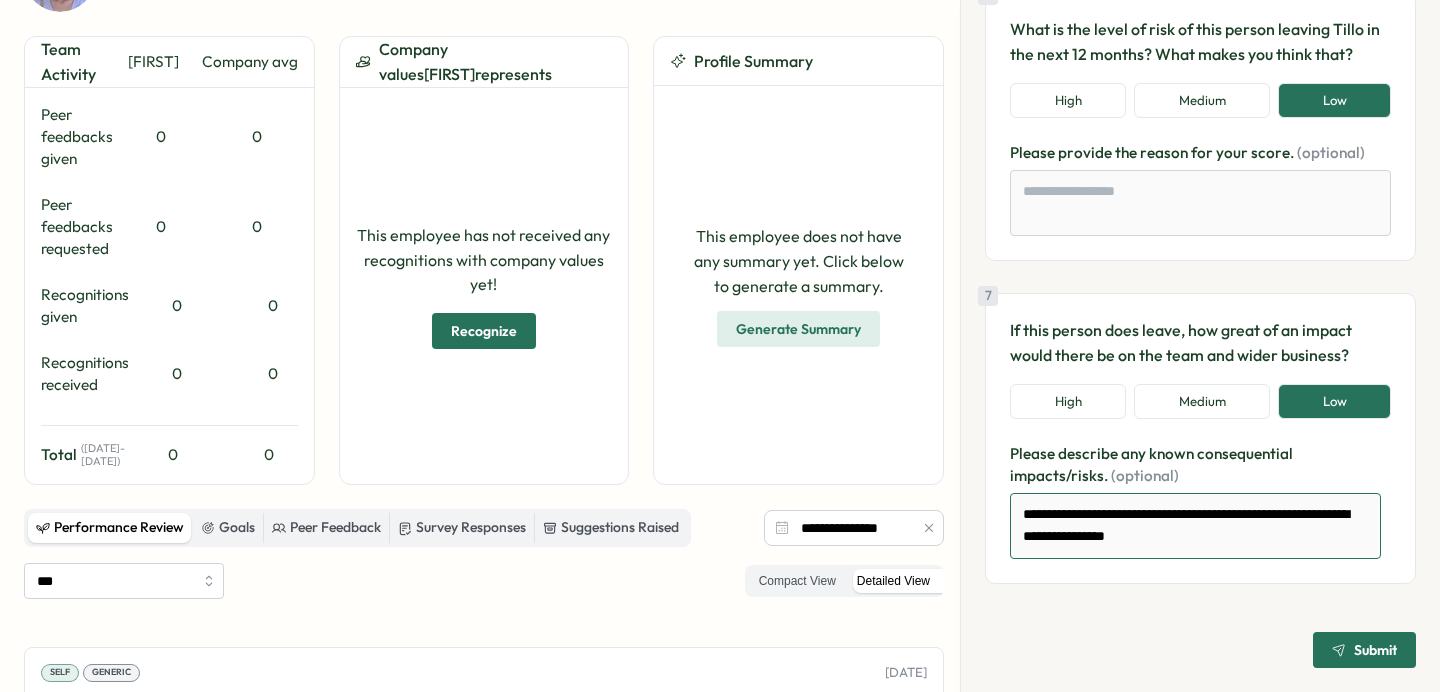 type on "*" 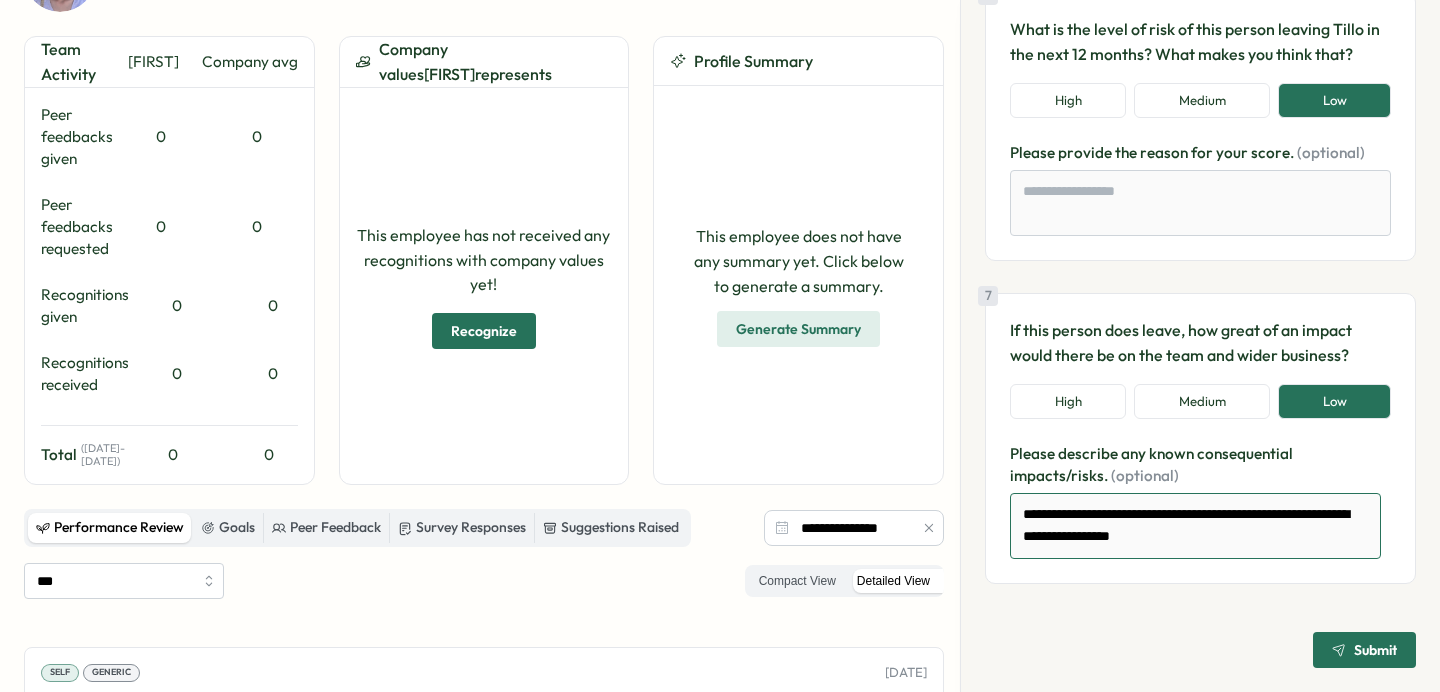 type on "*" 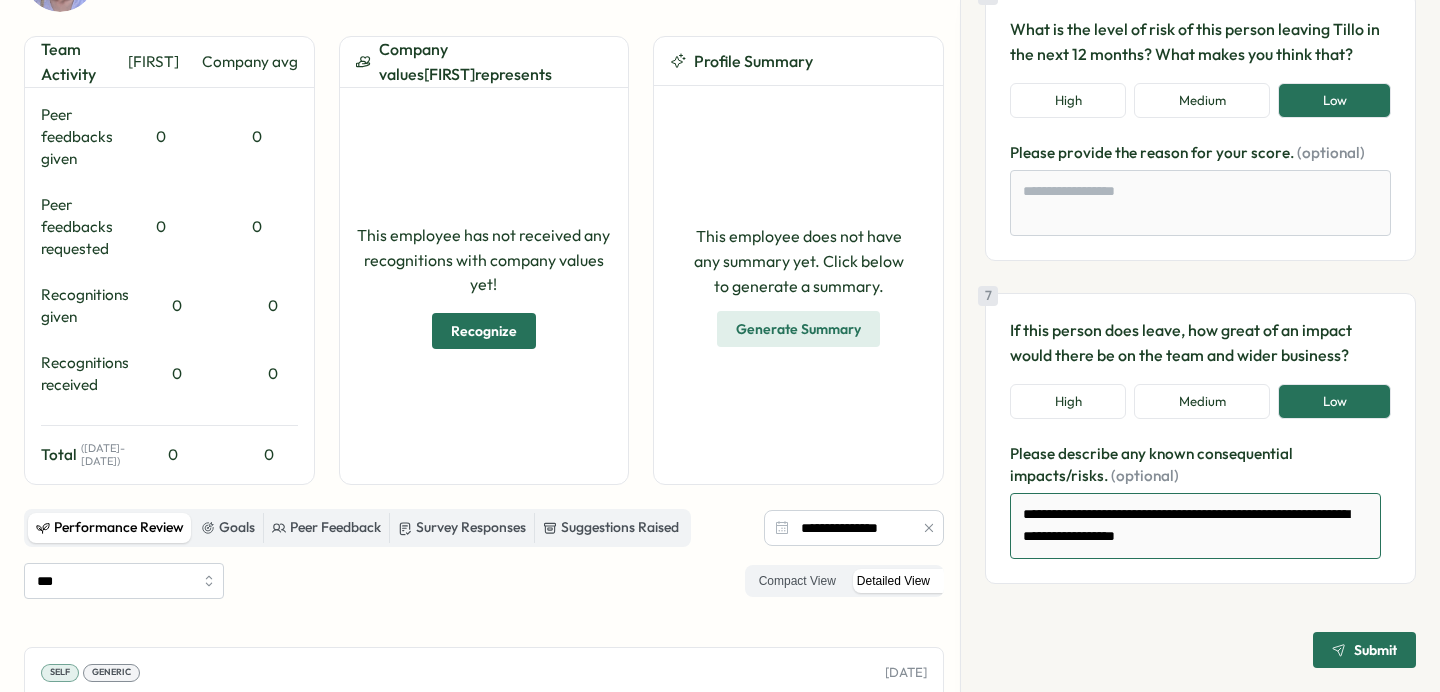 type on "*" 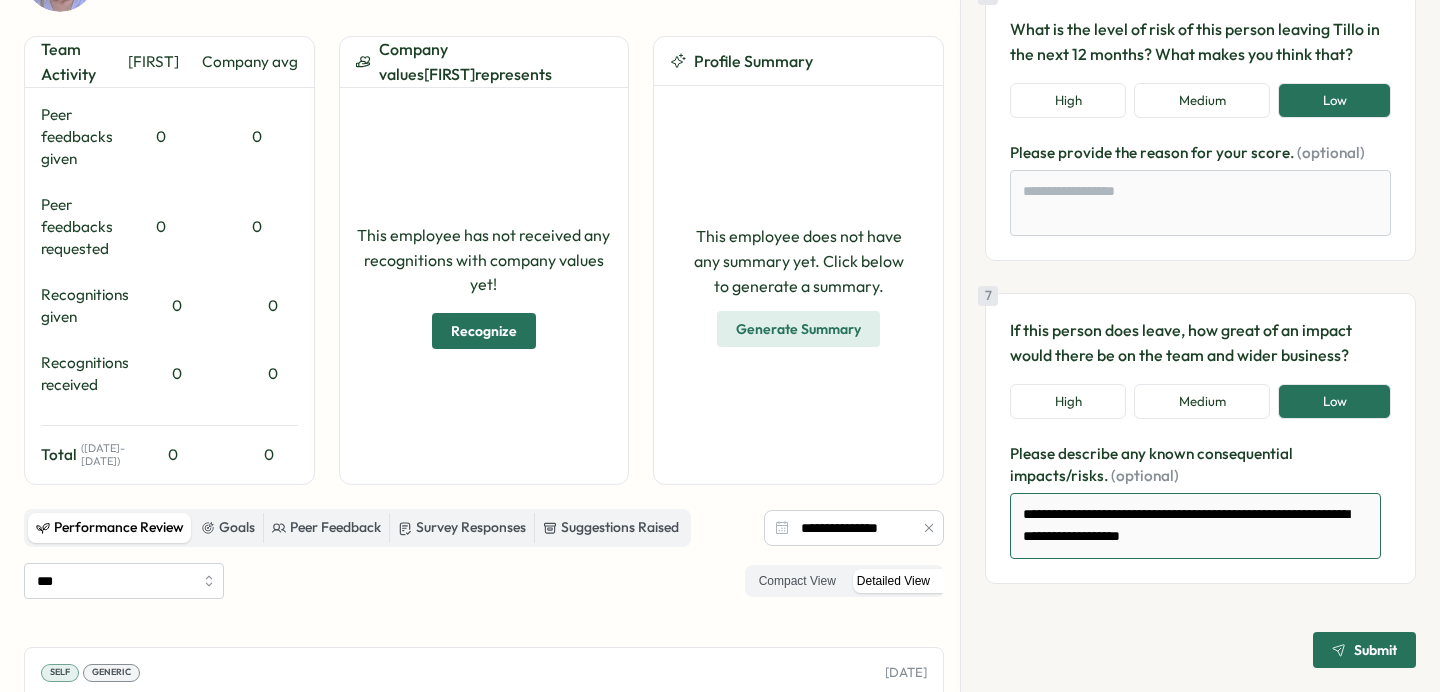 type on "*" 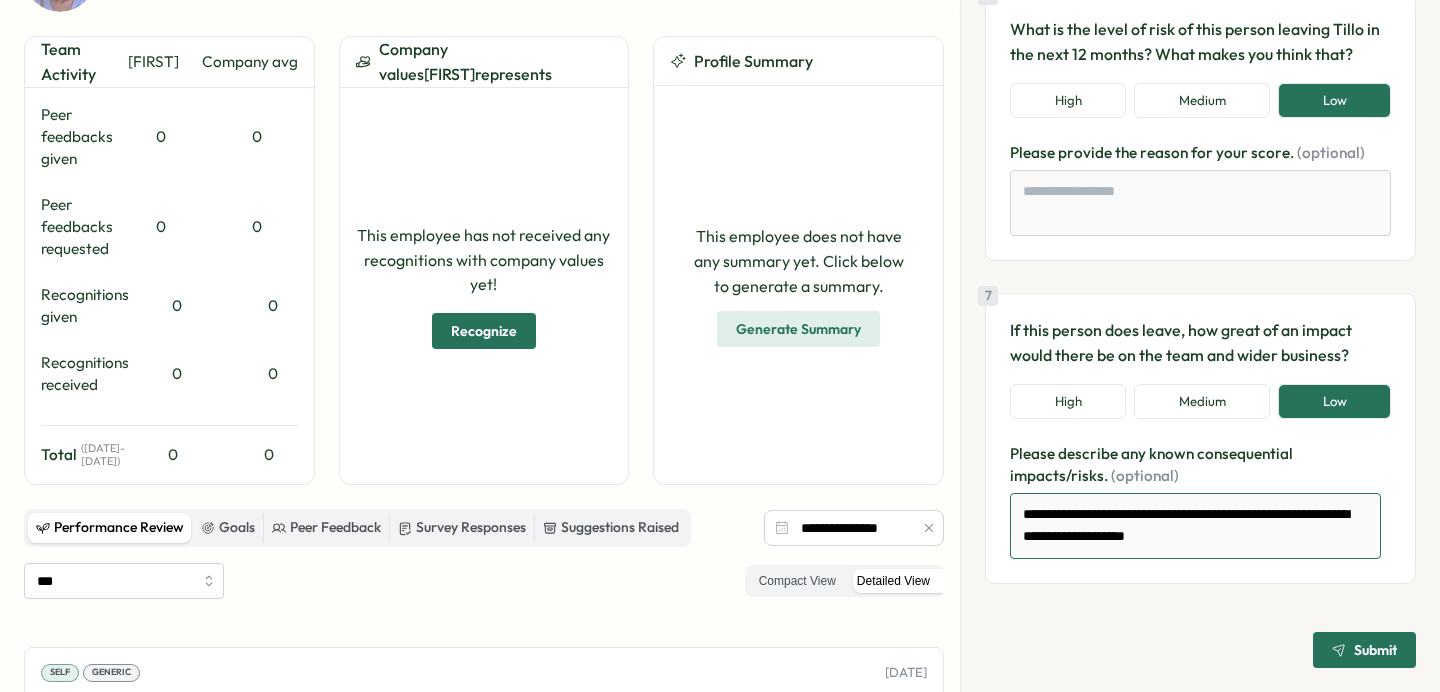 type on "*" 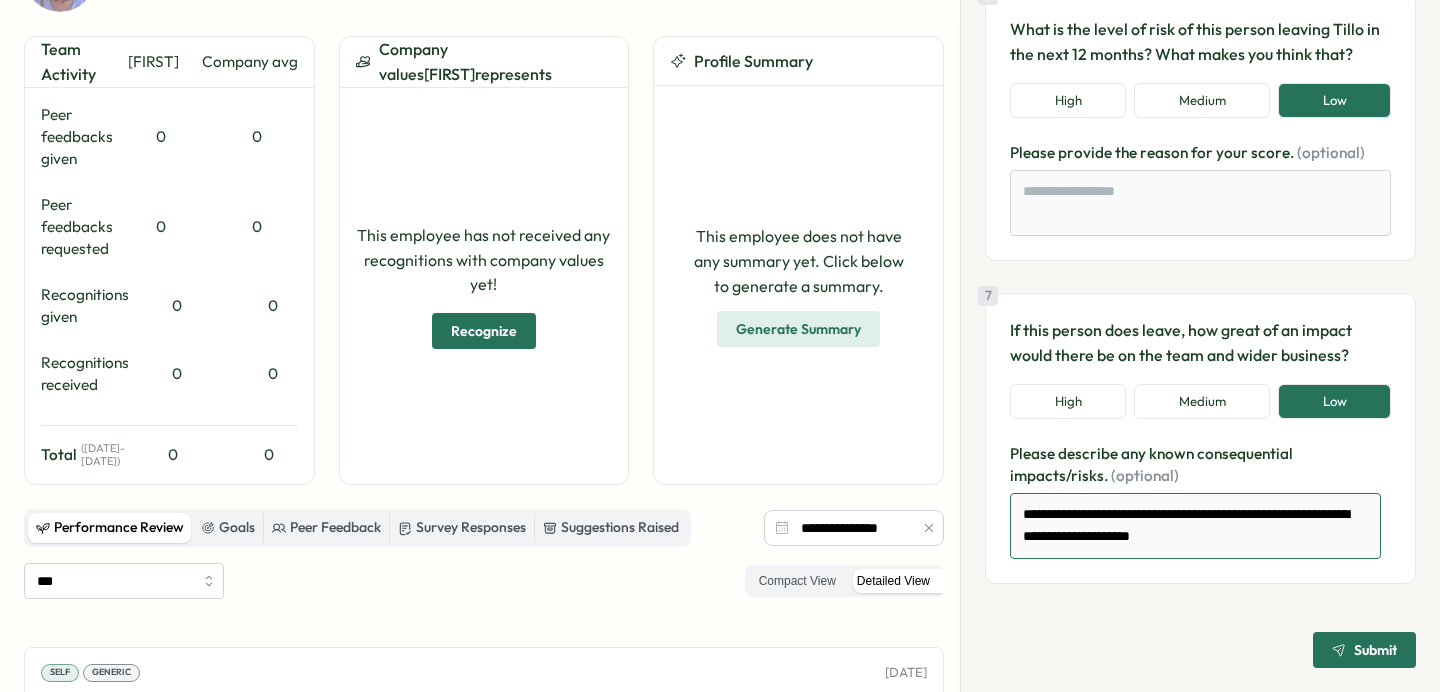 type 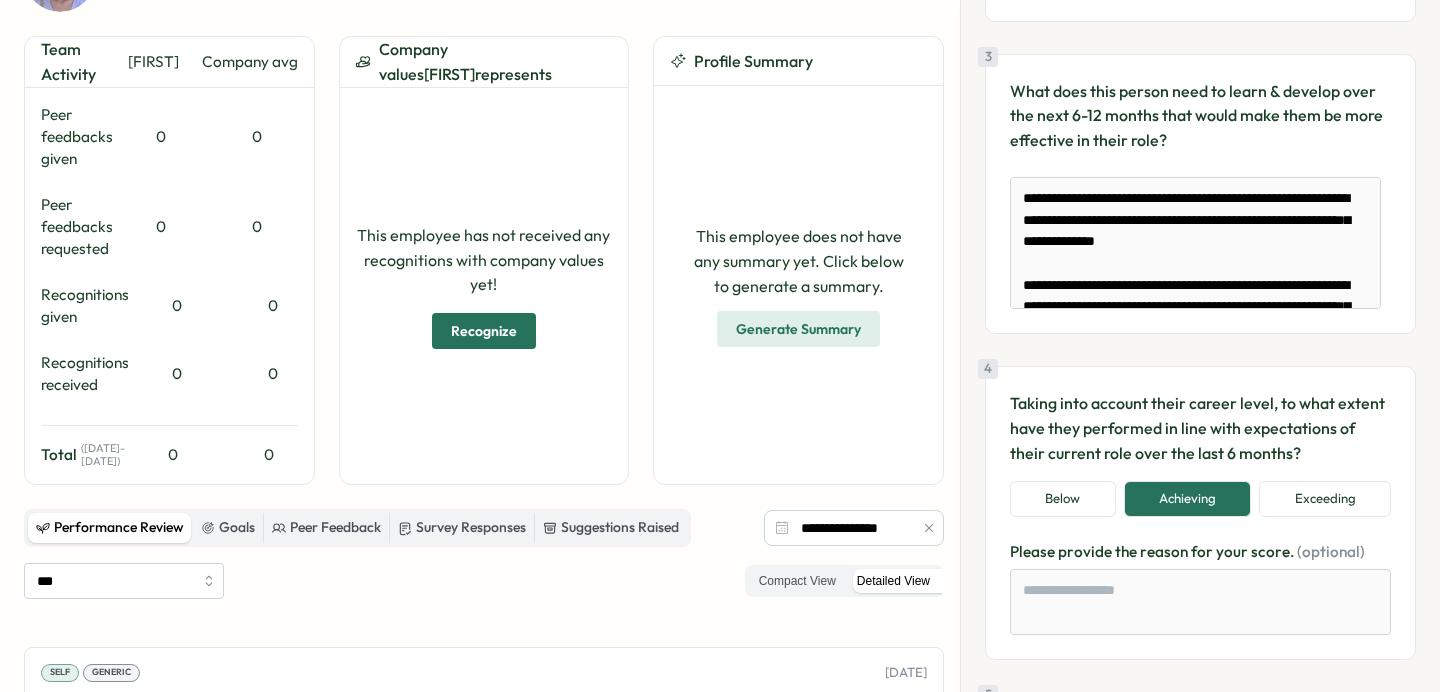 scroll, scrollTop: 660, scrollLeft: 0, axis: vertical 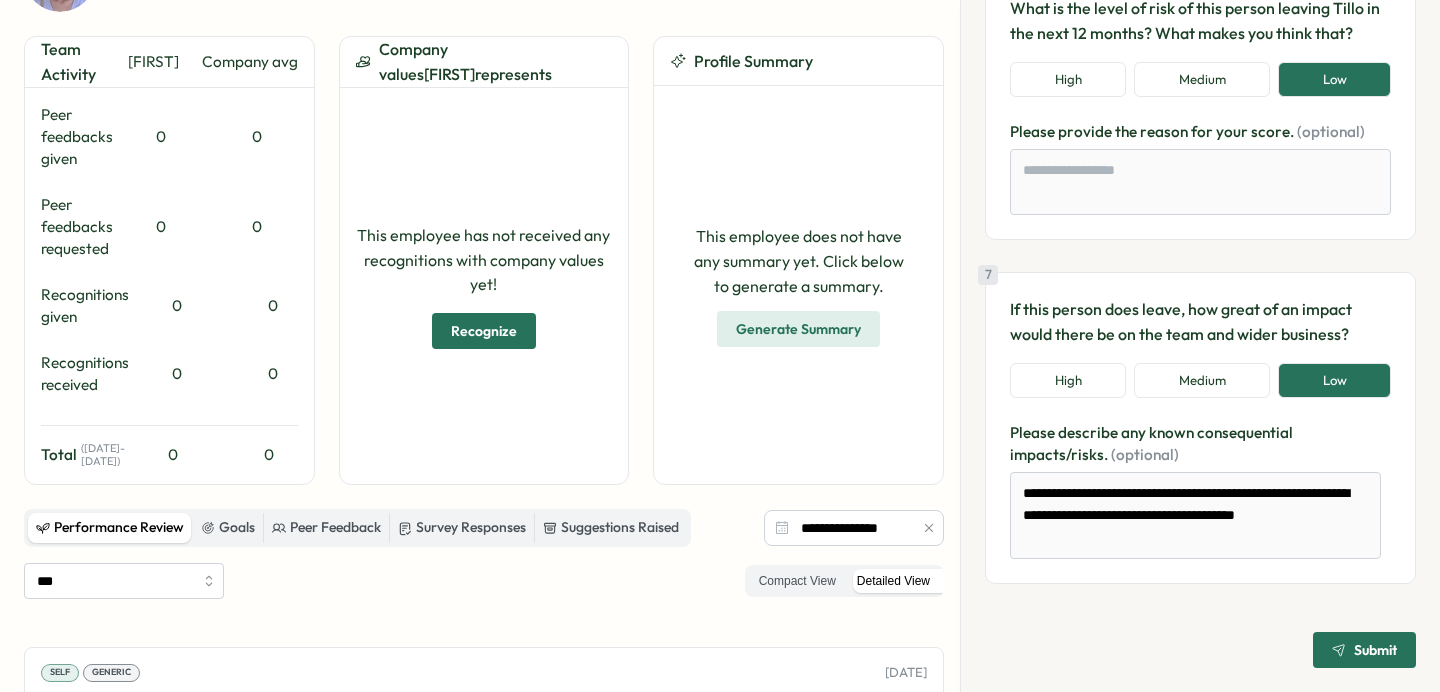 click on "Submit" at bounding box center [1375, 650] 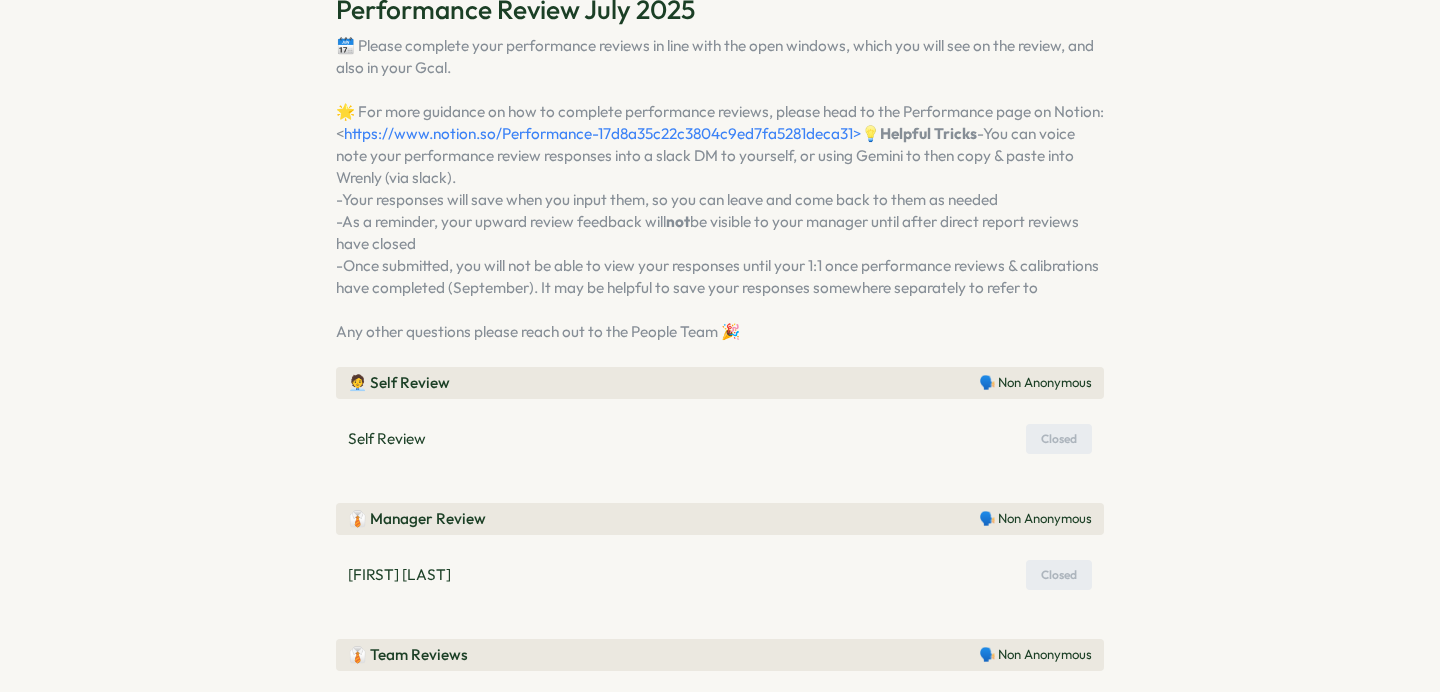 scroll, scrollTop: 371, scrollLeft: 0, axis: vertical 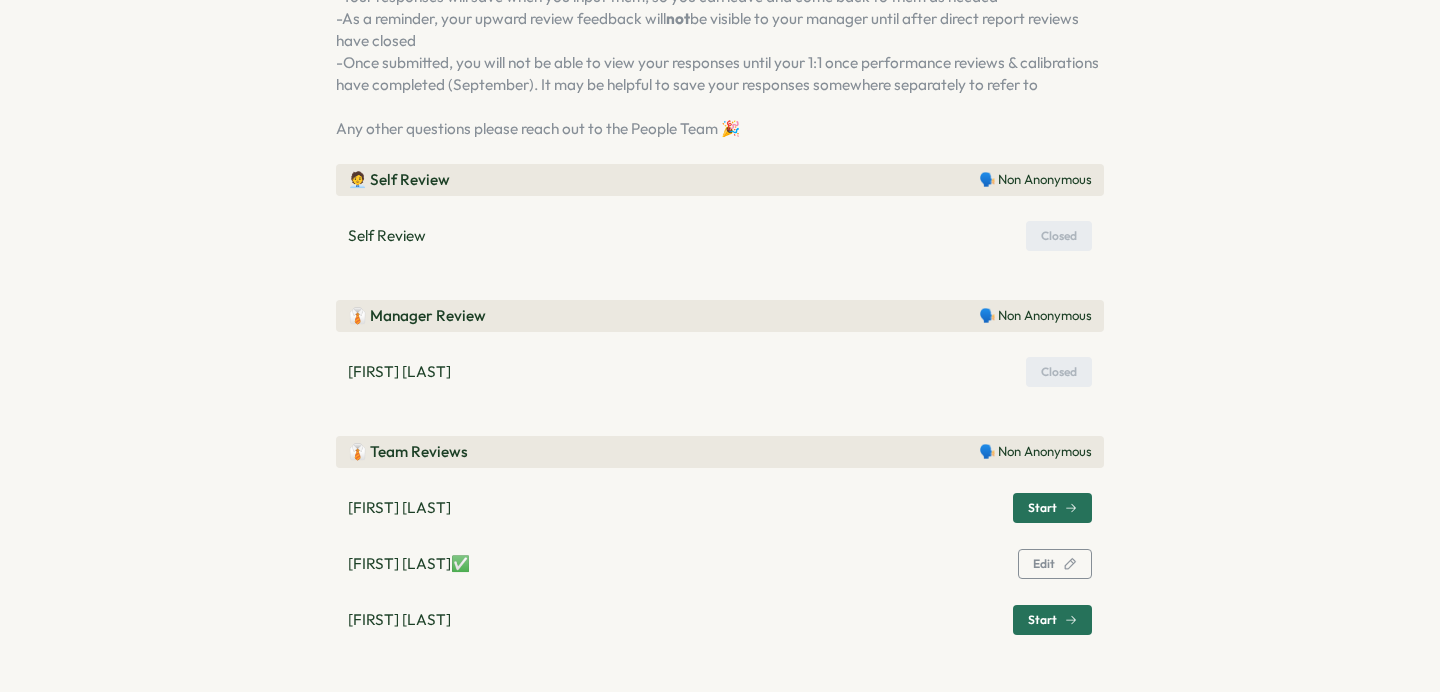 click on "Start" at bounding box center [1052, 620] 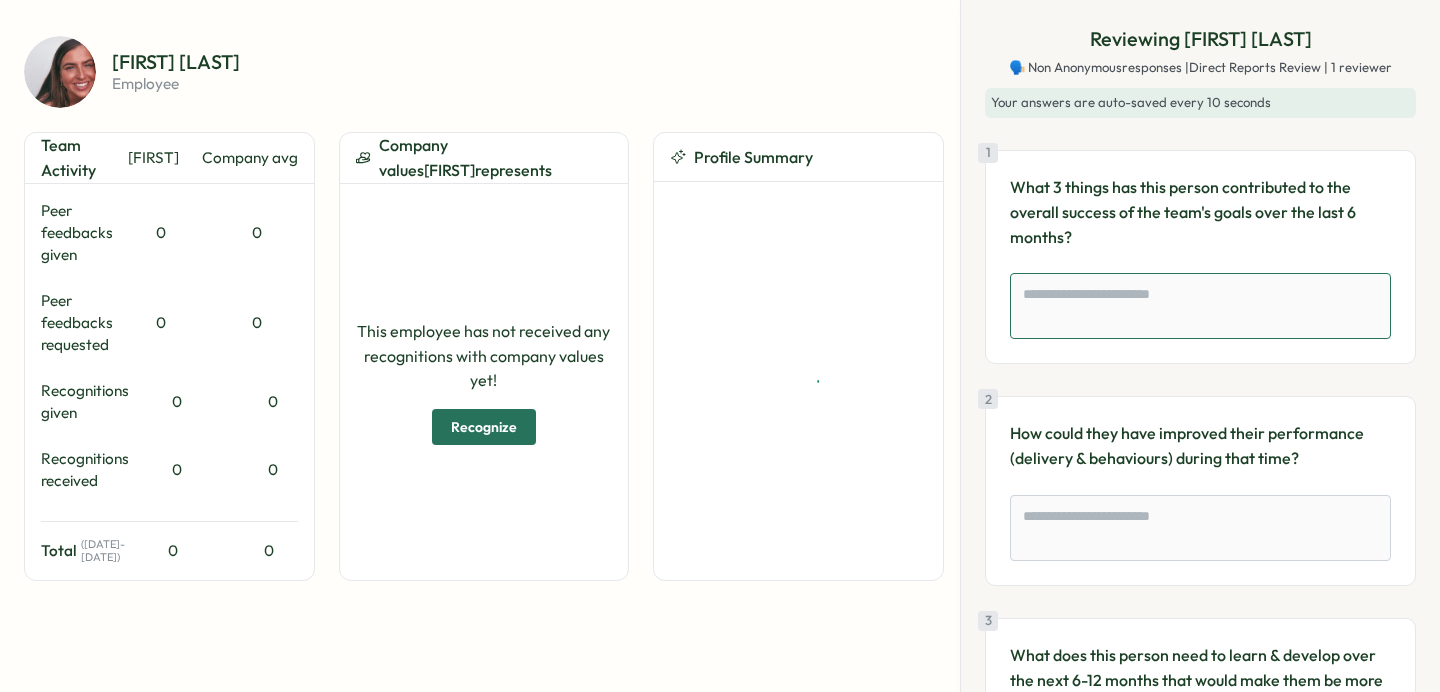 scroll, scrollTop: 146, scrollLeft: 0, axis: vertical 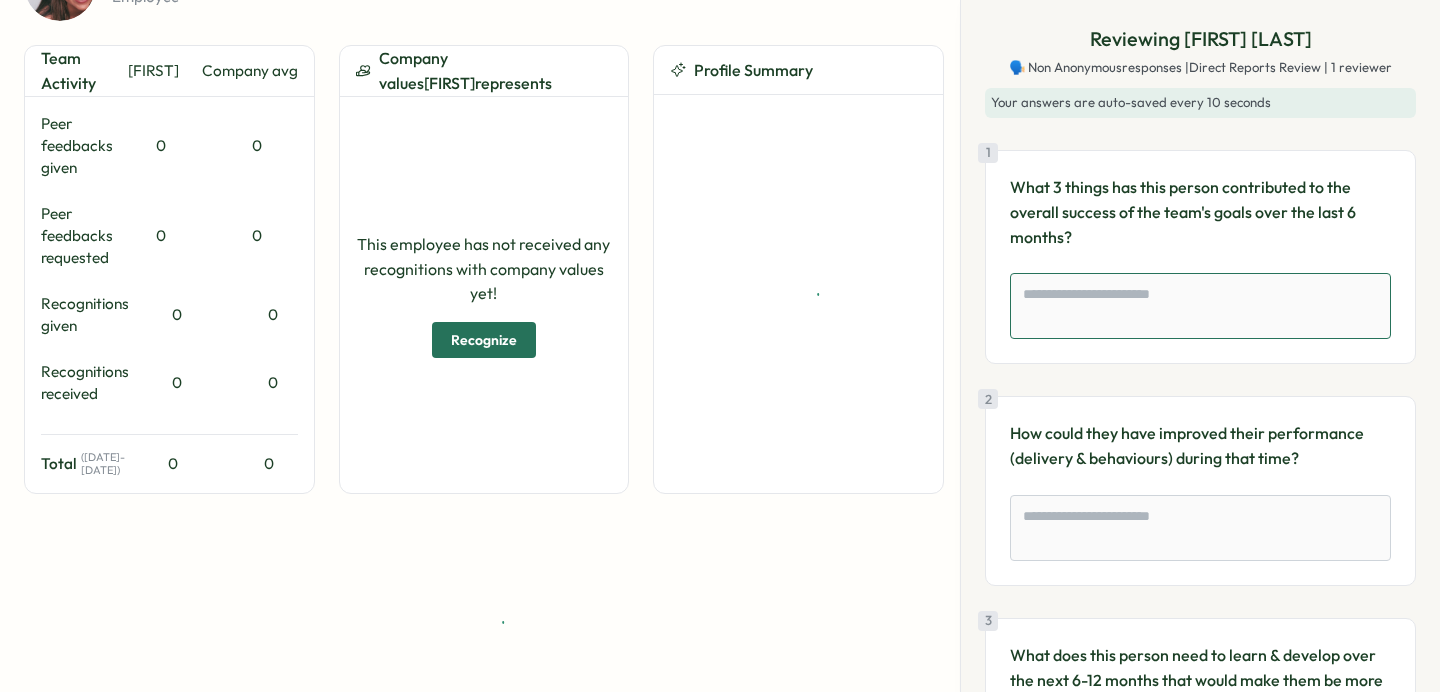 click at bounding box center [1200, 306] 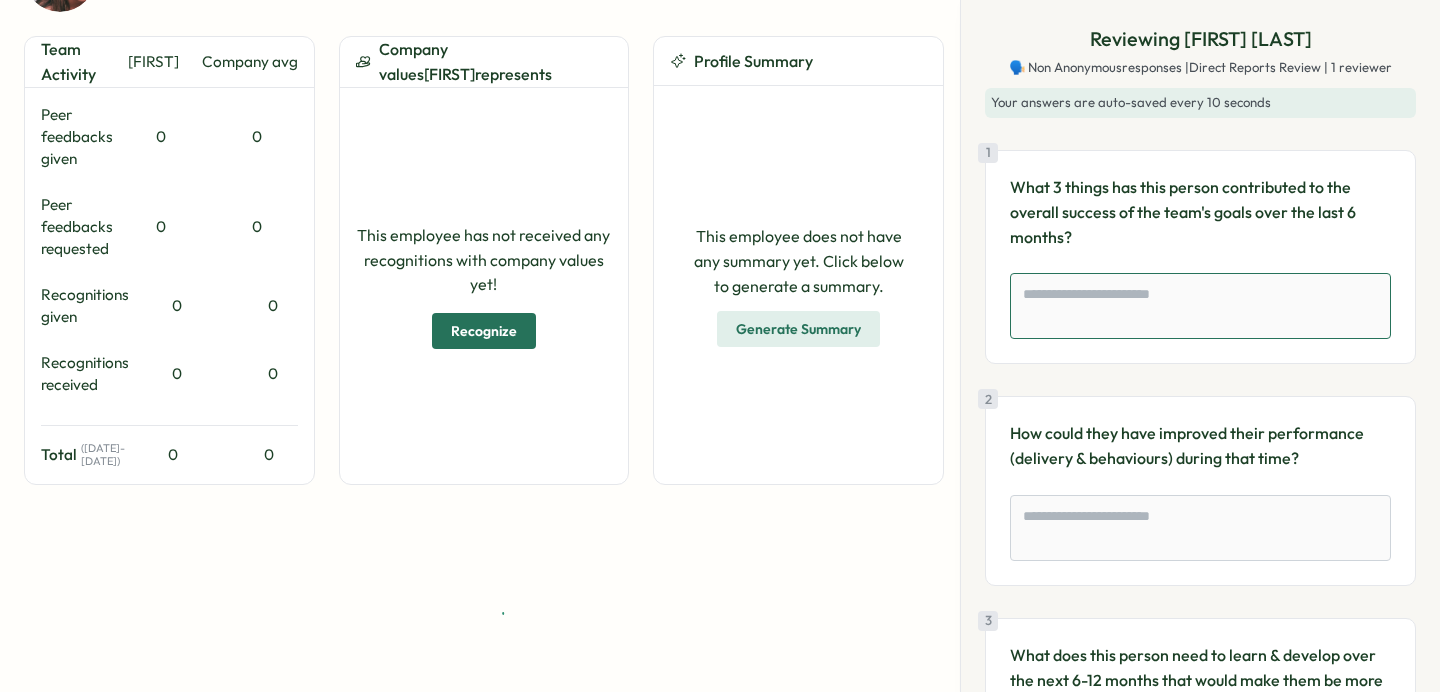 paste on "**********" 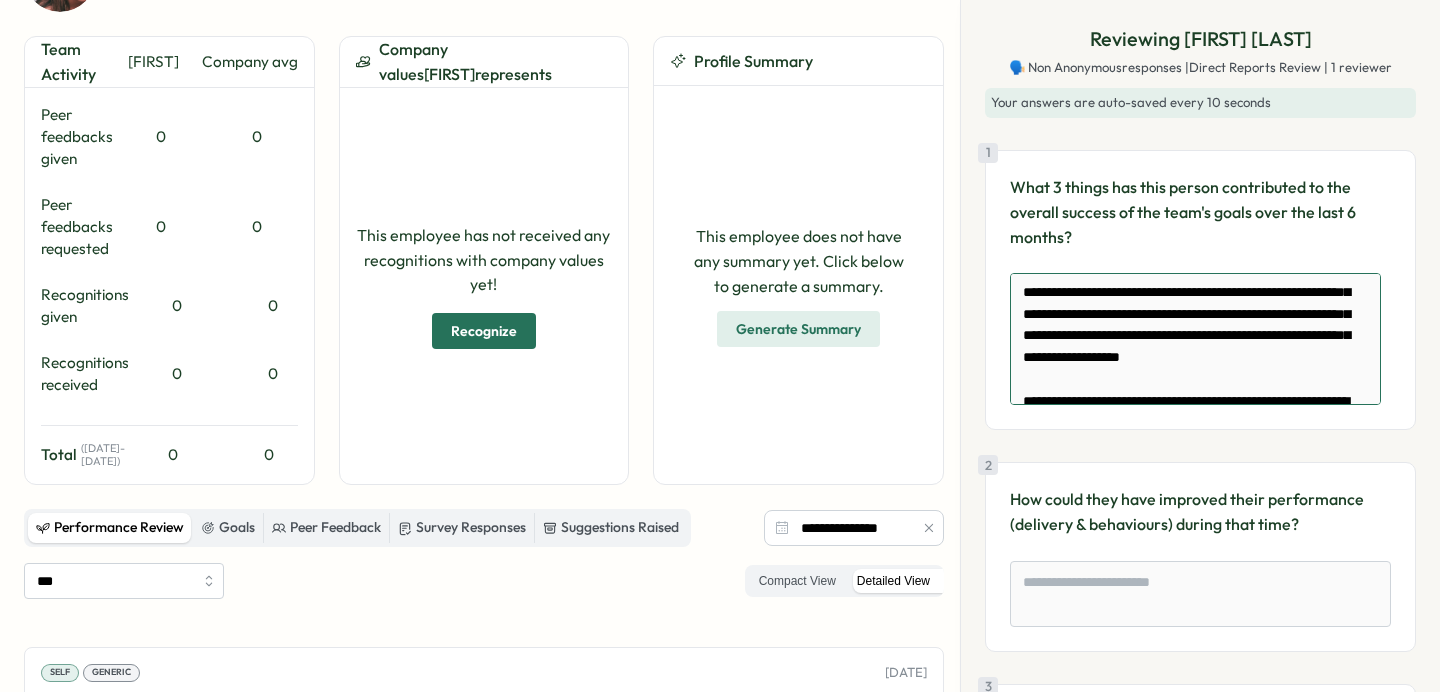scroll, scrollTop: 0, scrollLeft: 0, axis: both 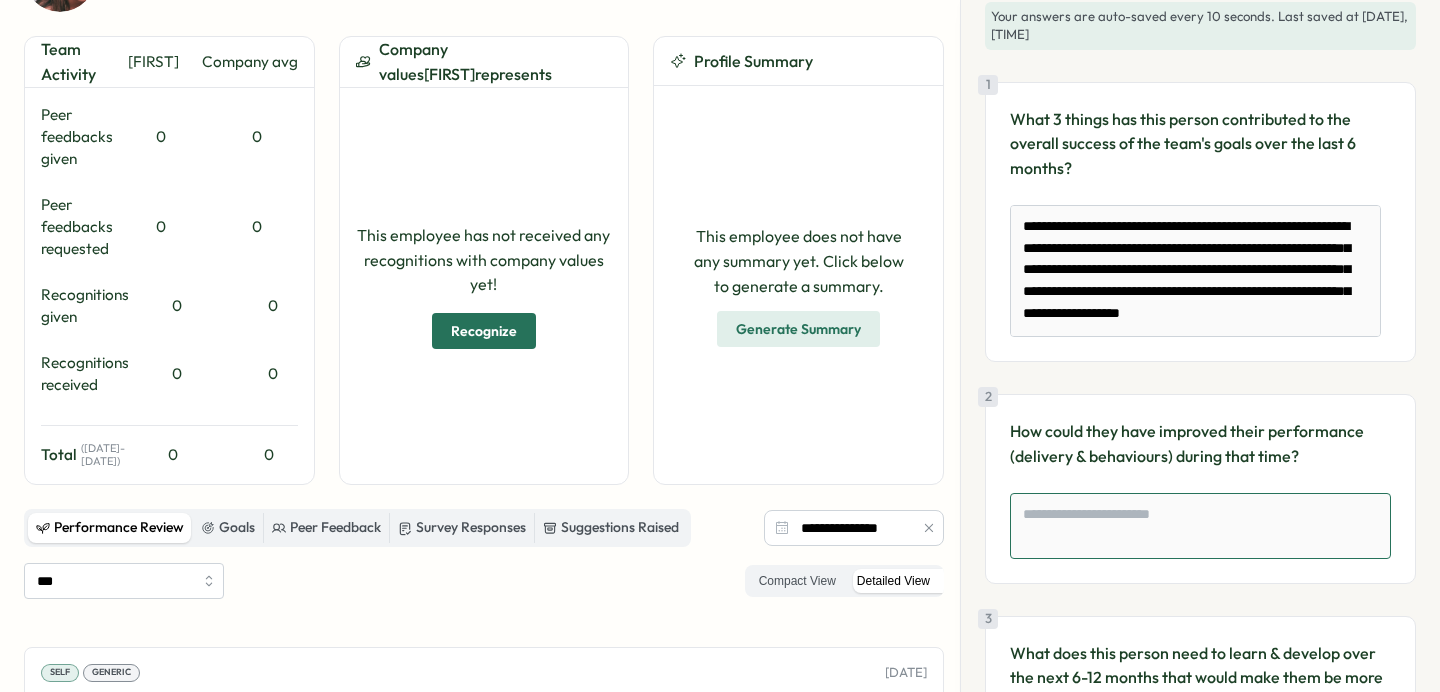 click at bounding box center (1200, 526) 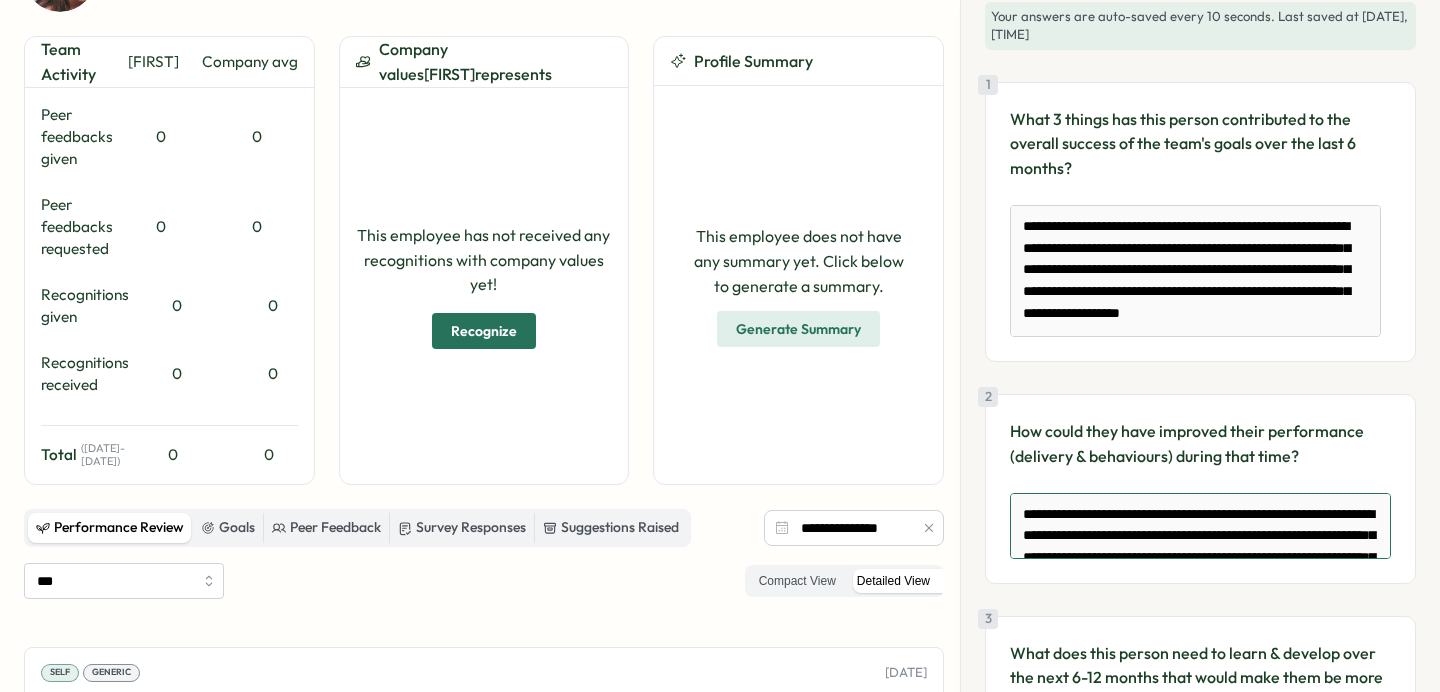 scroll, scrollTop: 29, scrollLeft: 0, axis: vertical 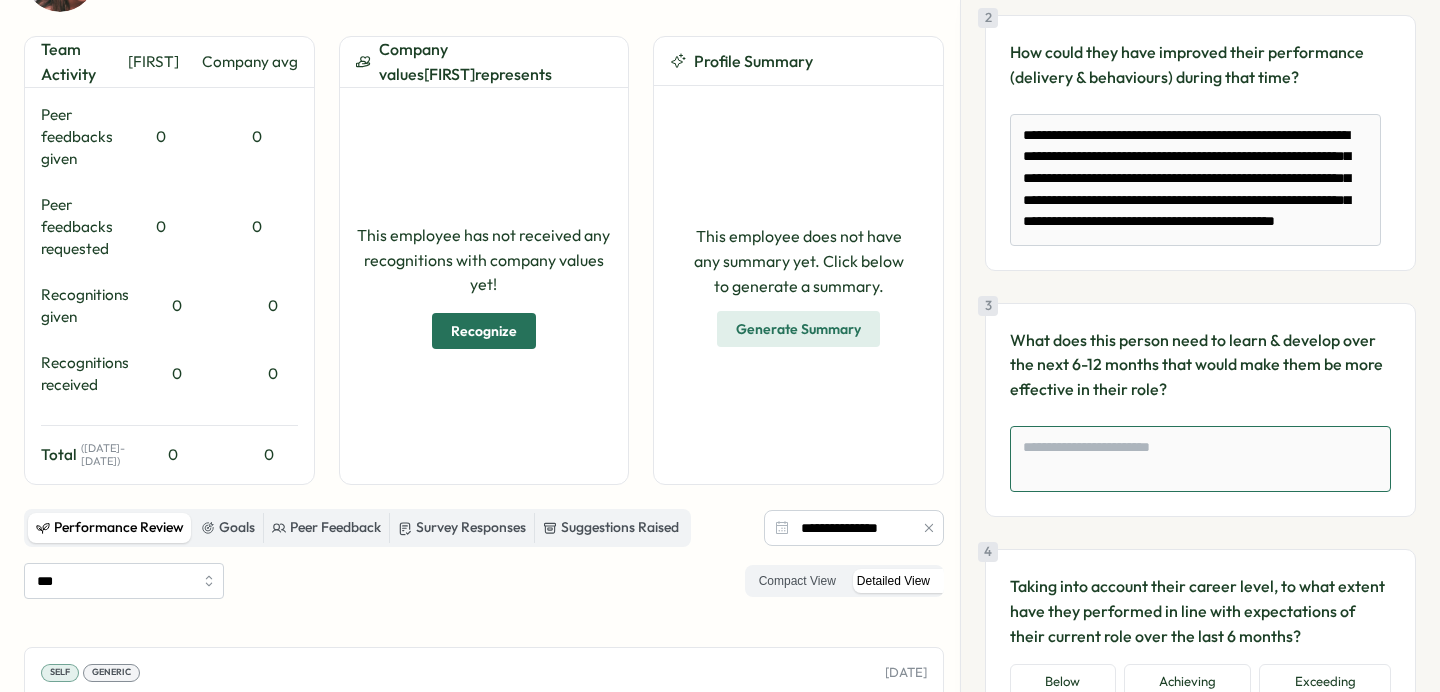 click at bounding box center [1200, 459] 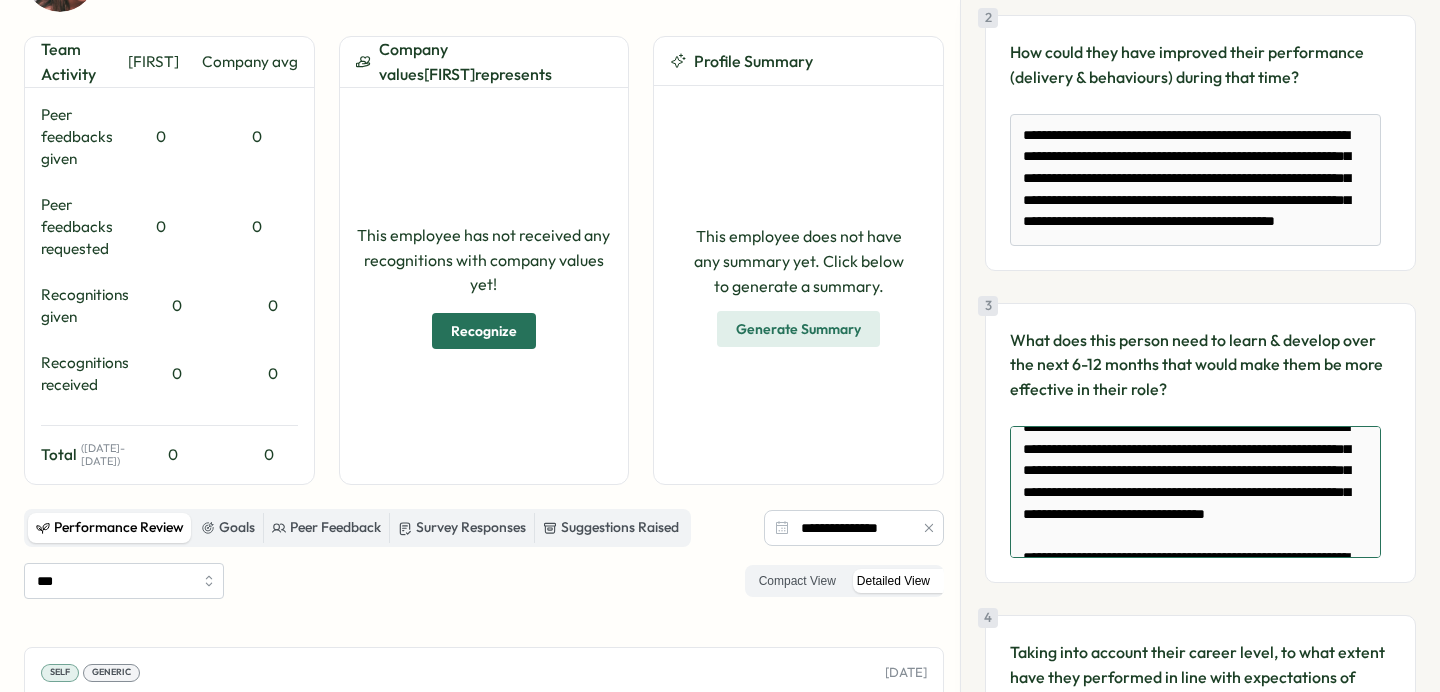 scroll, scrollTop: 0, scrollLeft: 0, axis: both 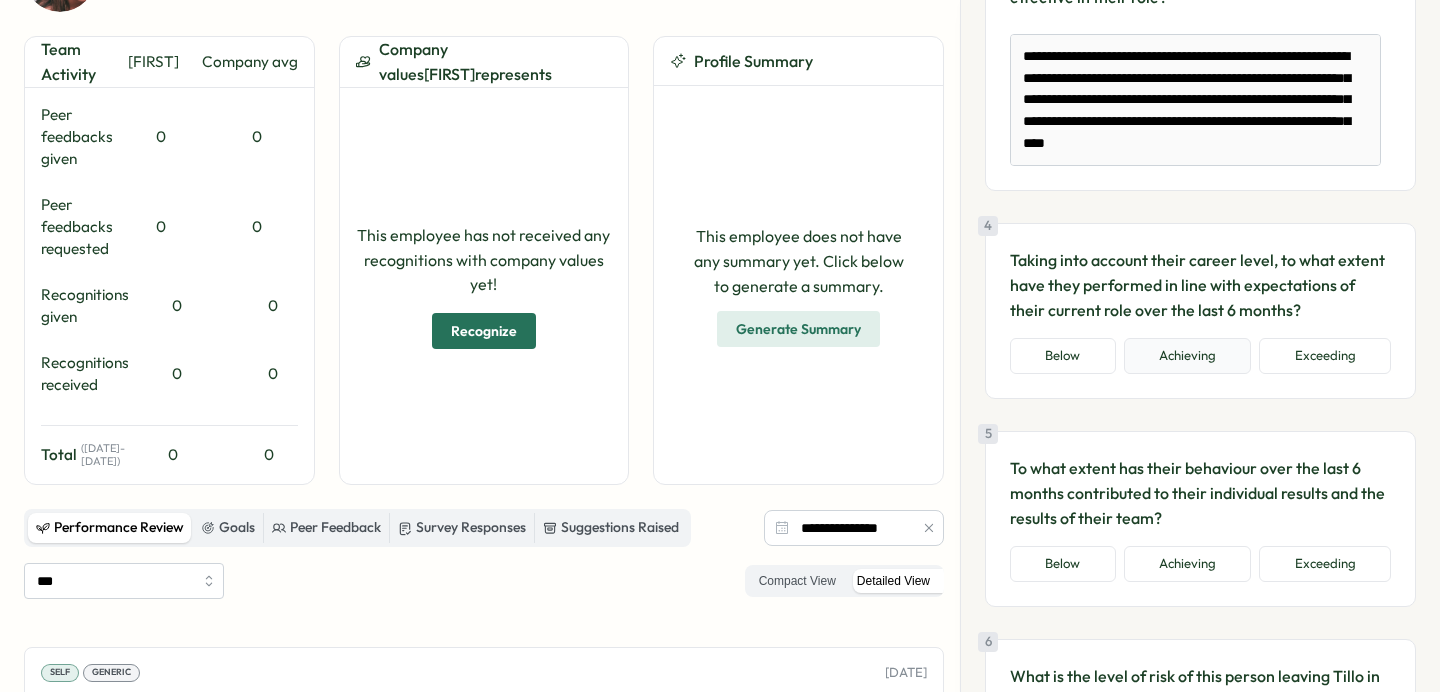 click on "Achieving" at bounding box center [1188, 356] 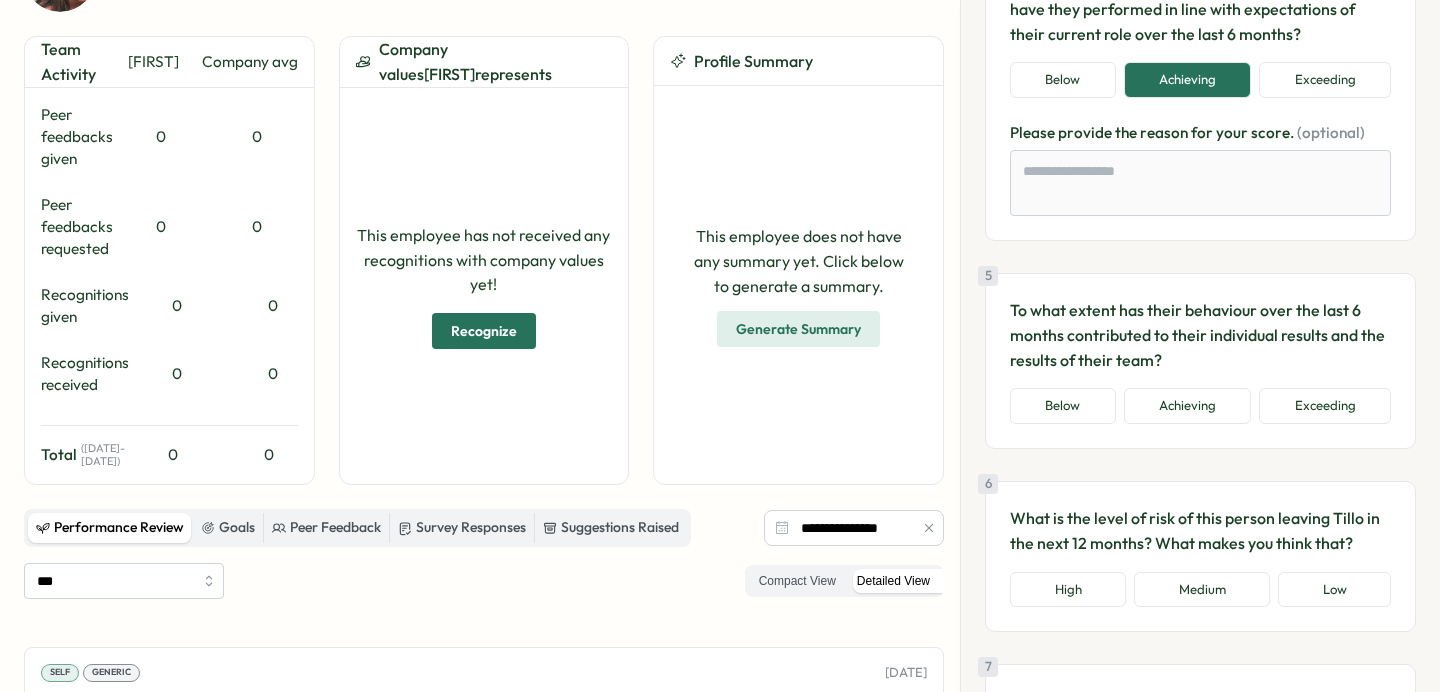 scroll, scrollTop: 1197, scrollLeft: 0, axis: vertical 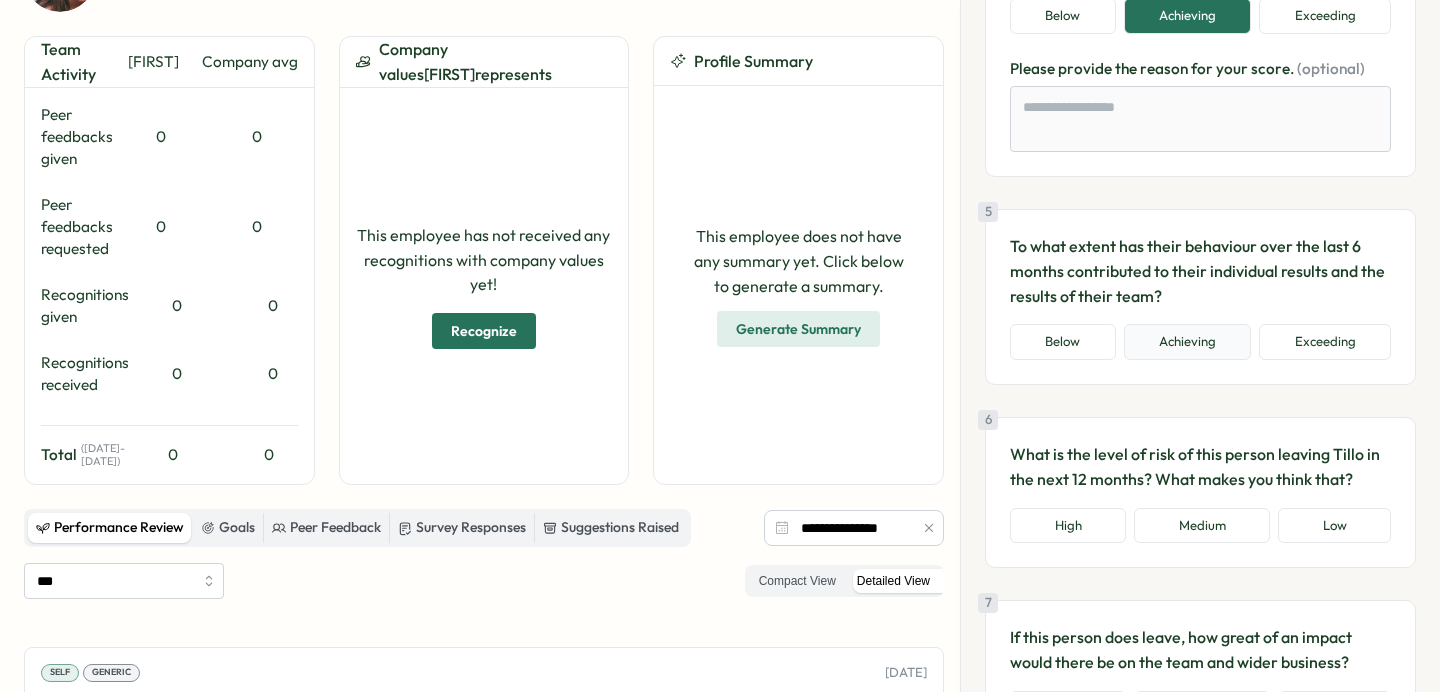 click on "Achieving" at bounding box center (1188, 342) 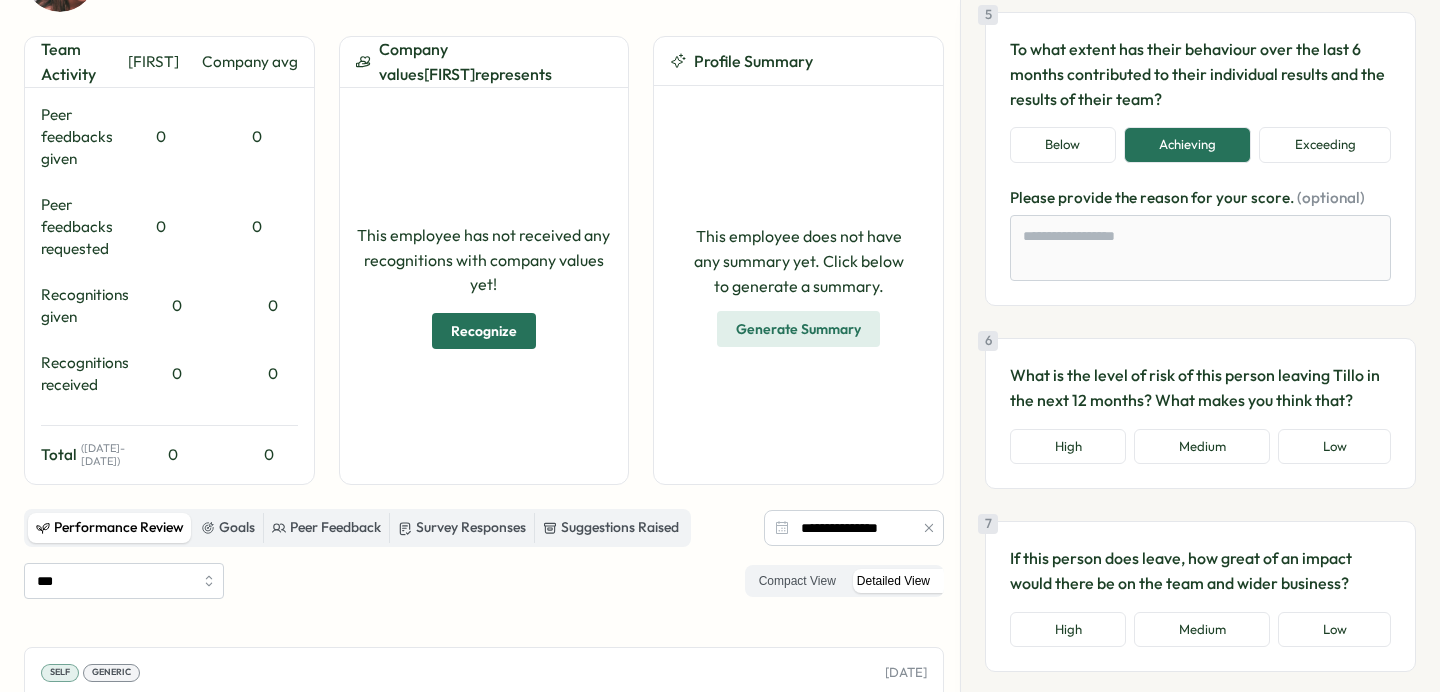 scroll, scrollTop: 1421, scrollLeft: 0, axis: vertical 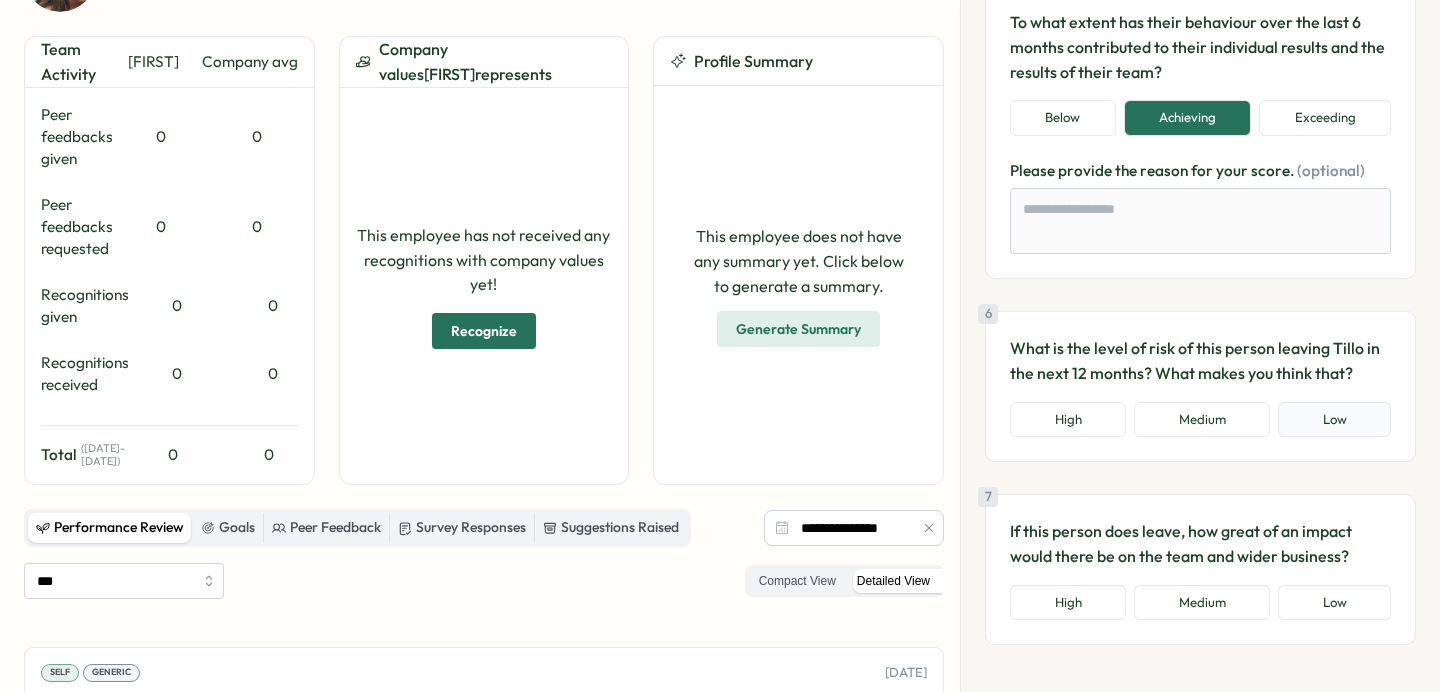 click on "Low" at bounding box center (1334, 420) 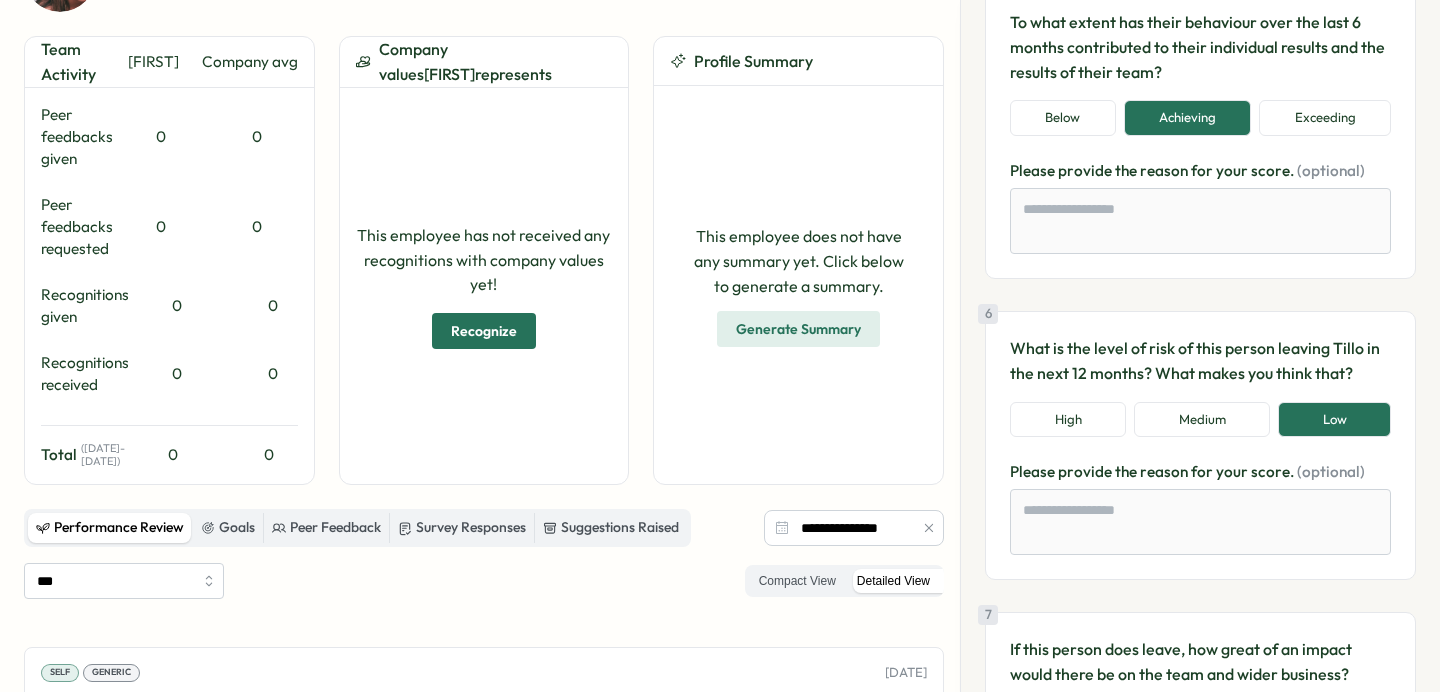 scroll, scrollTop: 1600, scrollLeft: 0, axis: vertical 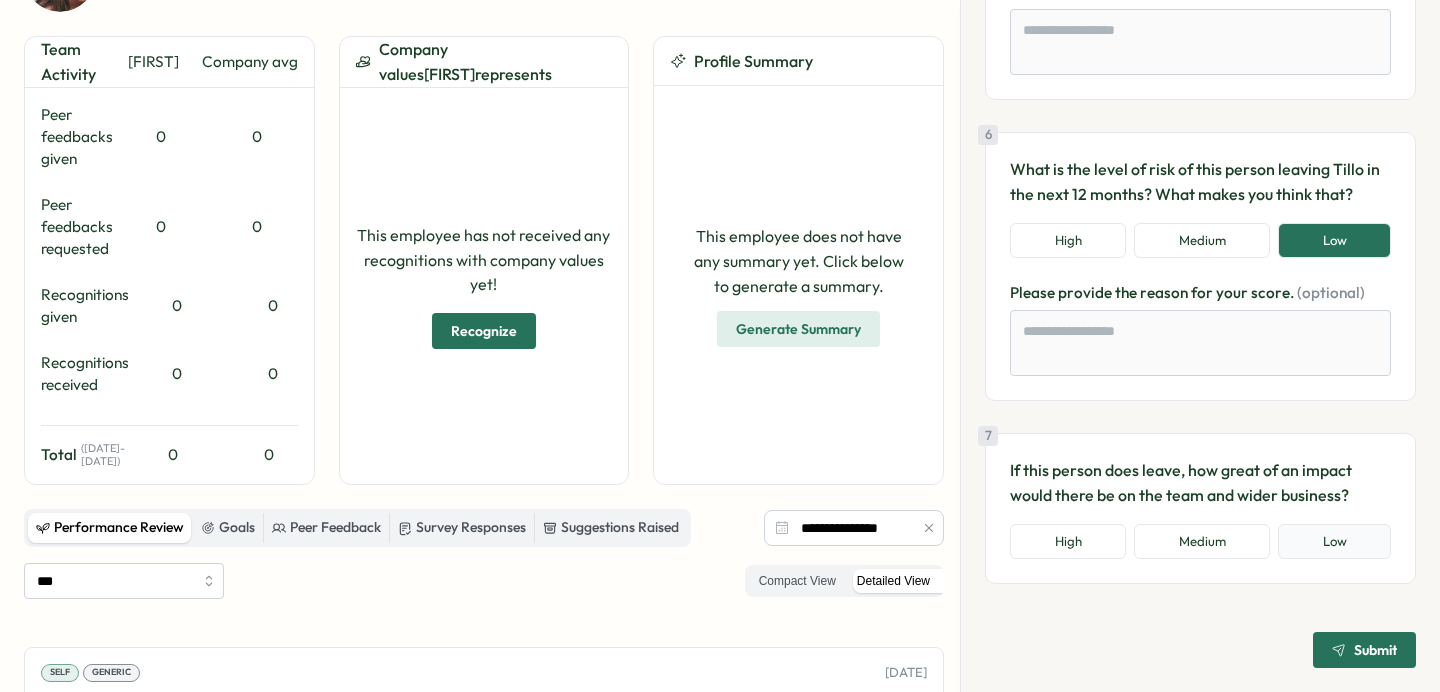 click on "Low" at bounding box center [1334, 542] 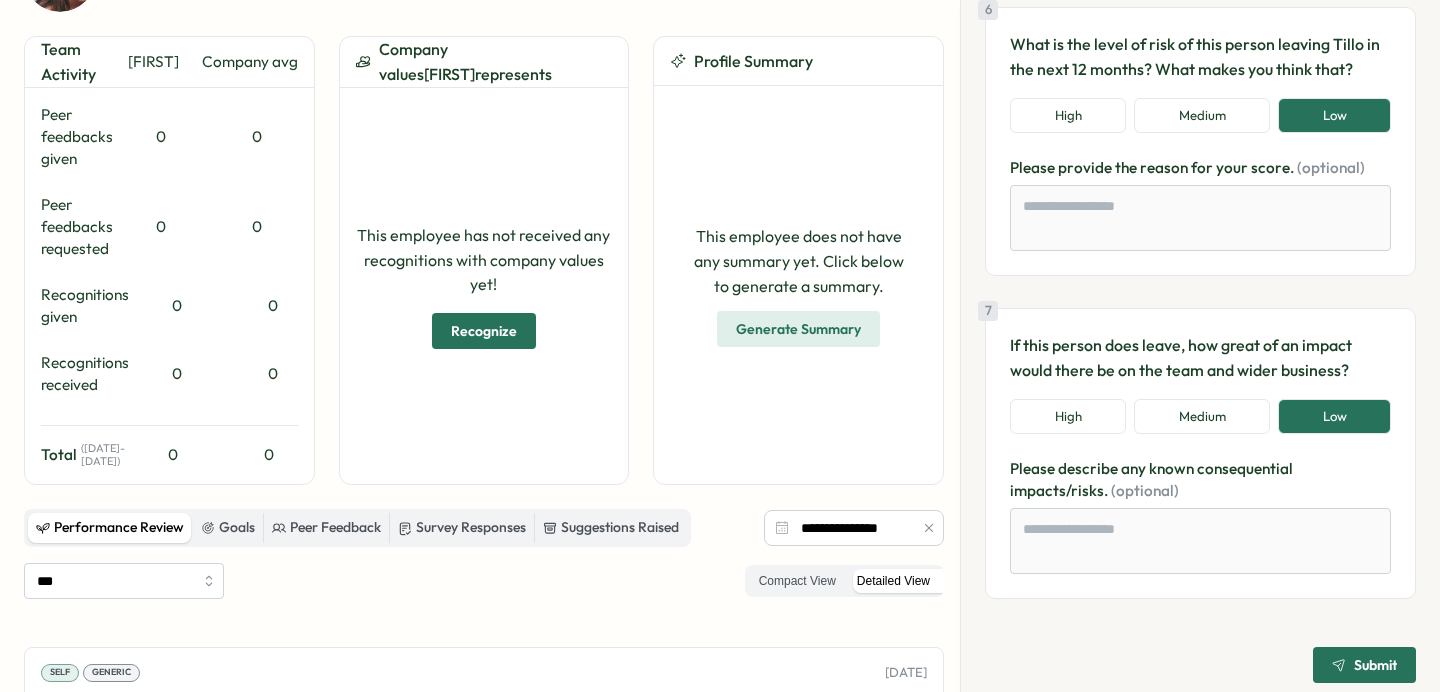 scroll, scrollTop: 1740, scrollLeft: 0, axis: vertical 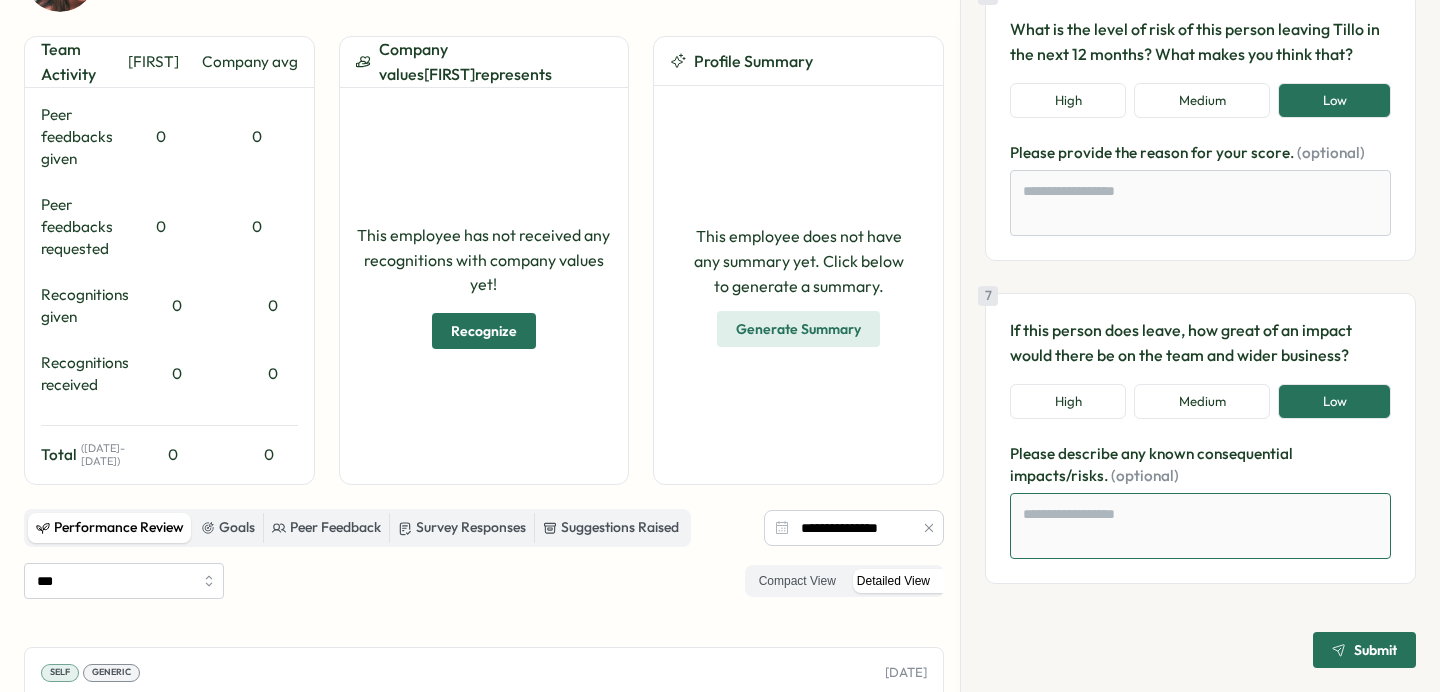 click at bounding box center (1200, 526) 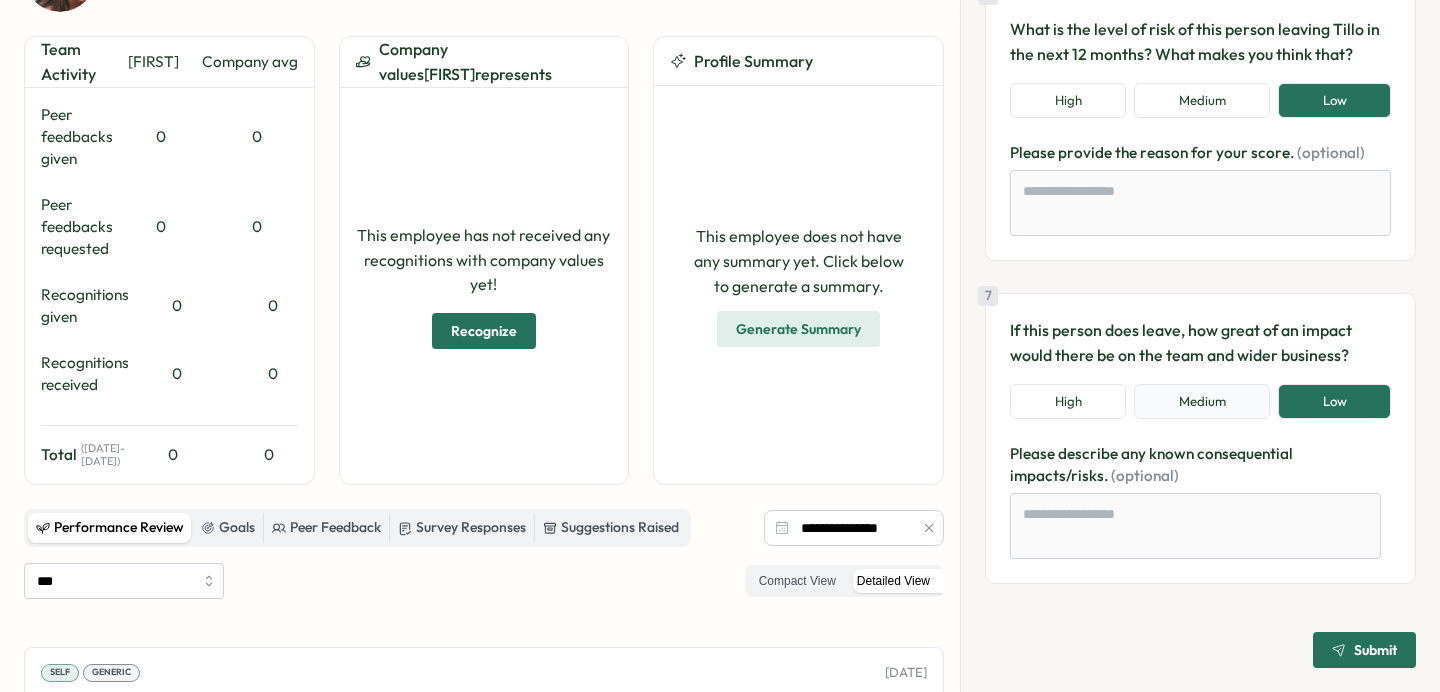 click on "Medium" at bounding box center (1202, 402) 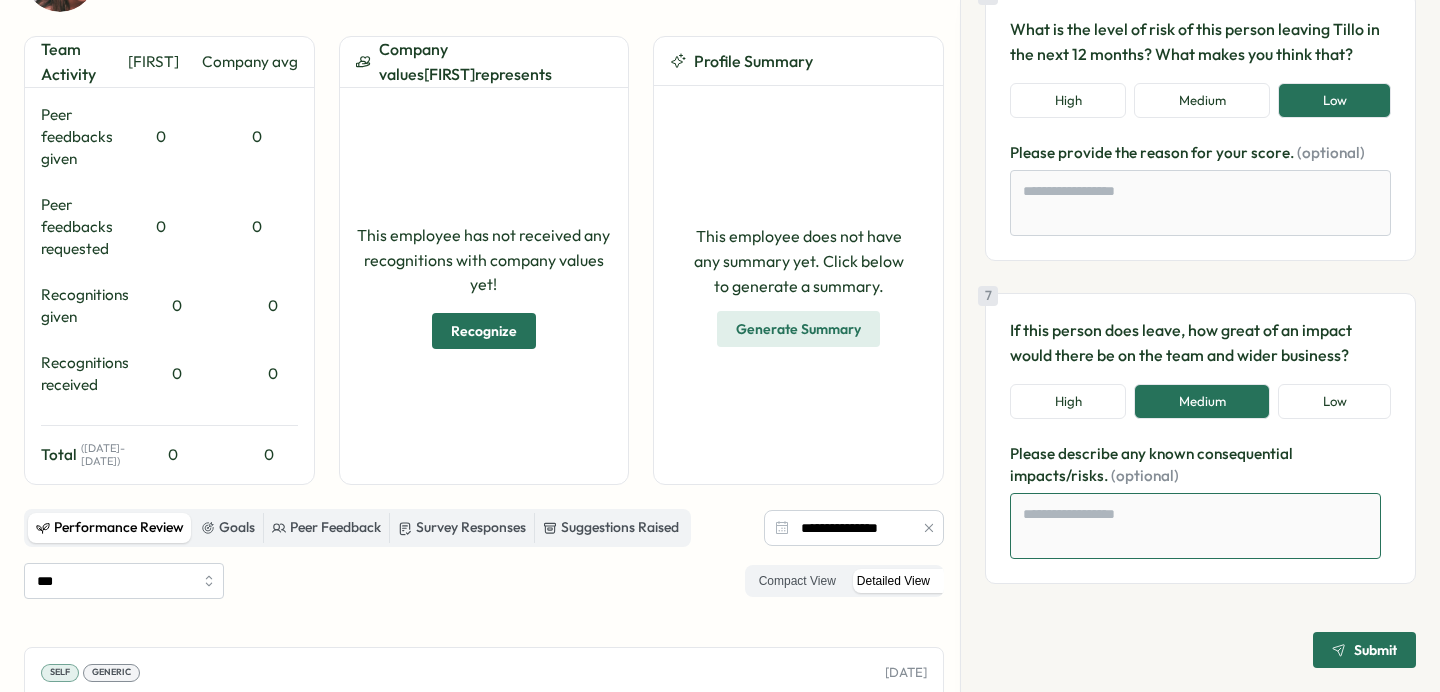 click at bounding box center (1195, 526) 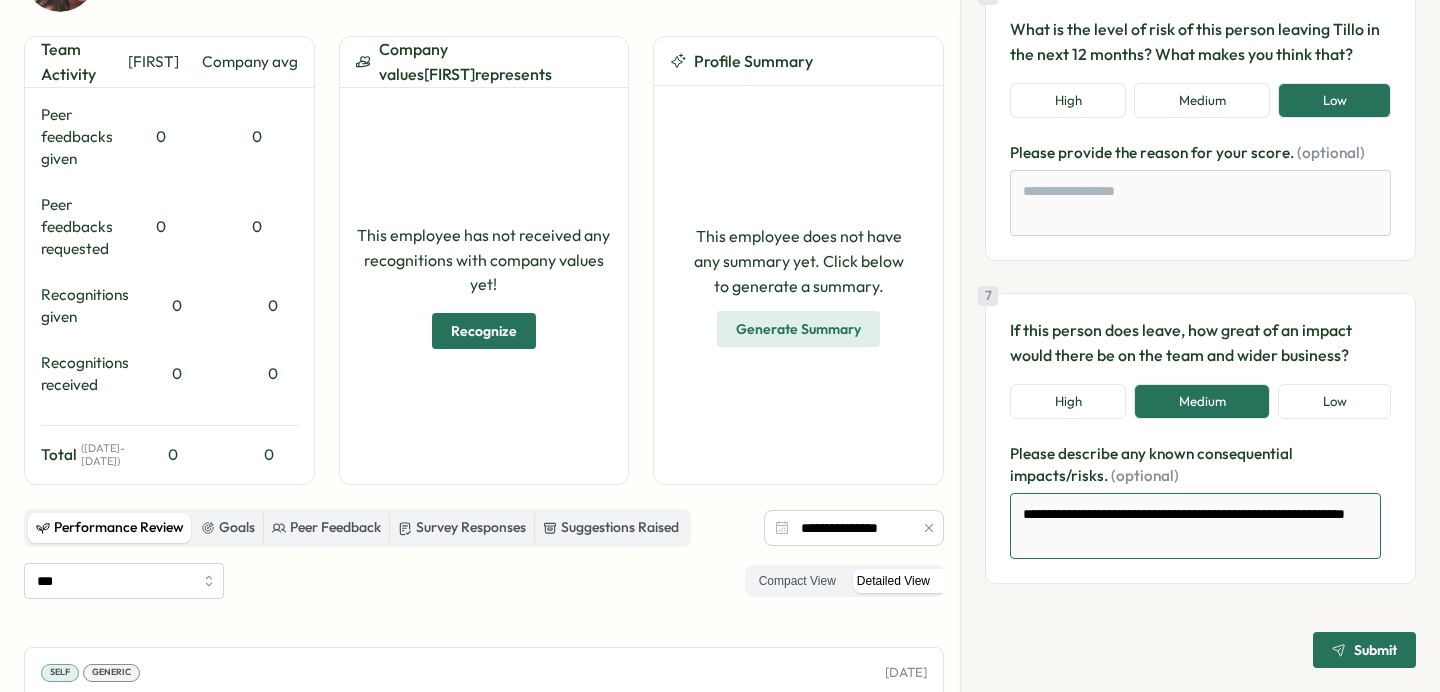 click on "**********" at bounding box center (1195, 526) 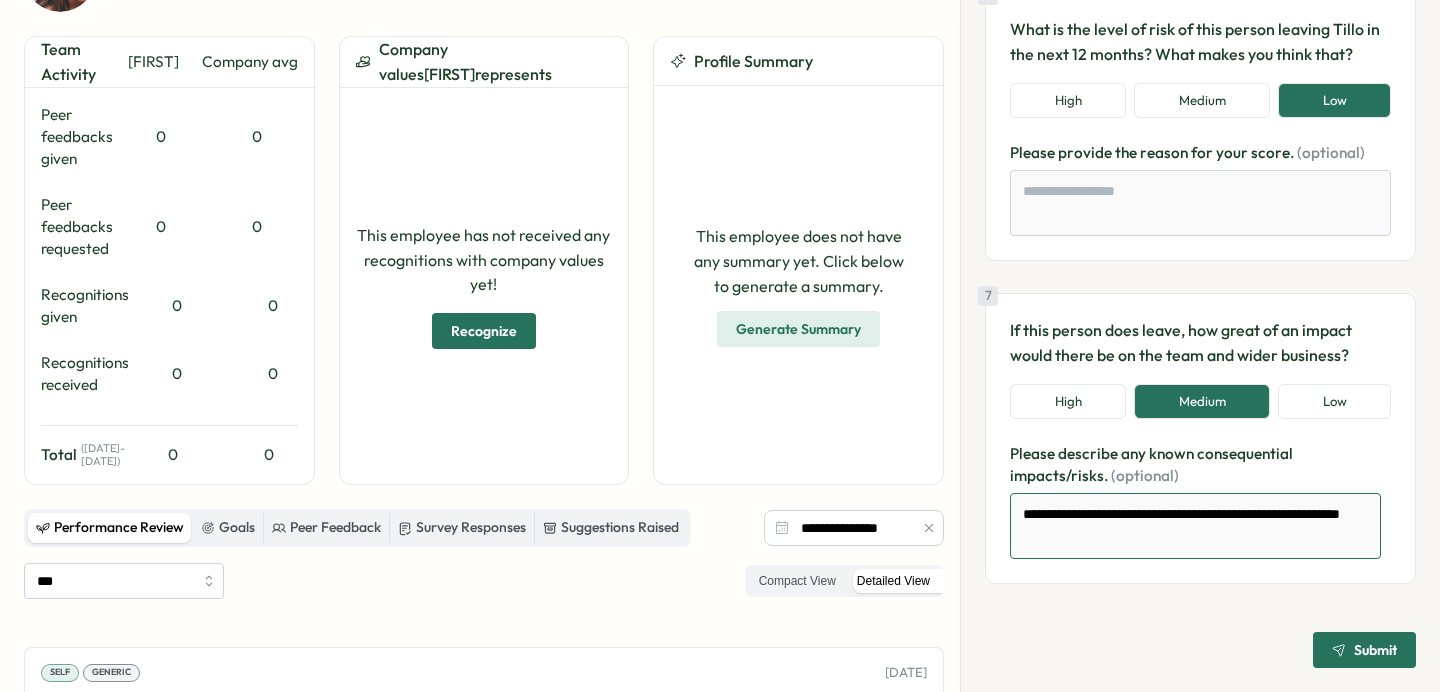 drag, startPoint x: 1138, startPoint y: 517, endPoint x: 1095, endPoint y: 517, distance: 43 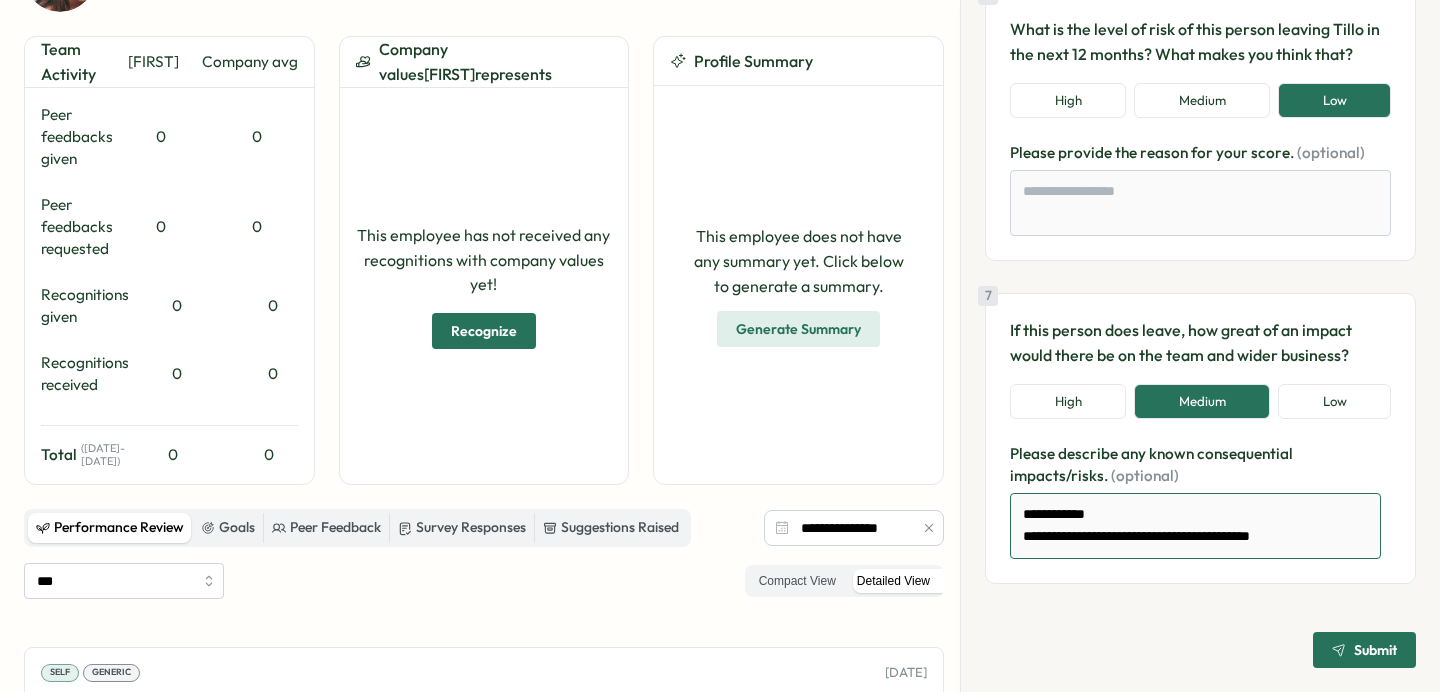click on "**********" at bounding box center [1195, 526] 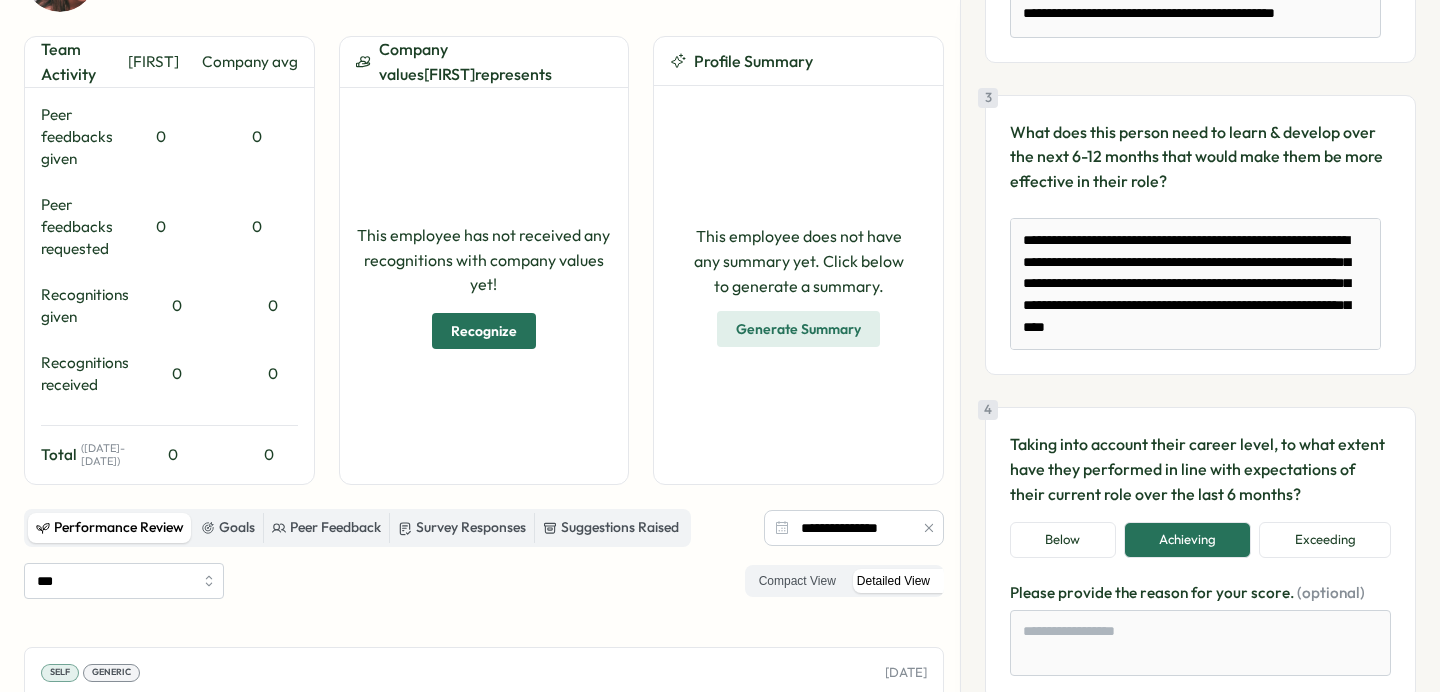 scroll, scrollTop: 667, scrollLeft: 0, axis: vertical 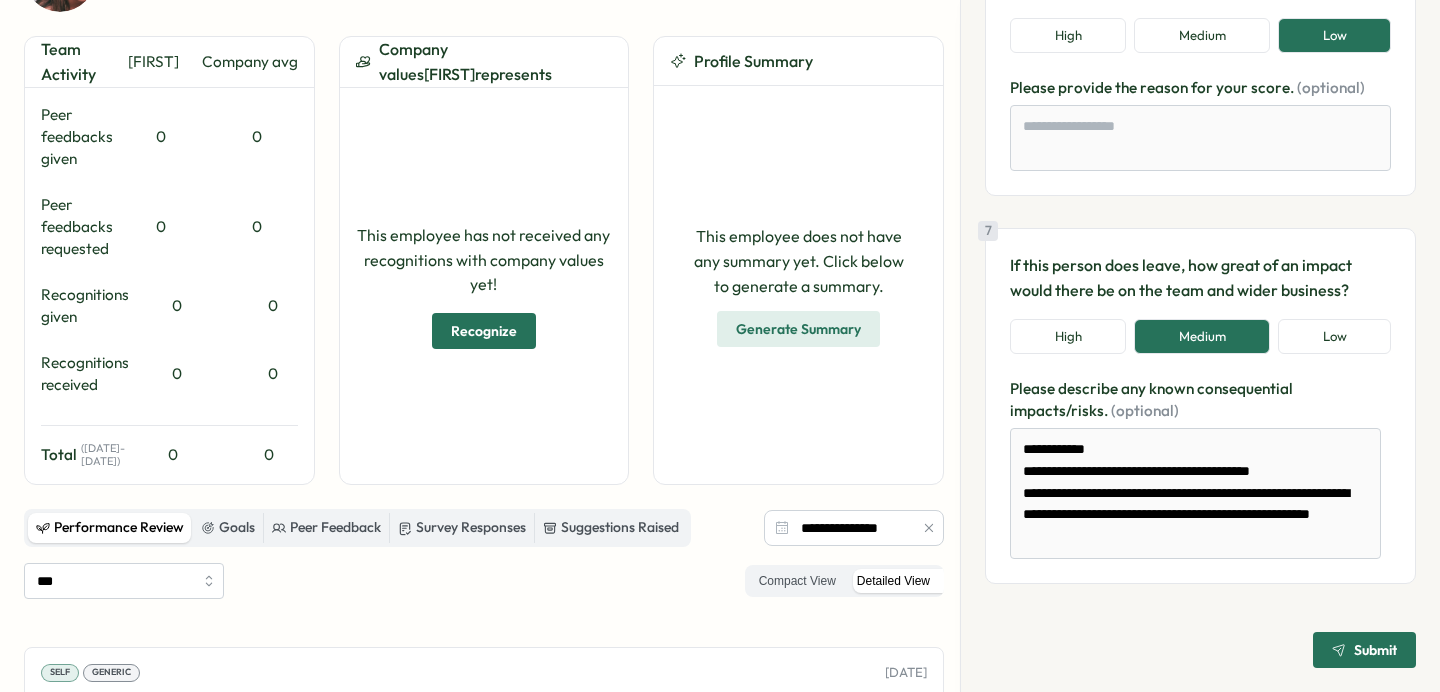 click on "Submit" at bounding box center [1364, 650] 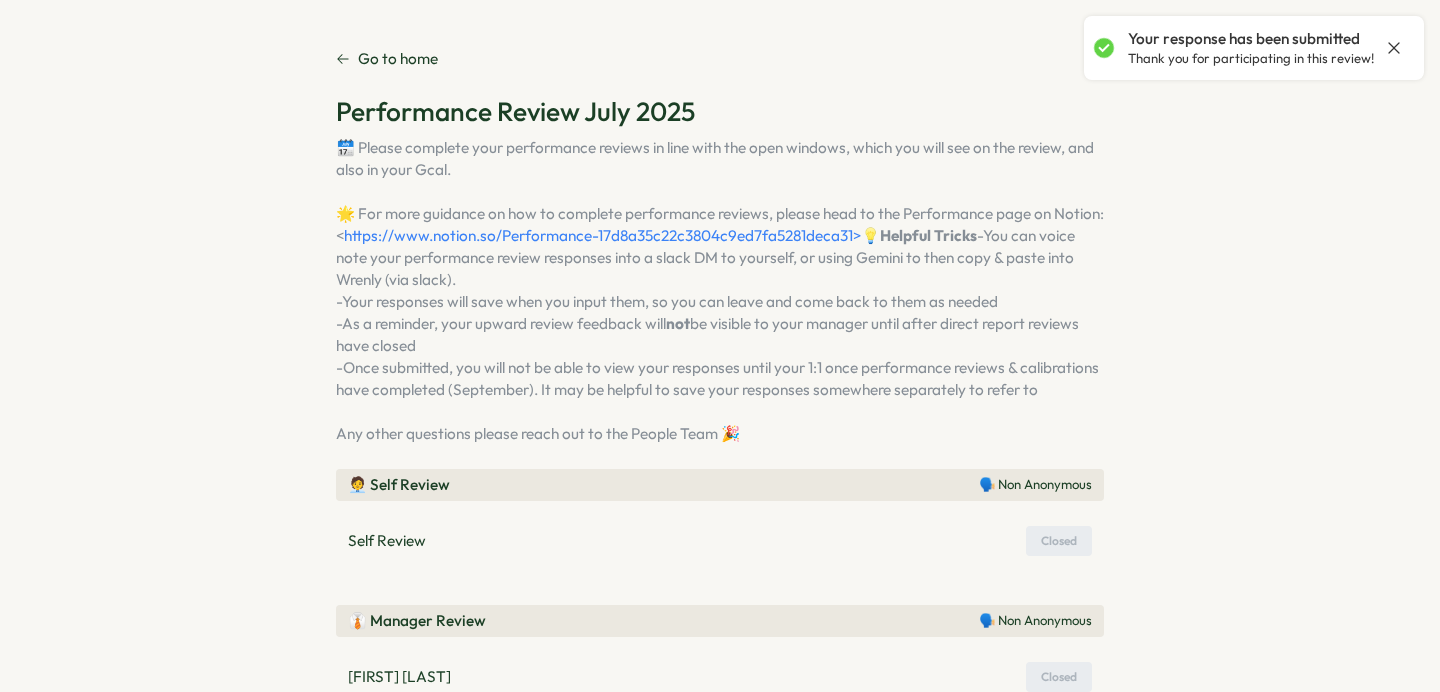 scroll, scrollTop: 371, scrollLeft: 0, axis: vertical 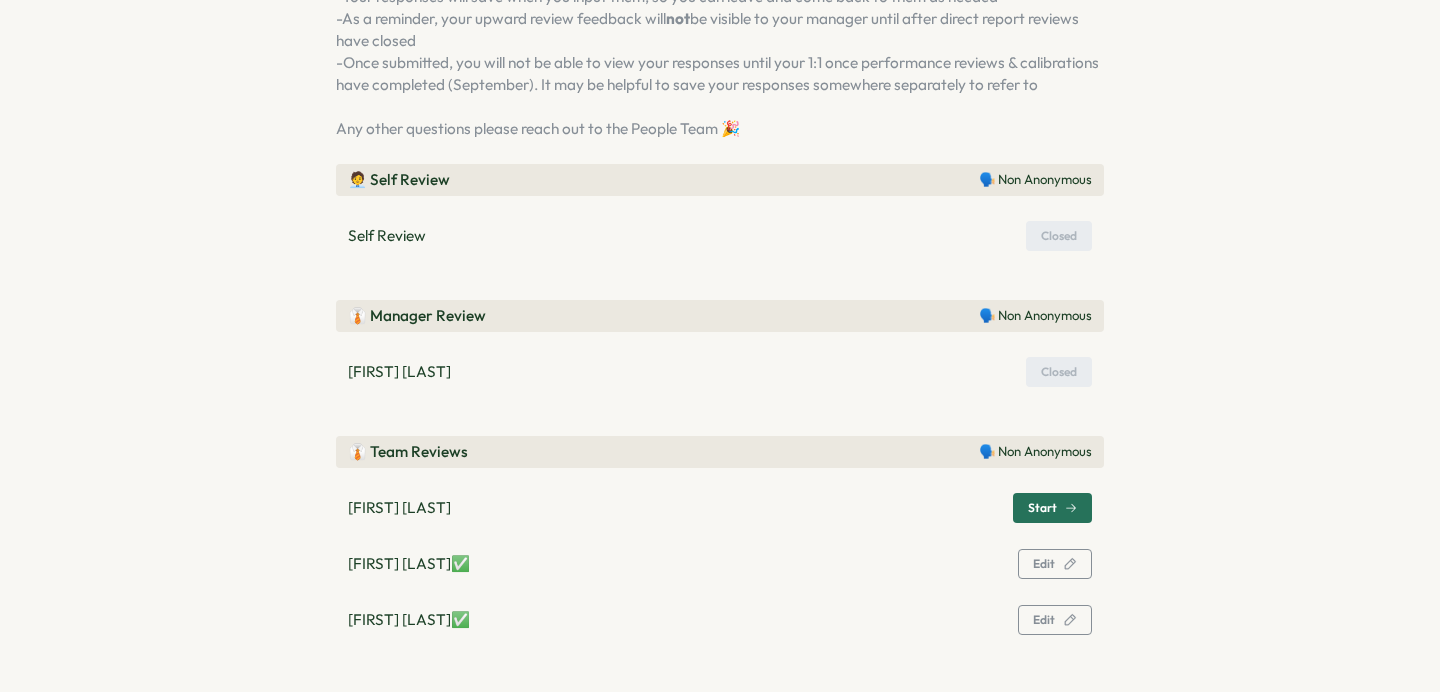 click on "Start" at bounding box center [1052, 508] 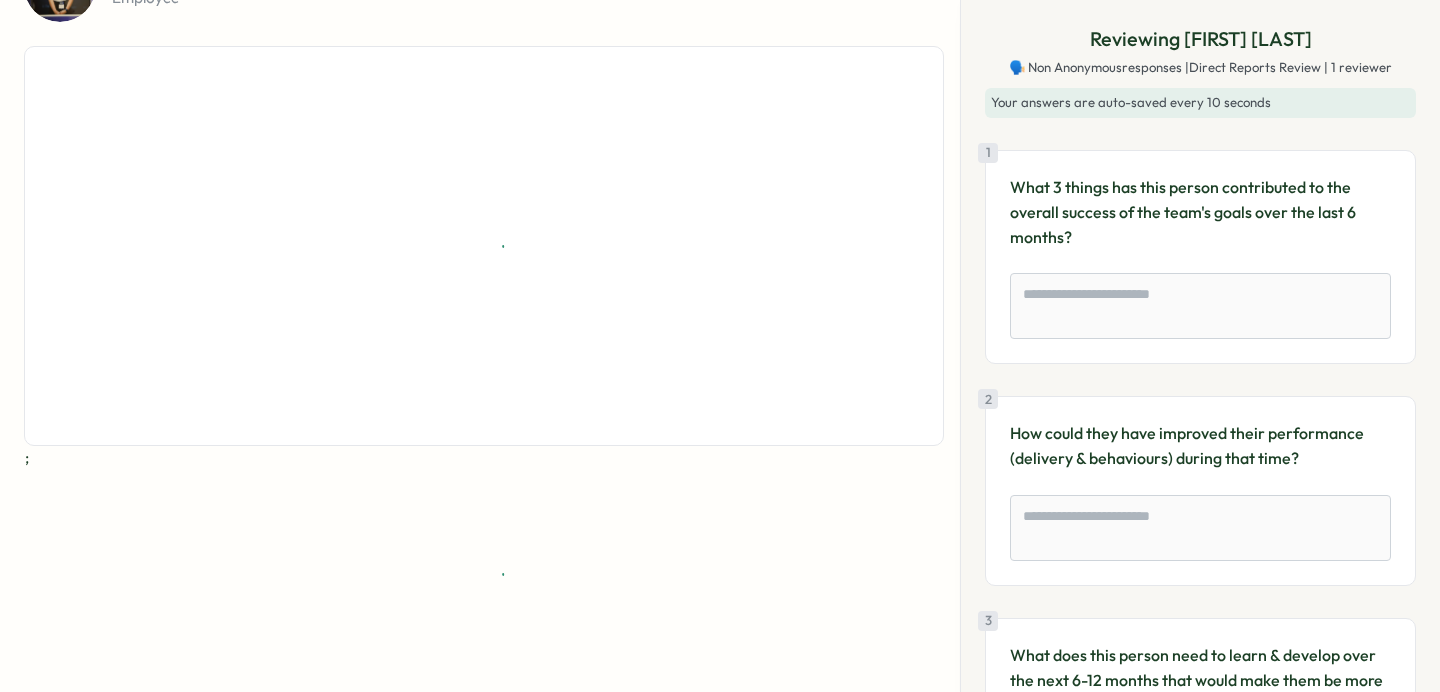 scroll, scrollTop: 146, scrollLeft: 0, axis: vertical 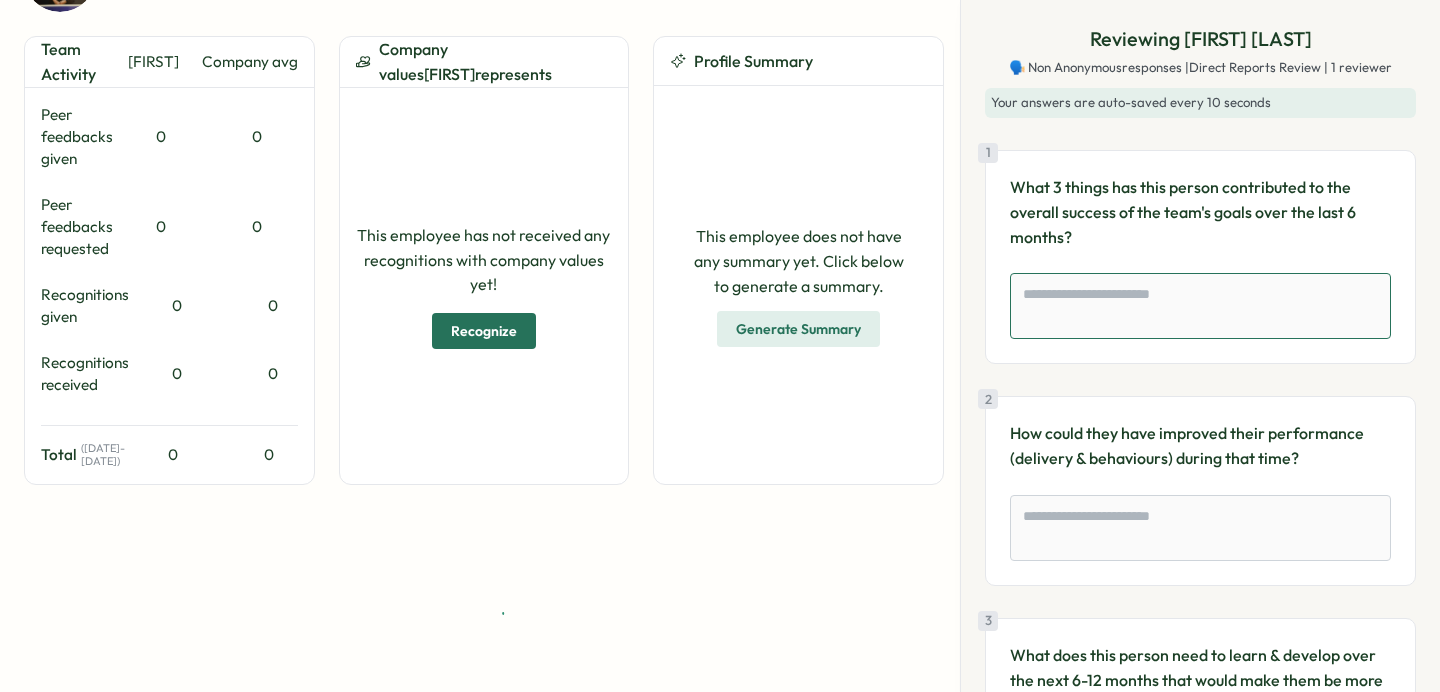 click at bounding box center [1200, 306] 